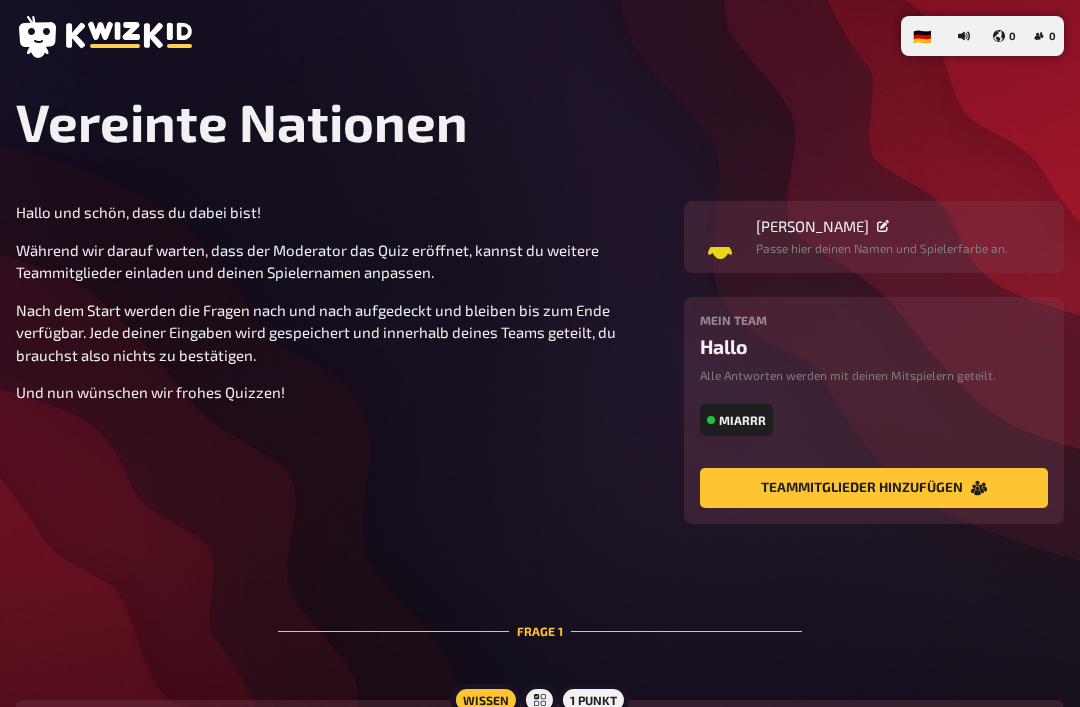 scroll, scrollTop: 0, scrollLeft: 0, axis: both 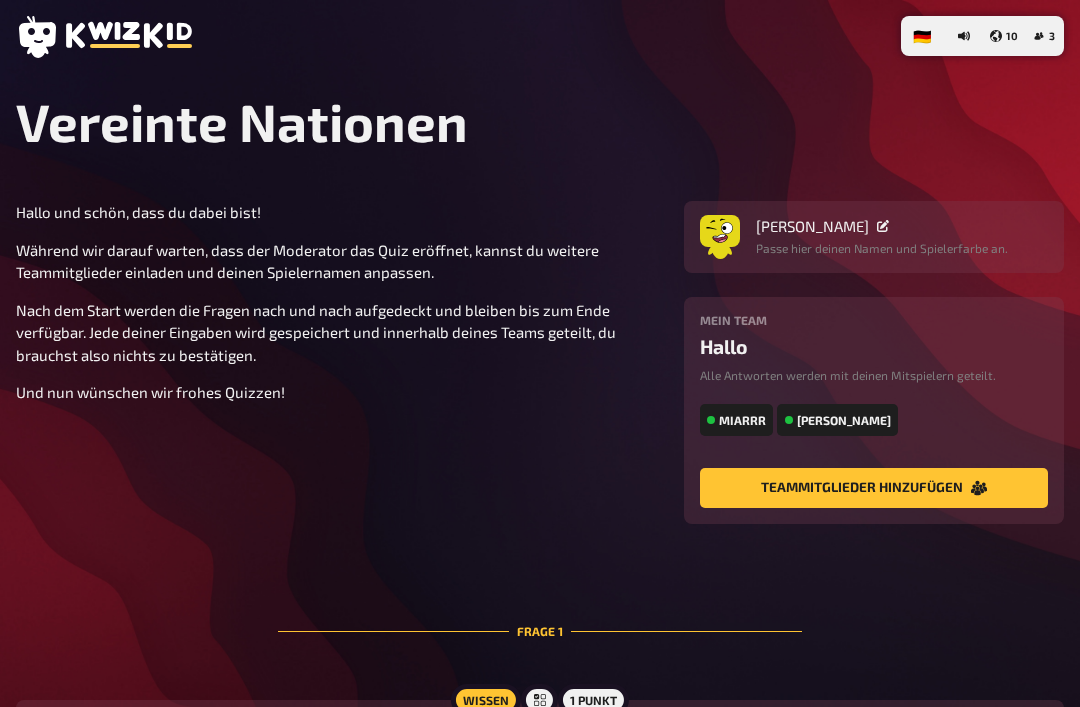 click on "Passe hier deinen Namen und Spielerfarbe an." at bounding box center (882, 248) 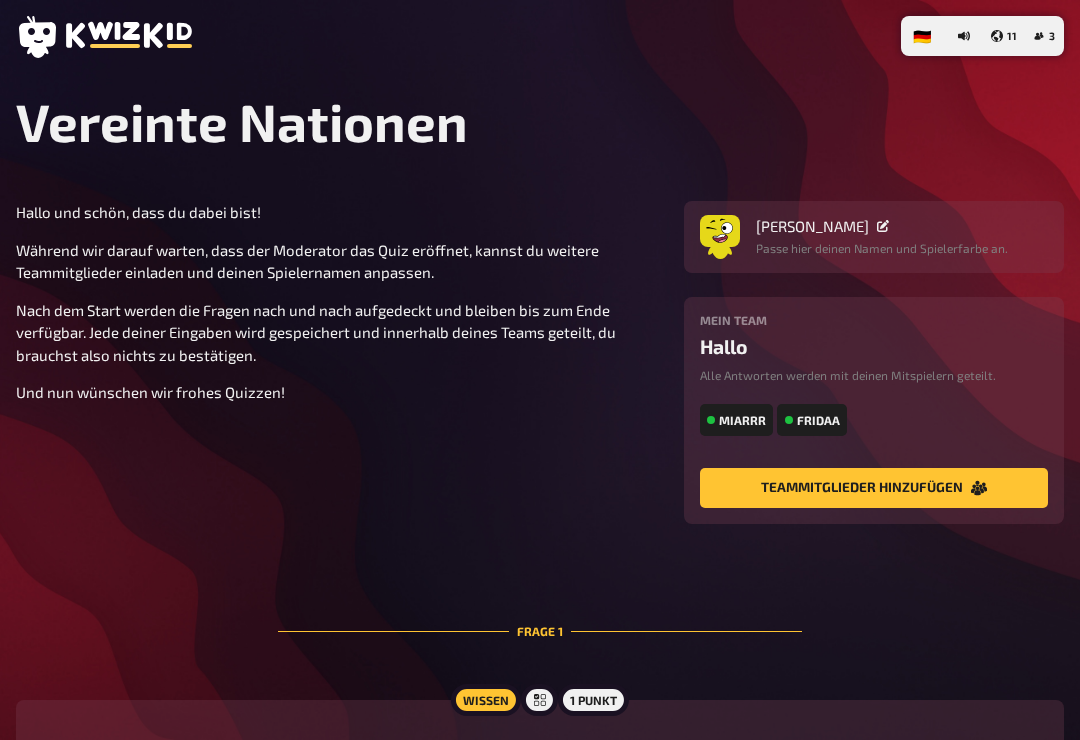 scroll, scrollTop: 0, scrollLeft: 0, axis: both 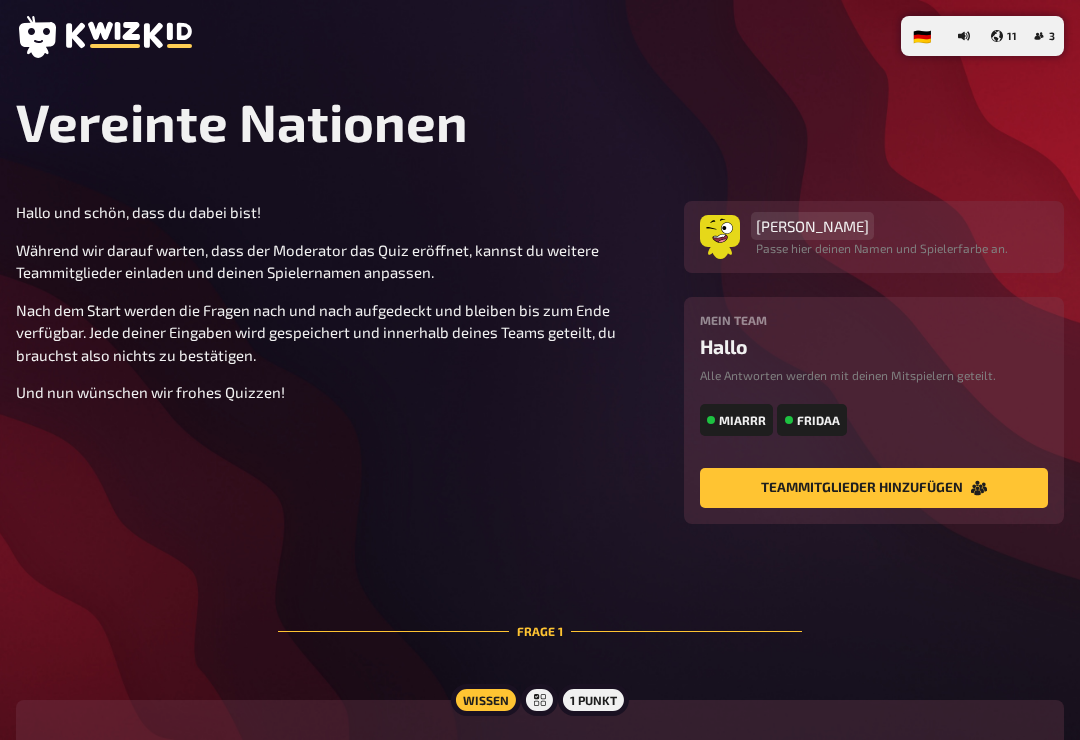 click on "[PERSON_NAME] Passe hier deinen Namen und Spielerfarbe an." at bounding box center [874, 237] 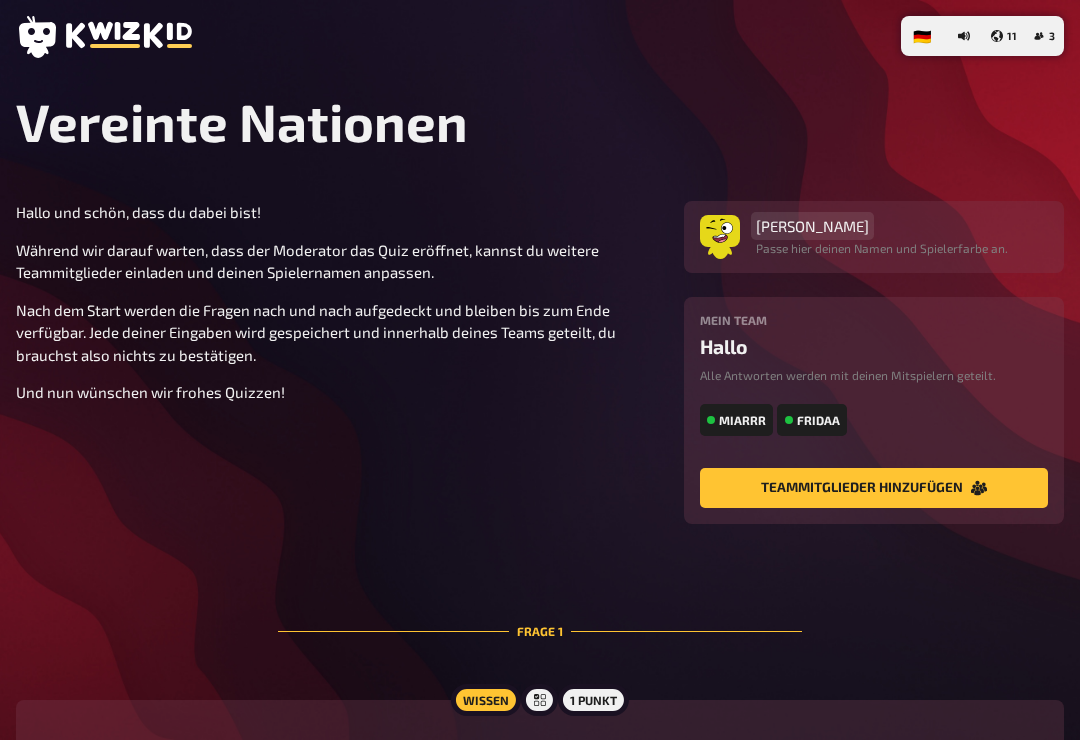 type 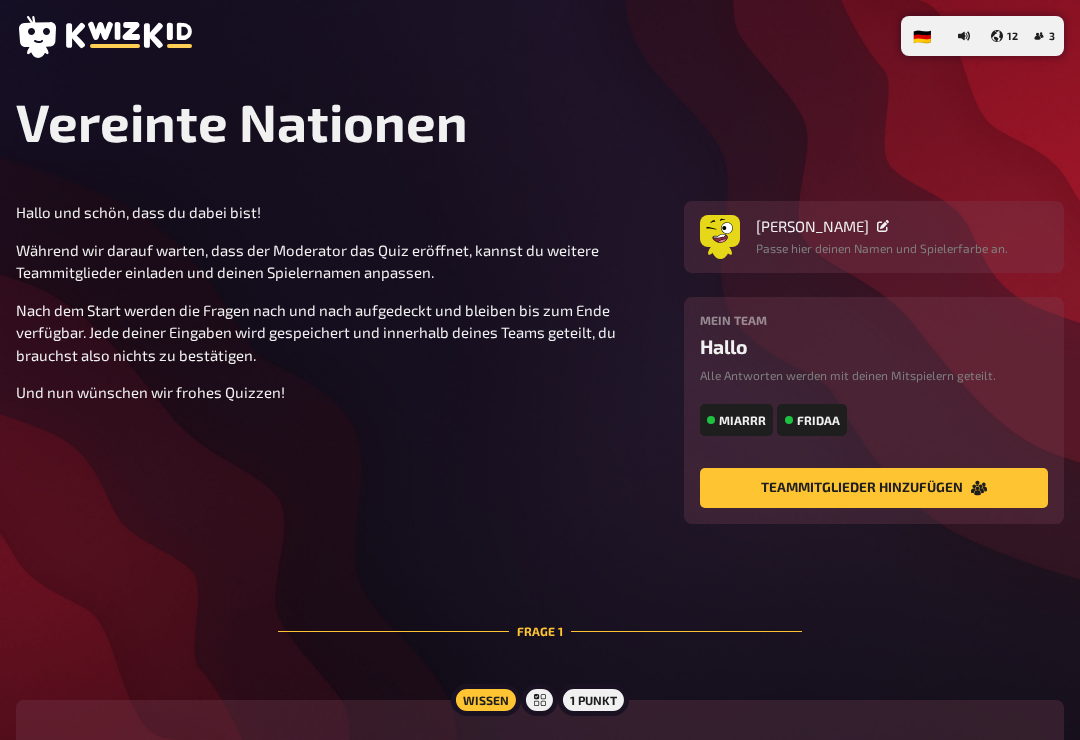 click on "Hallo und schön, dass du dabei bist! Während wir darauf warten, dass der Moderator das Quiz eröffnet, kannst du weitere Teammitglieder einladen und deinen Spielernamen anpassen. Nach dem Start werden die Fragen nach und nach aufgedeckt und bleiben bis zum Ende verfügbar. Jede deiner Eingaben wird gespeichert und innerhalb deines Teams geteilt, du brauchst also nichts zu bestätigen. Und nun wünschen wir frohes Quizzen! [PERSON_NAME] Passe hier deinen Namen und Spielerfarbe an. Mein Team Hallo Alle Antworten werden mit deinen Mitspielern geteilt. Miarrr Fridaa Teammitglieder hinzufügen" at bounding box center (540, 362) 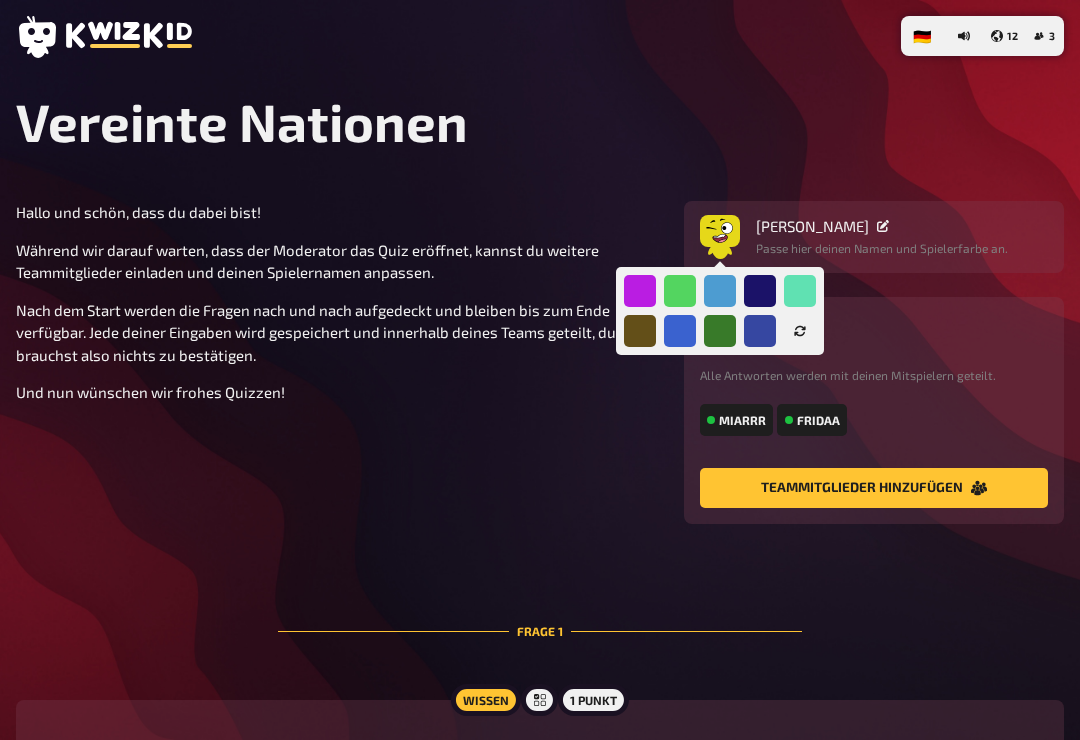 click at bounding box center [800, 331] 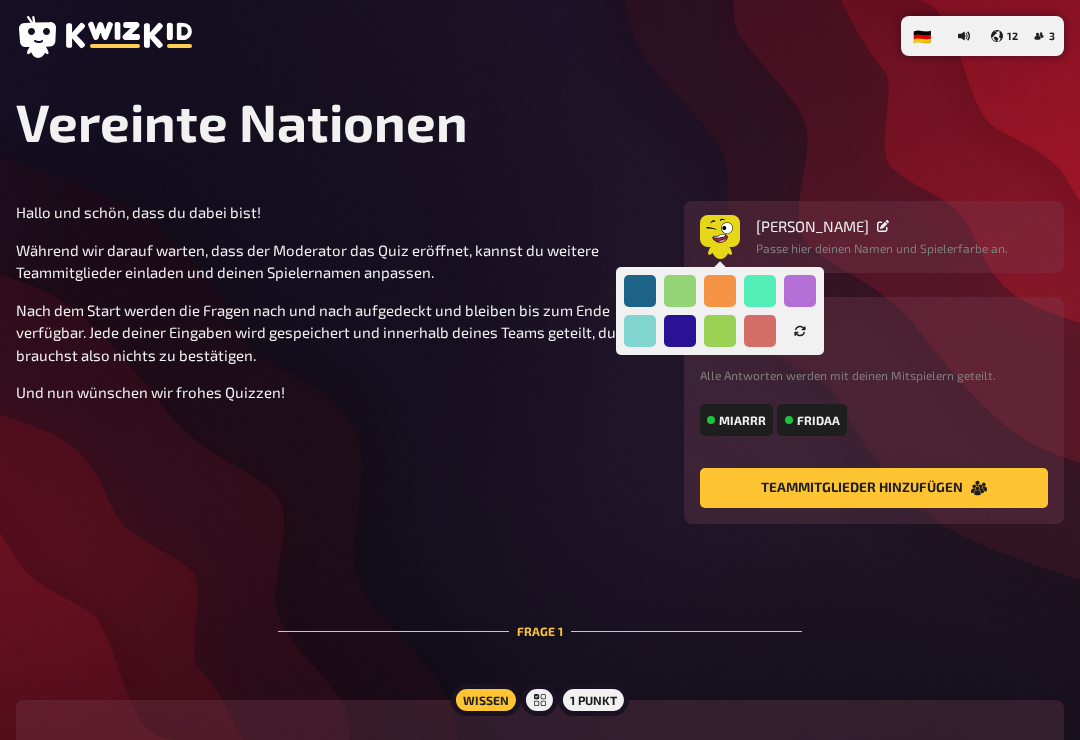 click 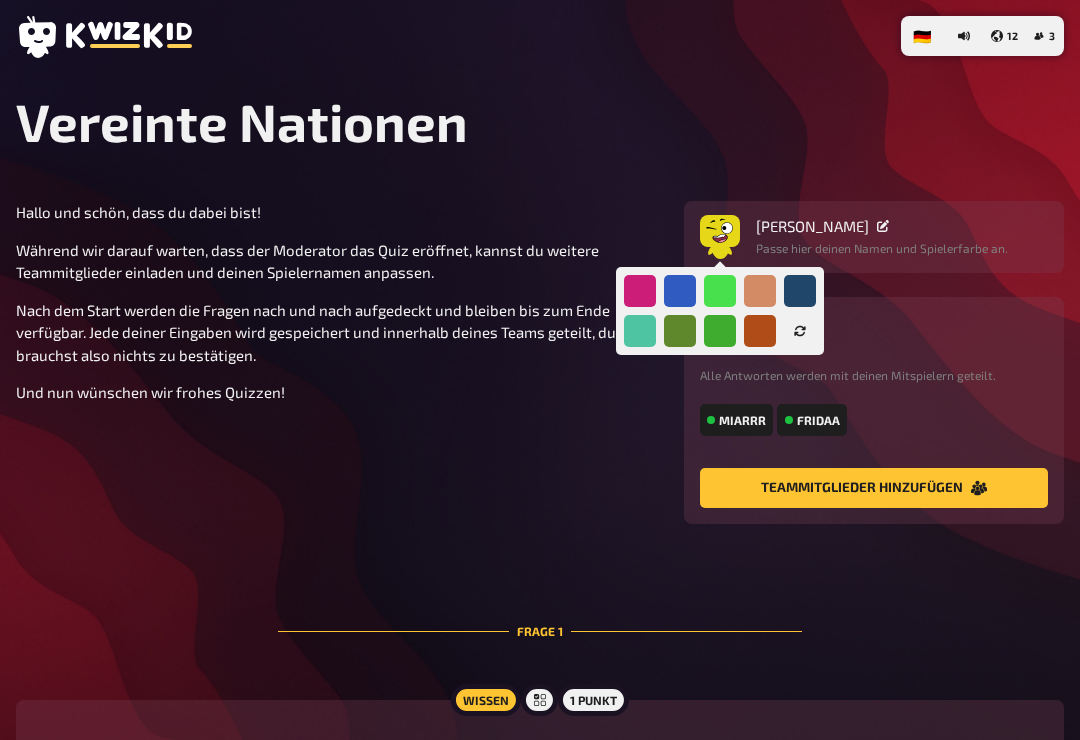 click at bounding box center (640, 291) 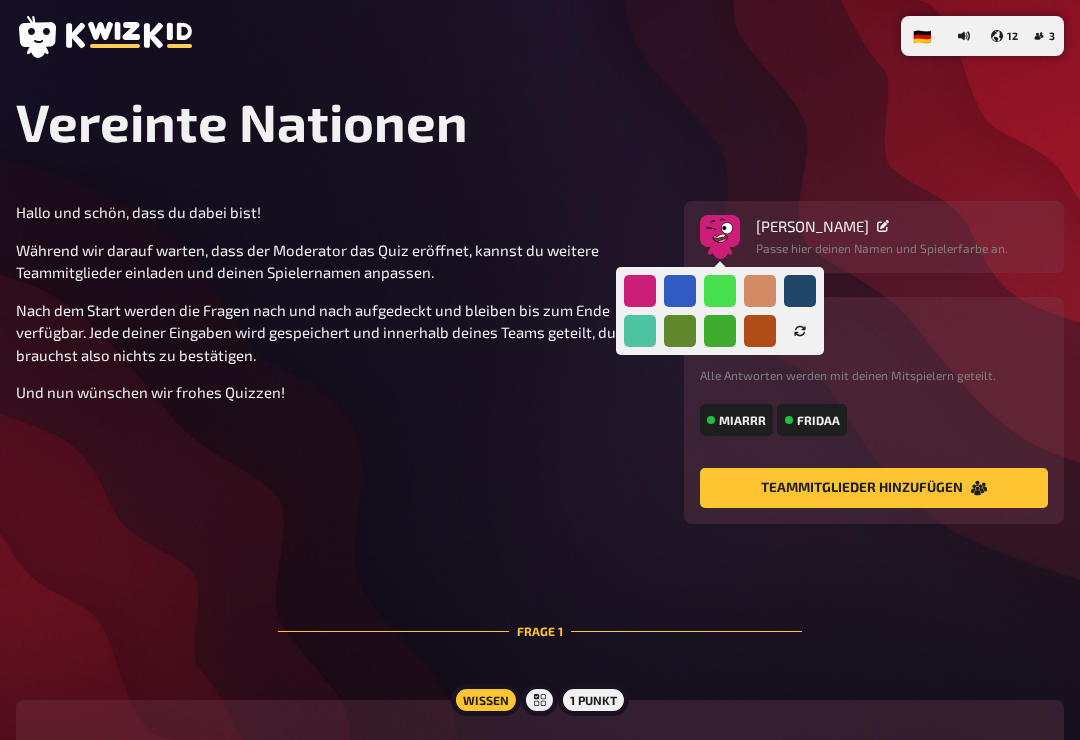 click at bounding box center (800, 331) 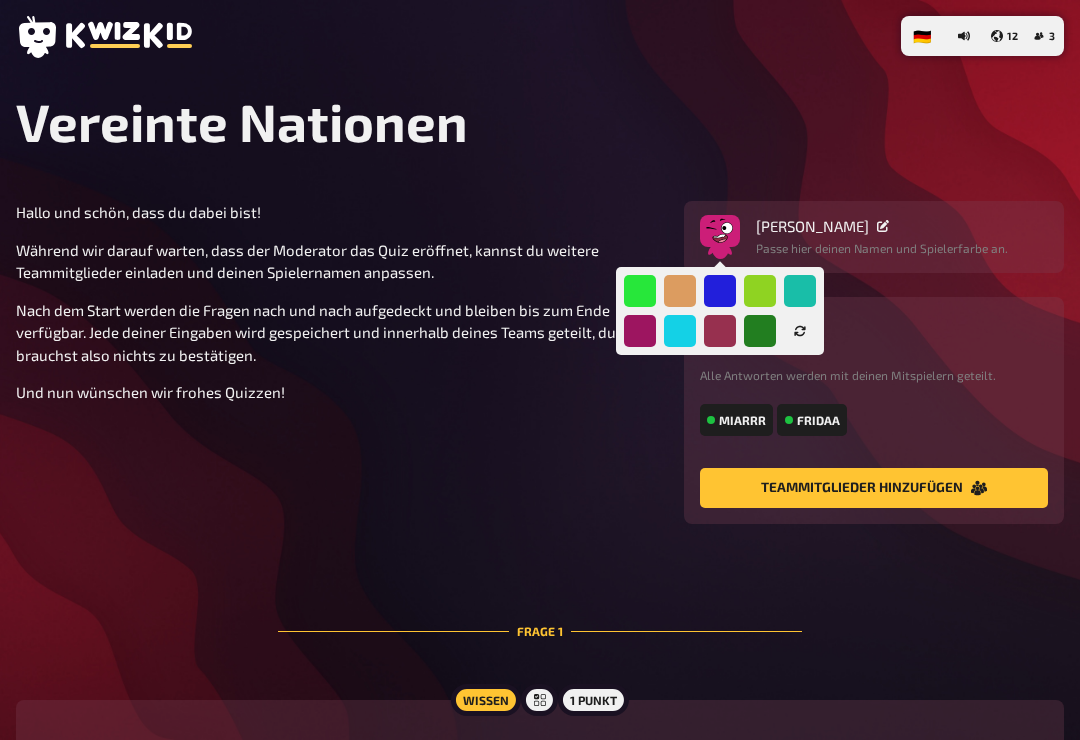 click 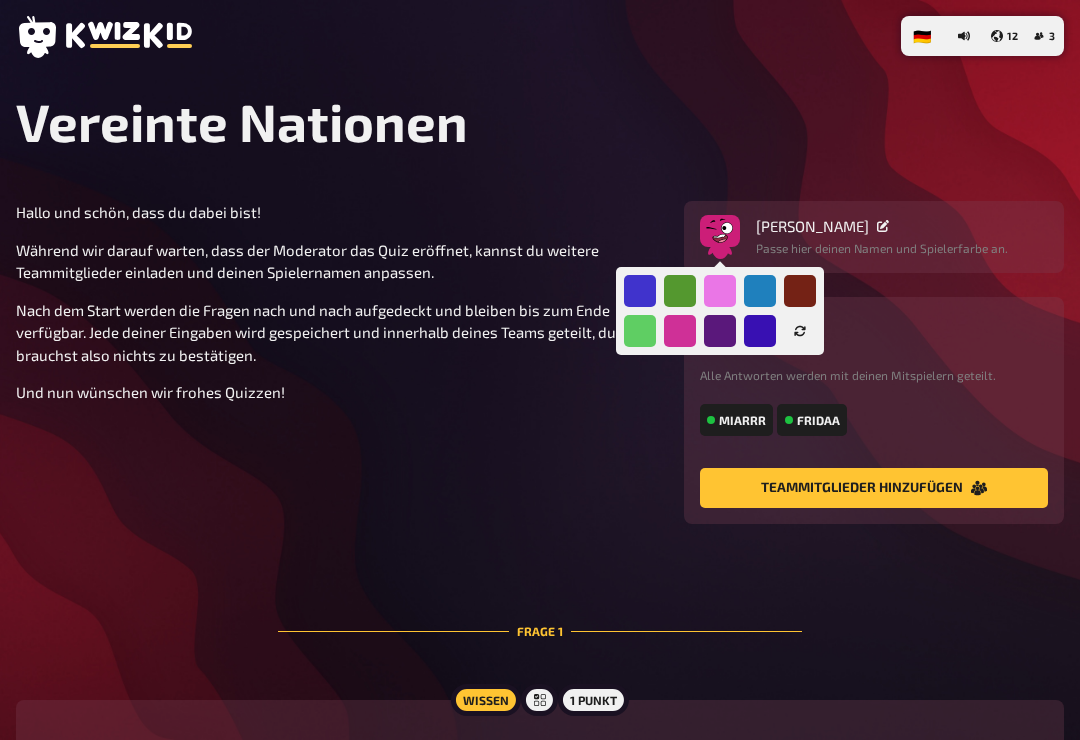 click at bounding box center (800, 291) 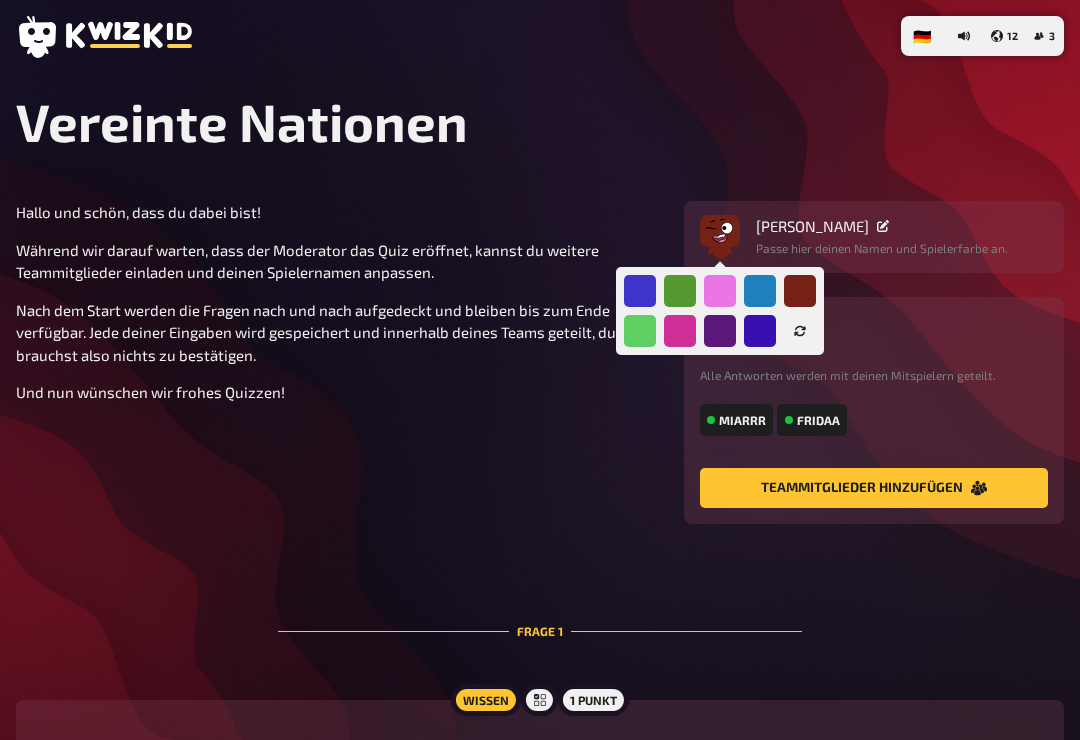 click at bounding box center [720, 291] 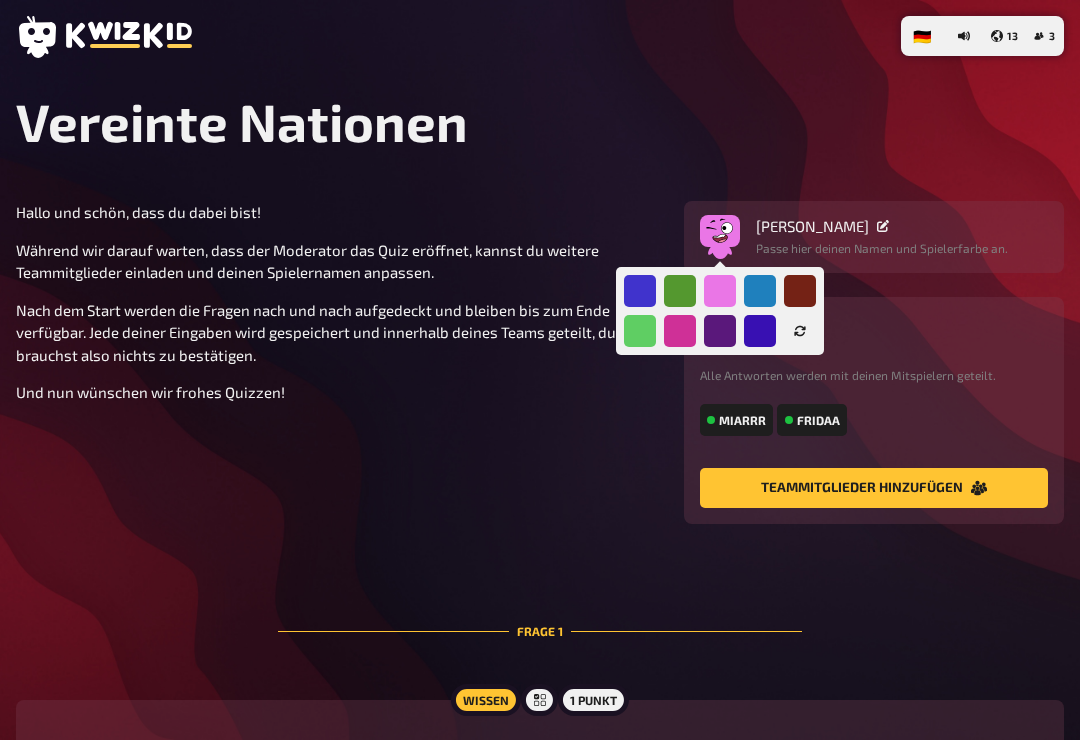 click at bounding box center [800, 331] 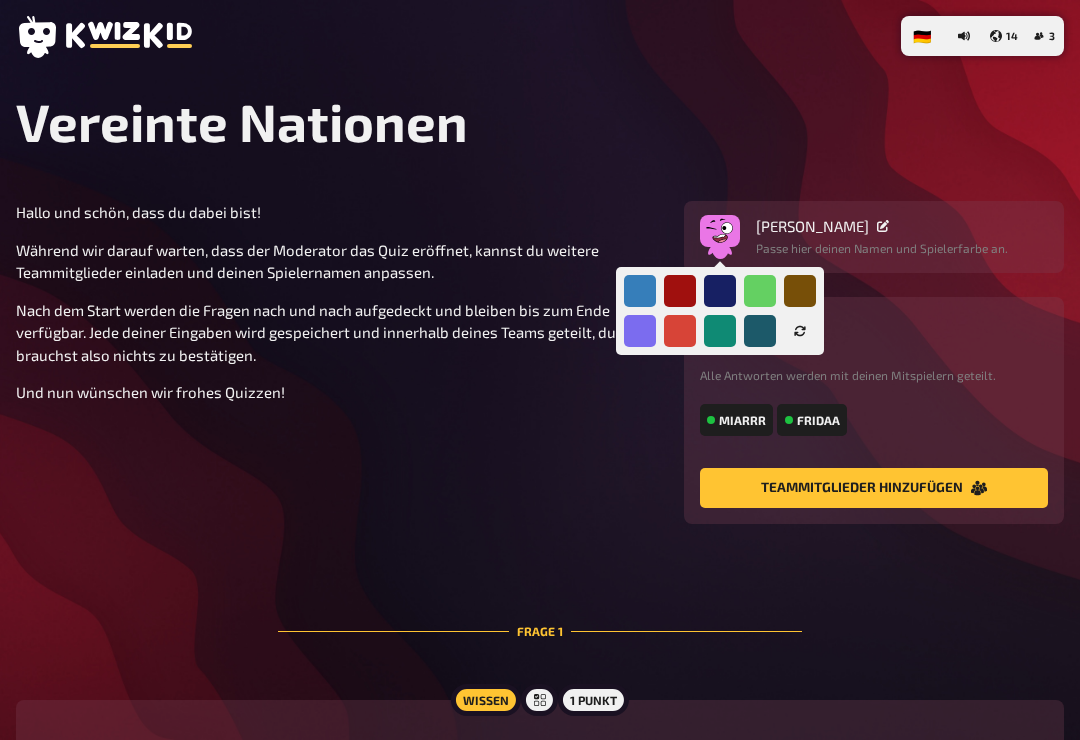click 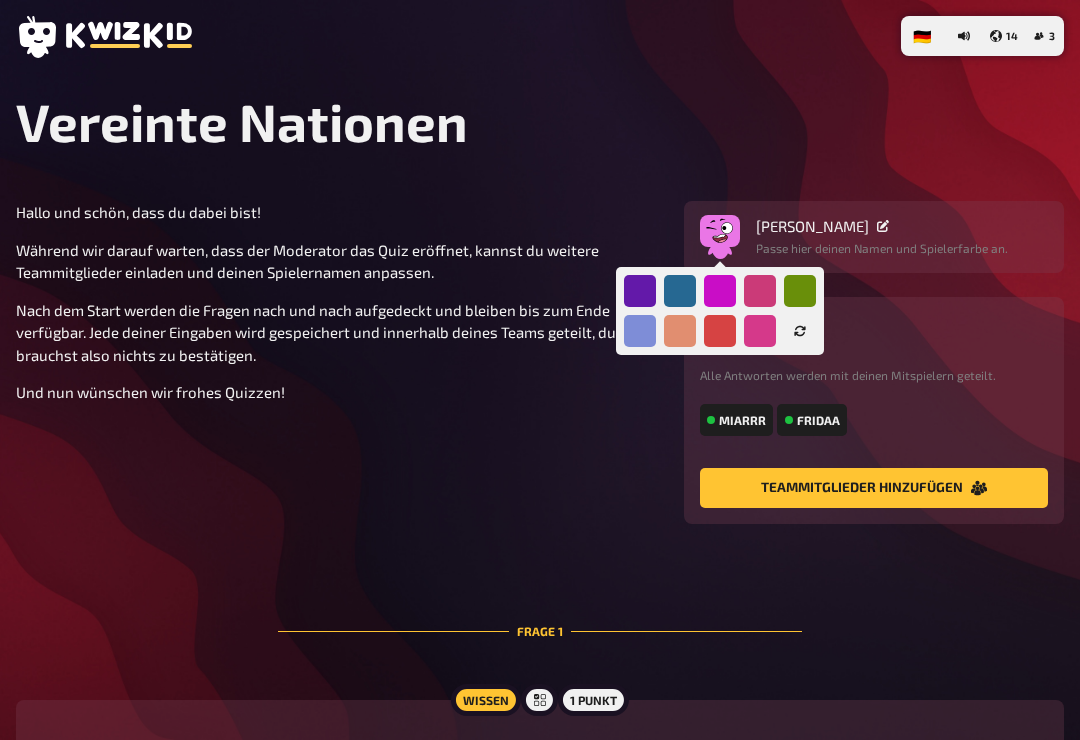 click at bounding box center [760, 331] 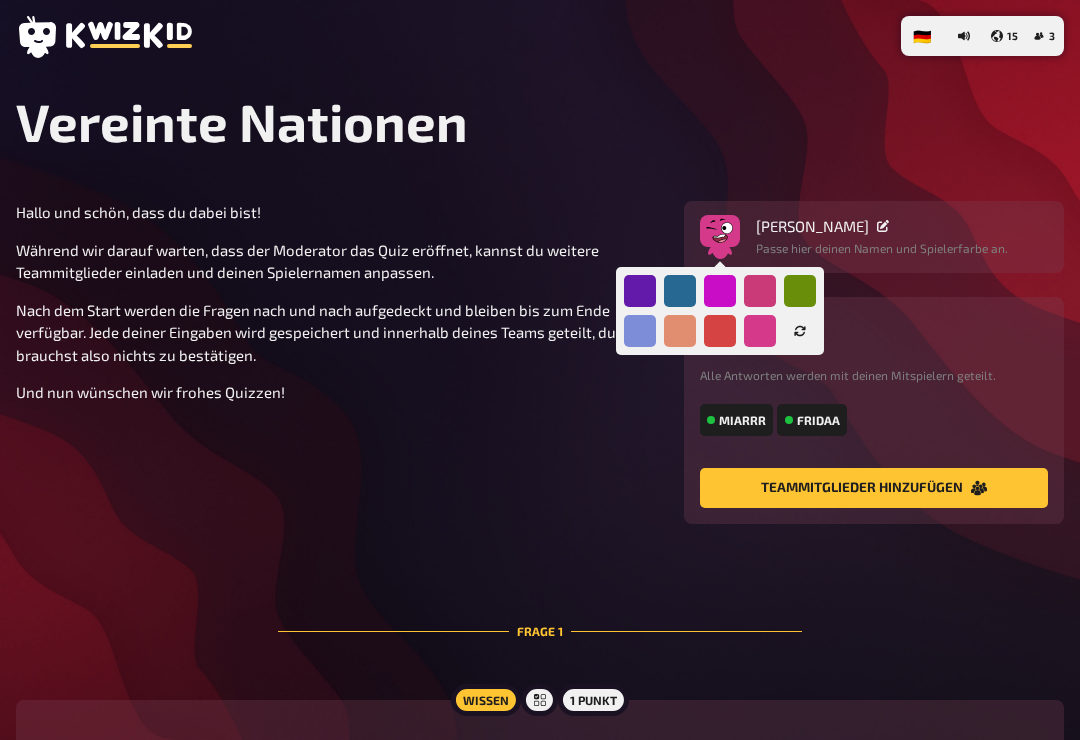 click on "Hallo und schön, dass du dabei bist! Während wir darauf warten, dass der Moderator das Quiz eröffnet, kannst du weitere Teammitglieder einladen und deinen Spielernamen anpassen. Nach dem Start werden die Fragen nach und nach aufgedeckt und bleiben bis zum Ende verfügbar. Jede deiner Eingaben wird gespeichert und innerhalb deines Teams geteilt, du brauchst also nichts zu bestätigen. Und nun wünschen wir frohes Quizzen! [PERSON_NAME] Passe hier deinen Namen und Spielerfarbe an. Mein Team Hallo Alle Antworten werden mit deinen Mitspielern geteilt. Miarrr Fridaa Teammitglieder hinzufügen" at bounding box center [540, 362] 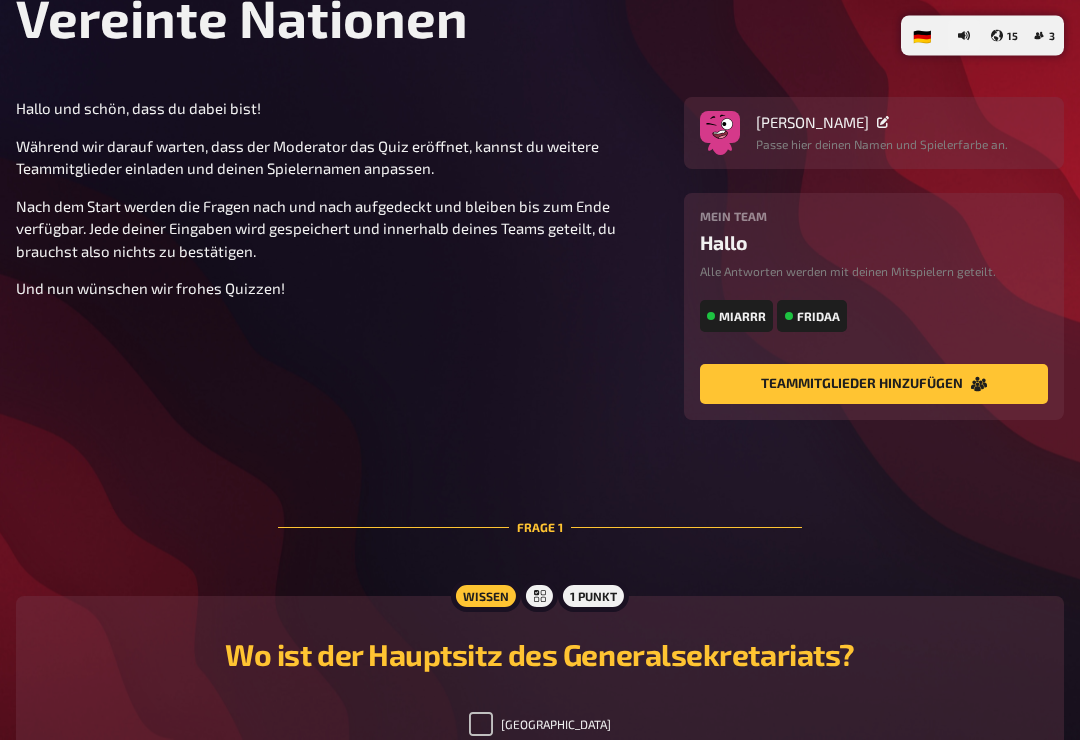 scroll, scrollTop: 105, scrollLeft: 0, axis: vertical 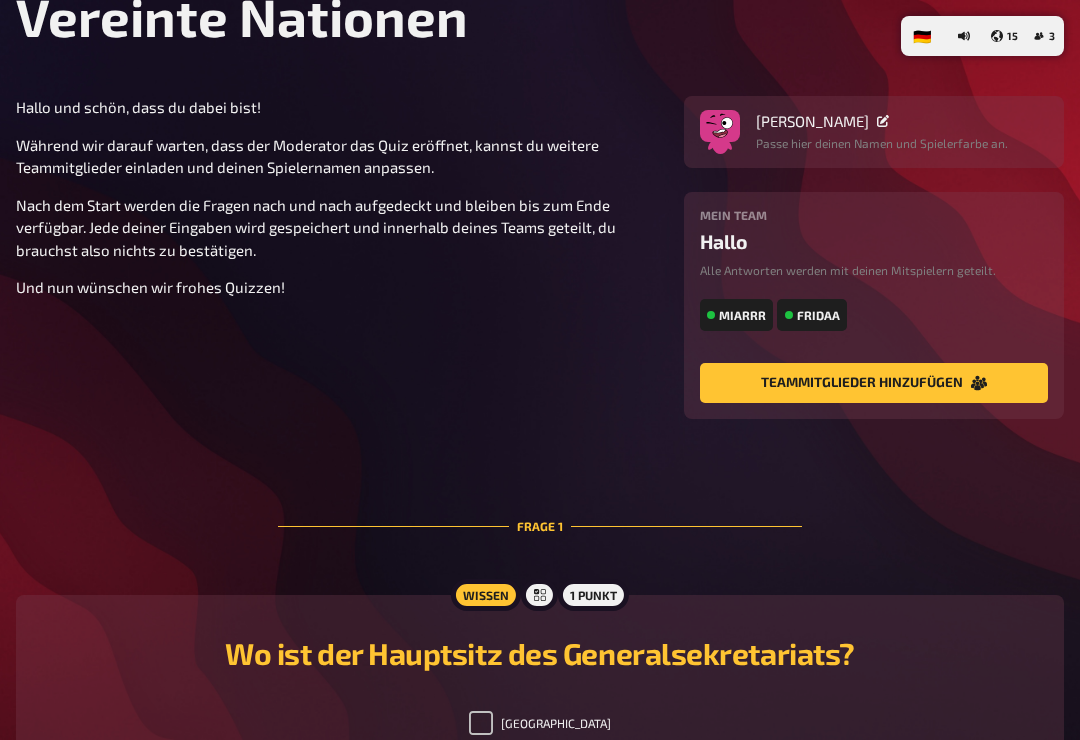 checkbox on "true" 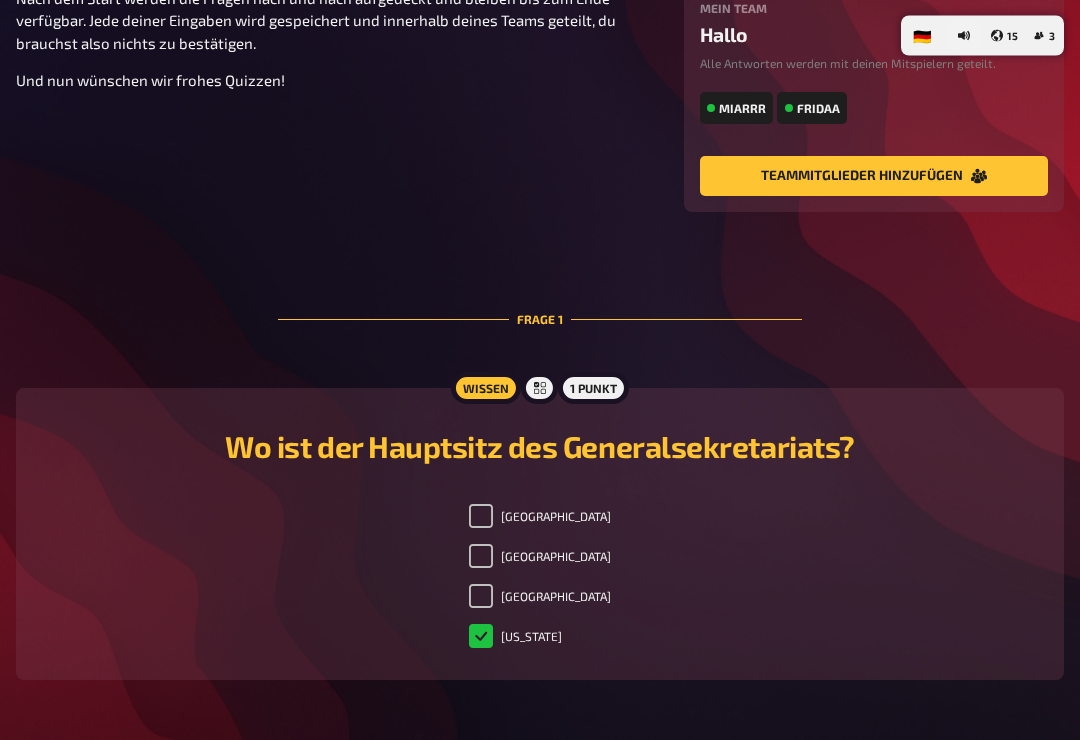 scroll, scrollTop: 312, scrollLeft: 0, axis: vertical 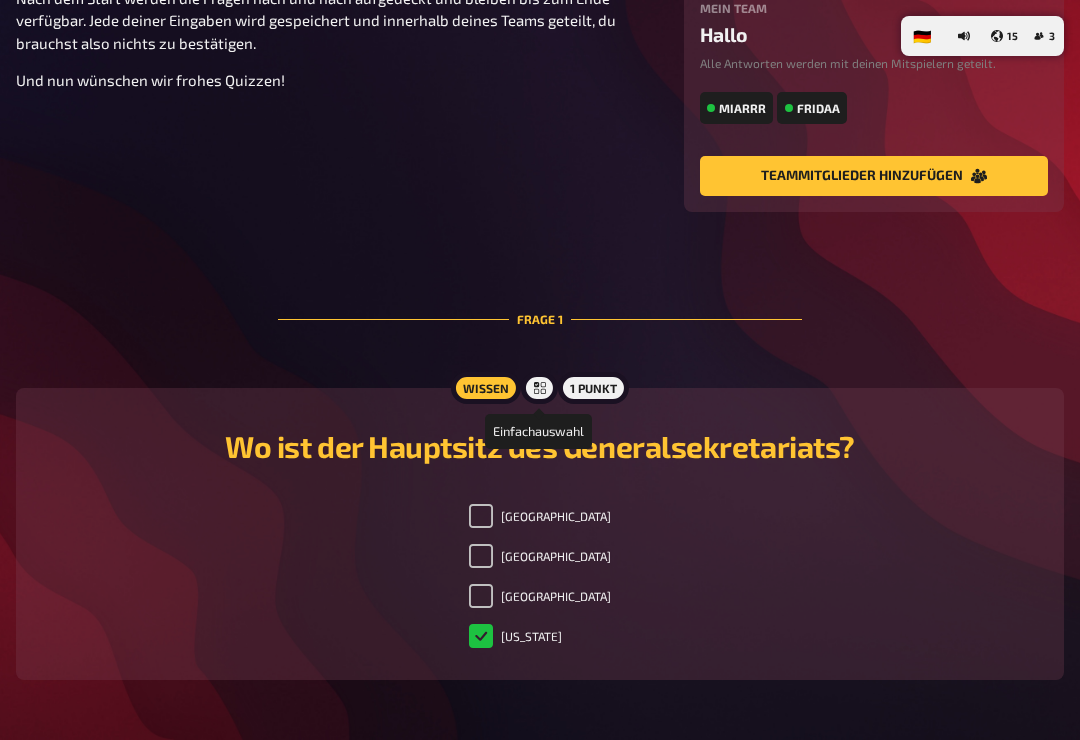 click at bounding box center [539, 388] 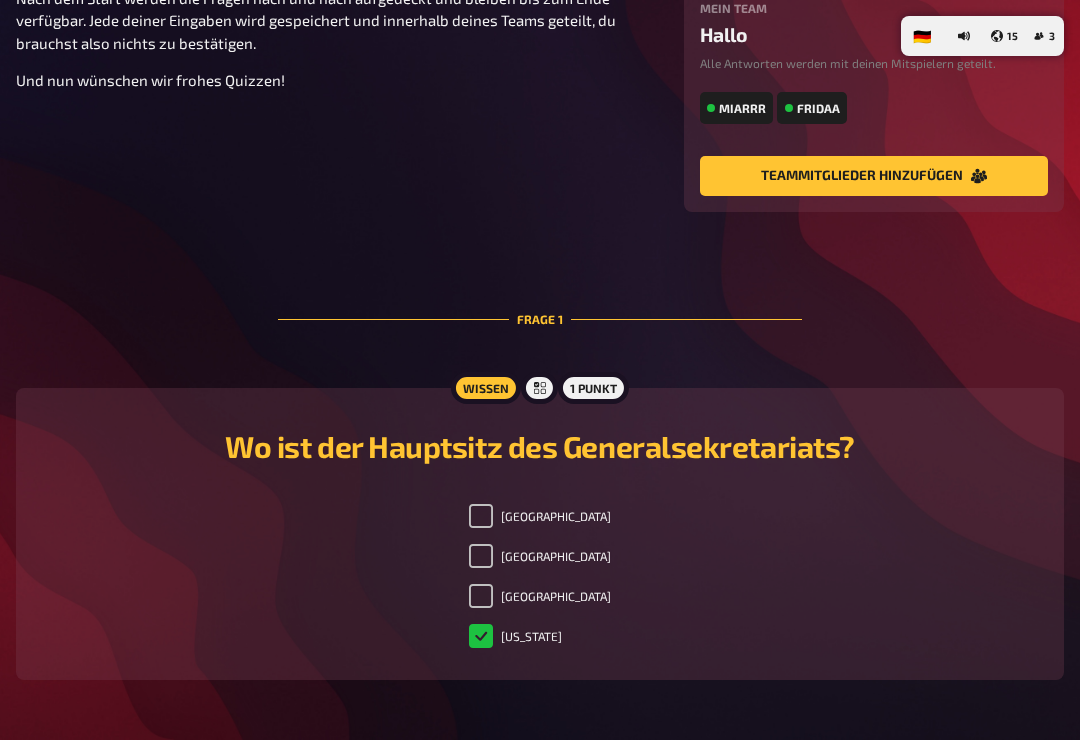 click on "1 Punkt" at bounding box center (593, 388) 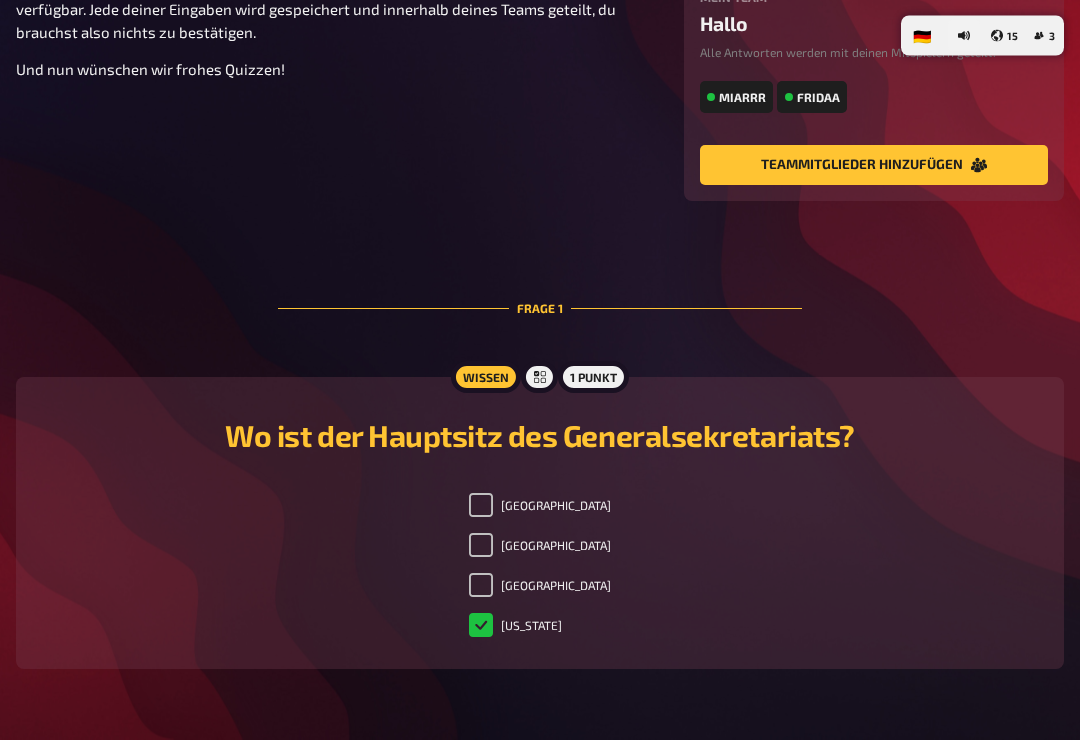 scroll, scrollTop: 355, scrollLeft: 0, axis: vertical 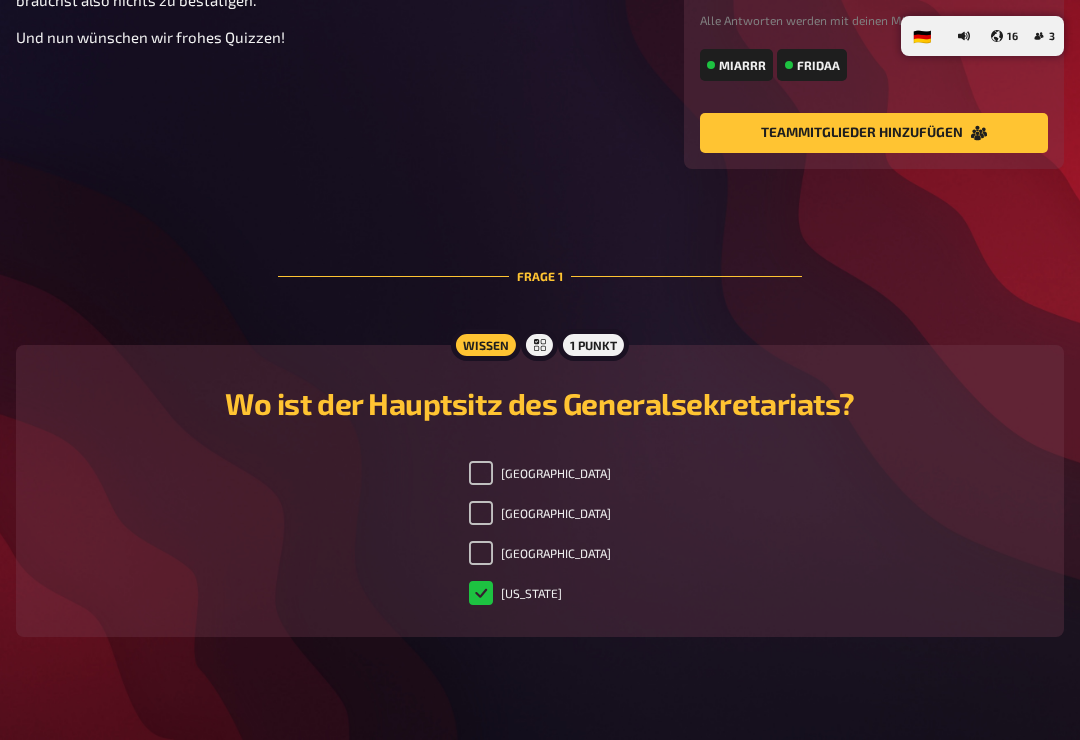 click on "Vereinte Nationen [PERSON_NAME] und schön, dass du dabei bist! Während wir darauf warten, dass der Moderator das Quiz eröffnet, kannst du weitere Teammitglieder einladen und deinen Spielernamen anpassen. Nach dem Start werden die Fragen nach und nach aufgedeckt und bleiben bis zum Ende verfügbar. Jede deiner Eingaben wird gespeichert und innerhalb deines Teams geteilt, du brauchst also nichts zu bestätigen. Und nun wünschen wir frohes Quizzen! [PERSON_NAME] Passe hier deinen Namen und Spielerfarbe an. Mein Team Hallo Alle Antworten werden mit deinen Mitspielern geteilt. Miarrr Fridaa Teammitglieder hinzufügen Frage   1 Wissen 1 Punkt Wo ist der Hauptsitz des Generalsekretariats? [GEOGRAPHIC_DATA] [GEOGRAPHIC_DATA] [GEOGRAPHIC_DATA] [US_STATE]" at bounding box center [540, 202] 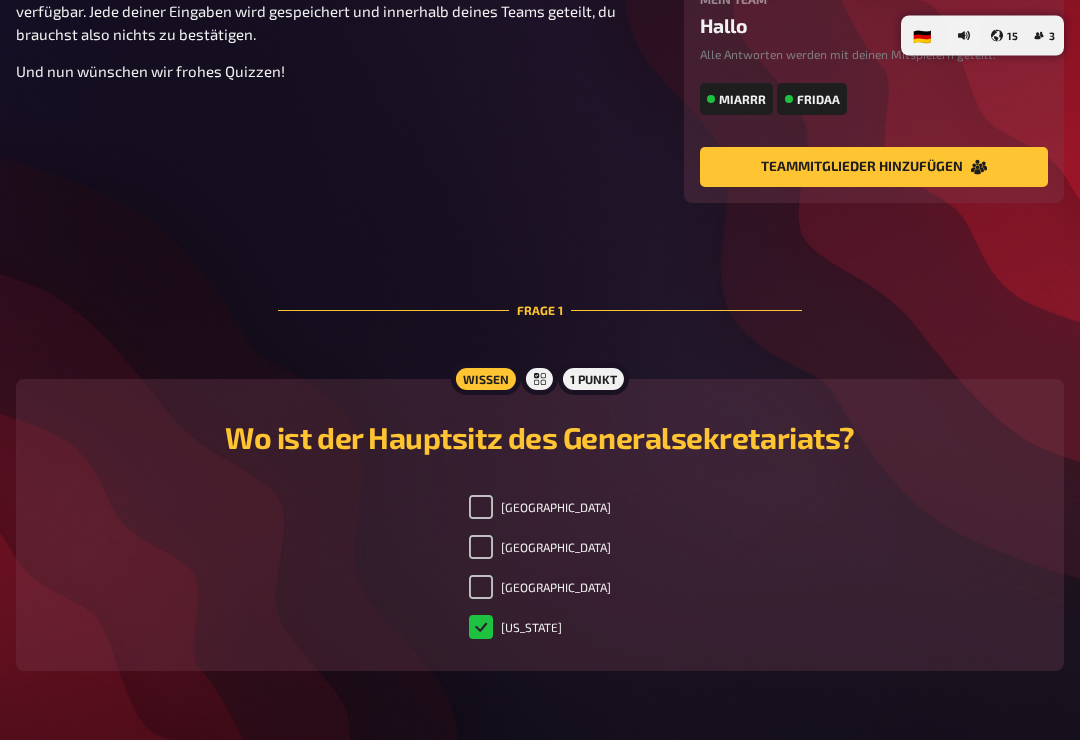 scroll, scrollTop: 355, scrollLeft: 0, axis: vertical 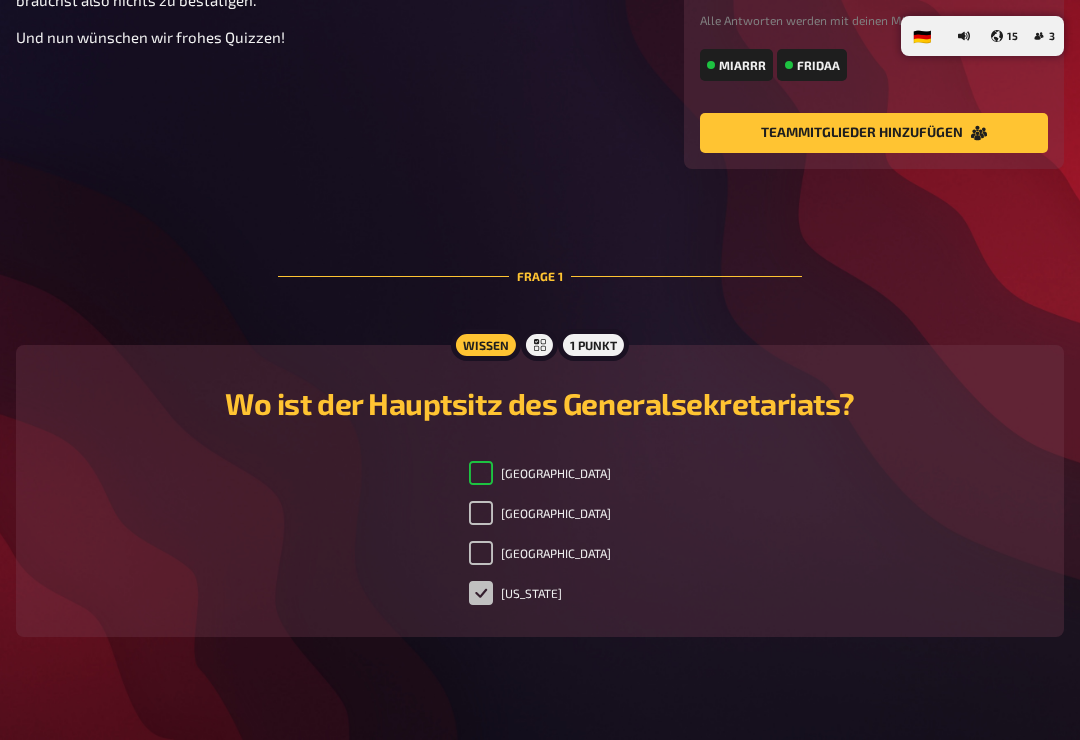 checkbox on "true" 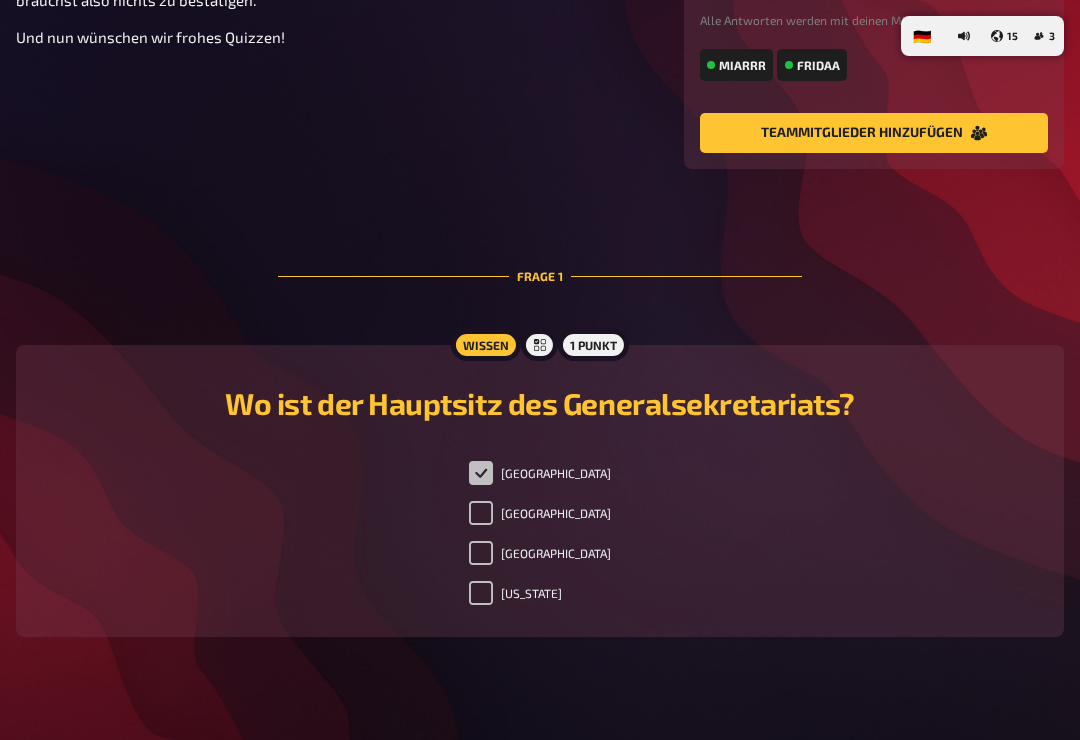 checkbox on "false" 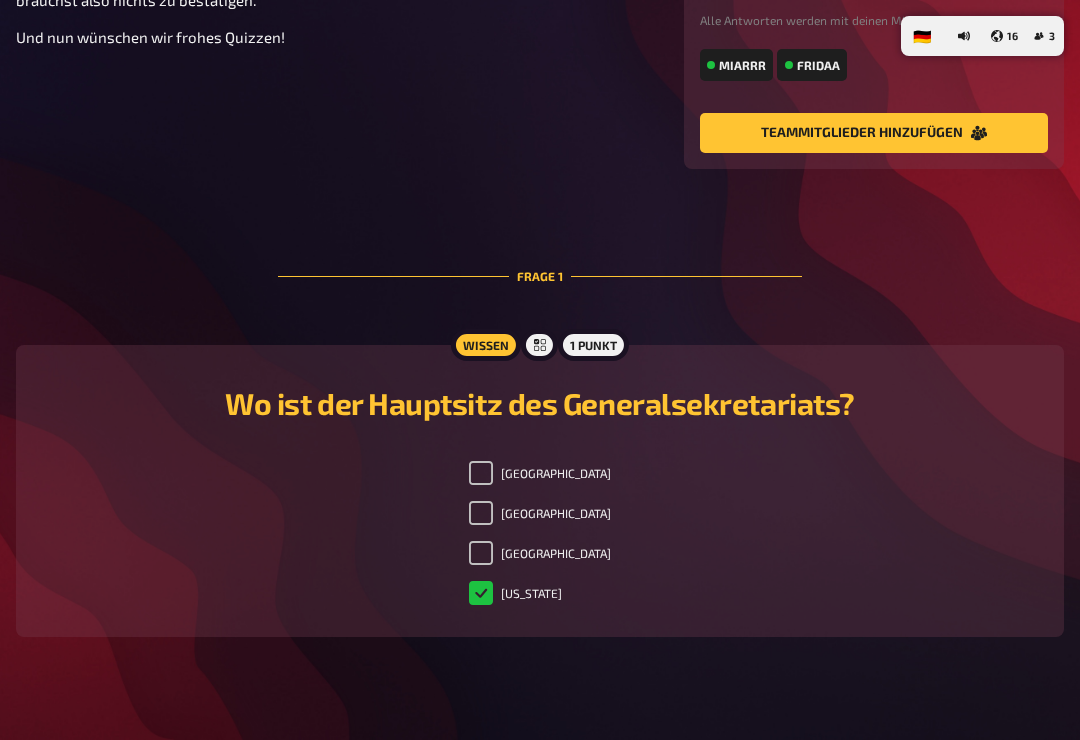 click on "[GEOGRAPHIC_DATA]" at bounding box center [481, 513] 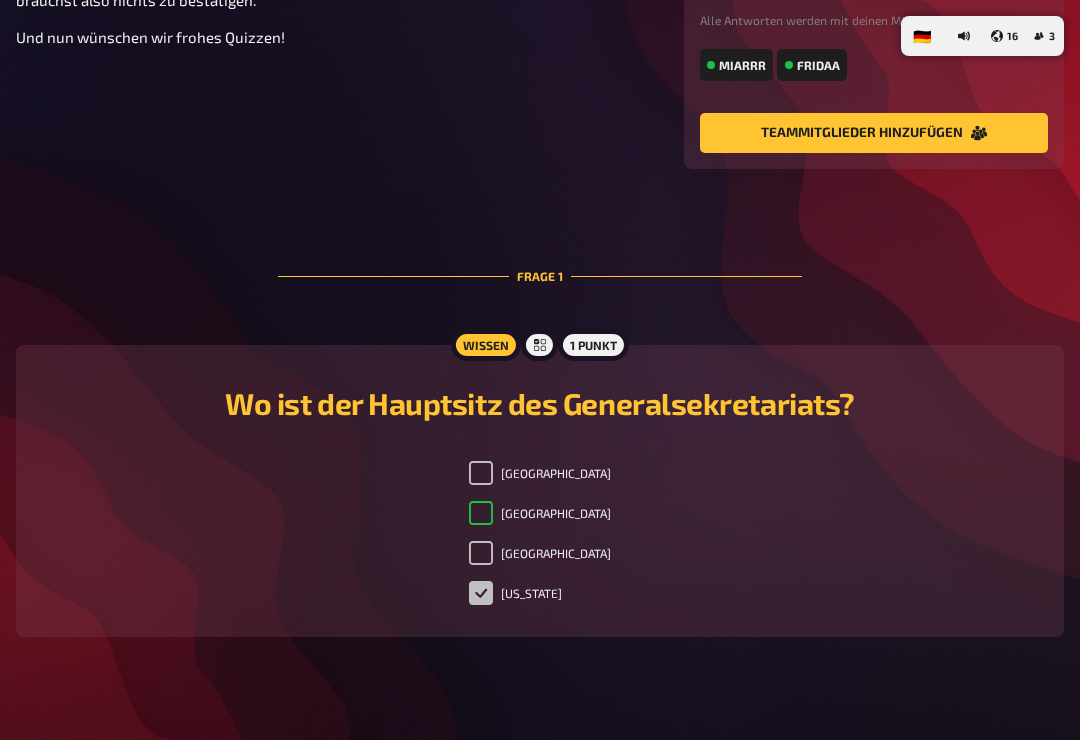 checkbox on "true" 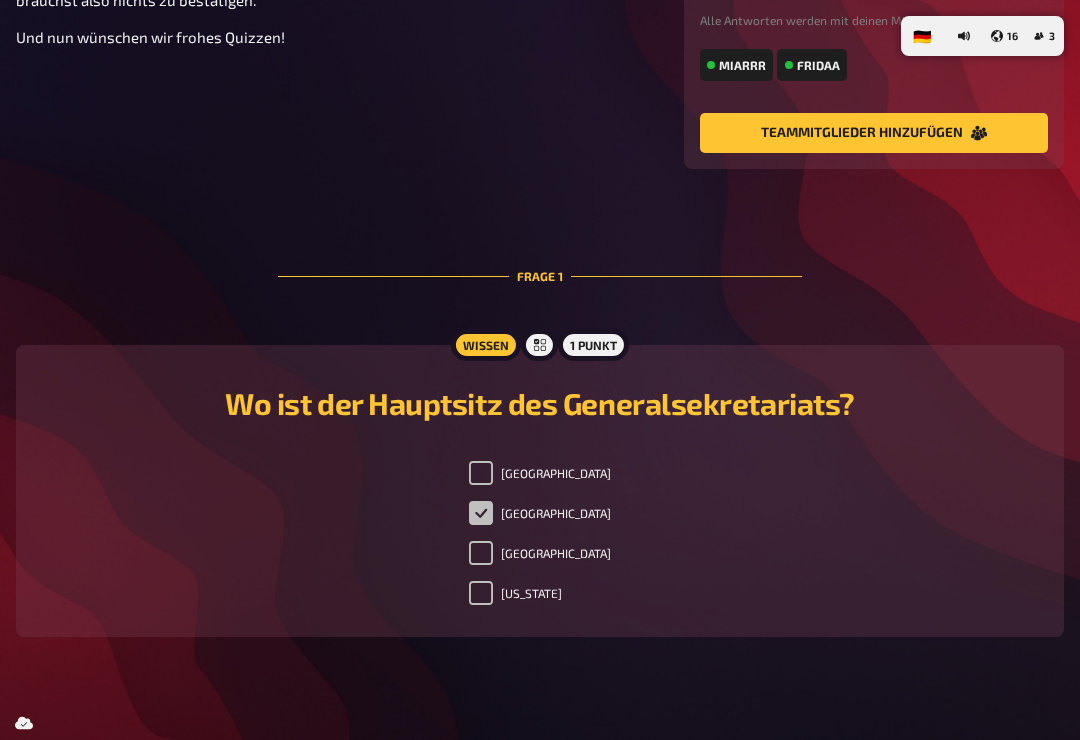 checkbox on "false" 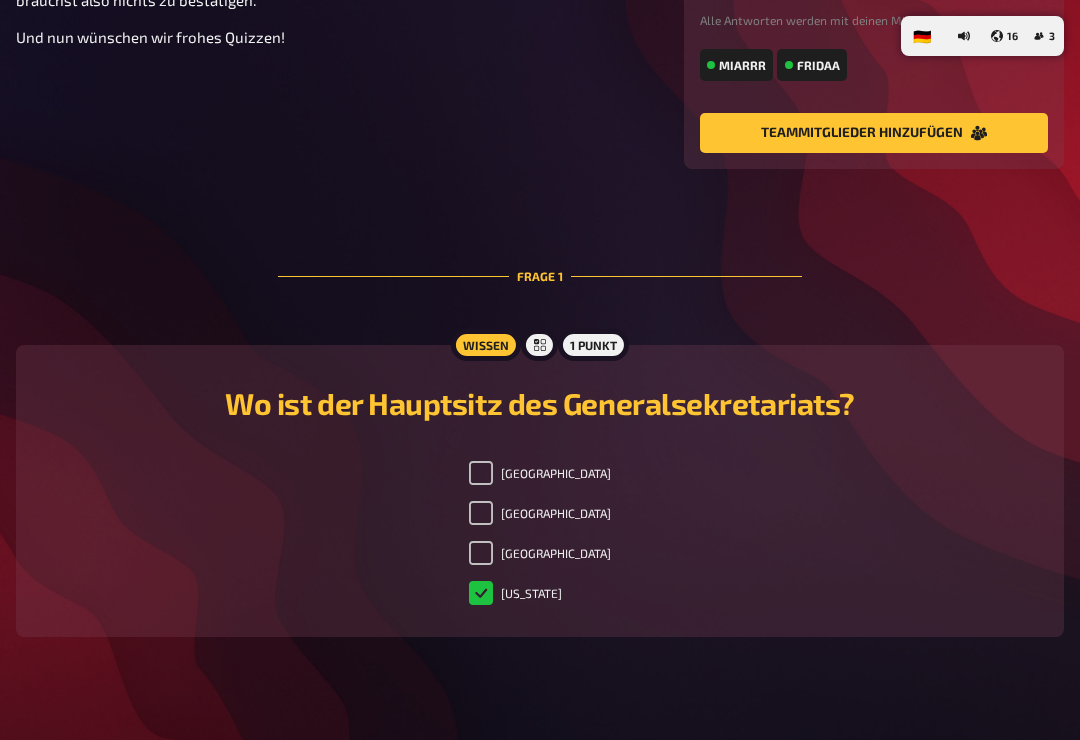 click on "Wissen 1 Punkt Wo ist der Hauptsitz des Generalsekretariats? [GEOGRAPHIC_DATA] [GEOGRAPHIC_DATA] [GEOGRAPHIC_DATA] [US_STATE]" at bounding box center [540, 491] 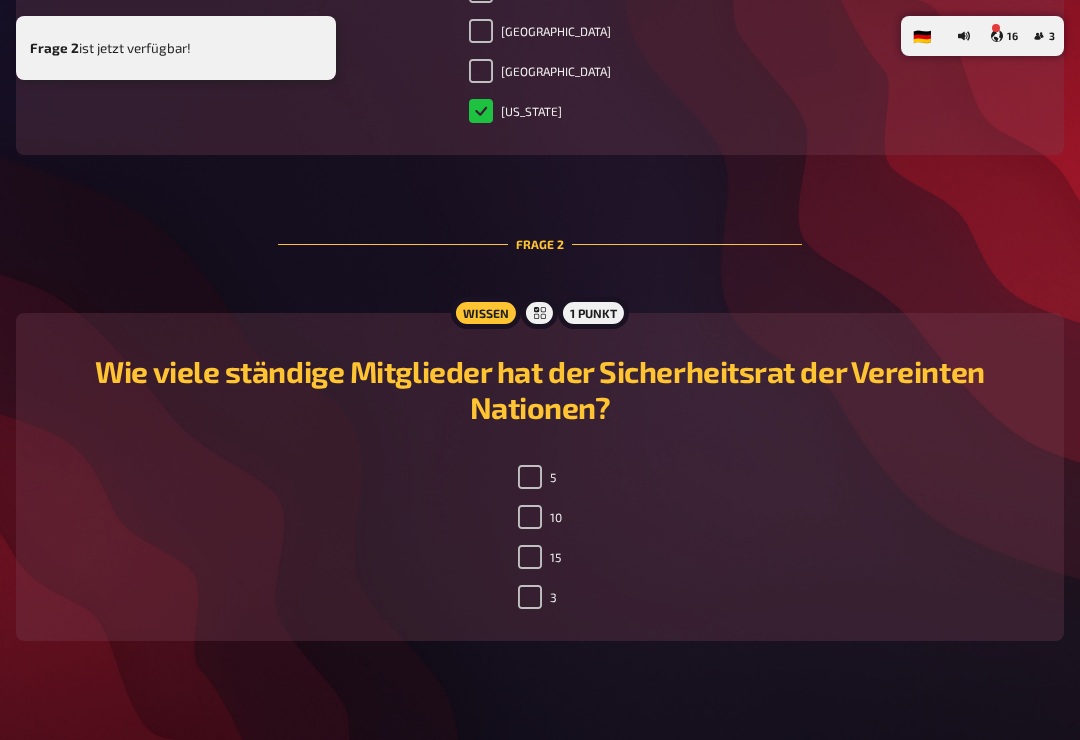 scroll, scrollTop: 844, scrollLeft: 0, axis: vertical 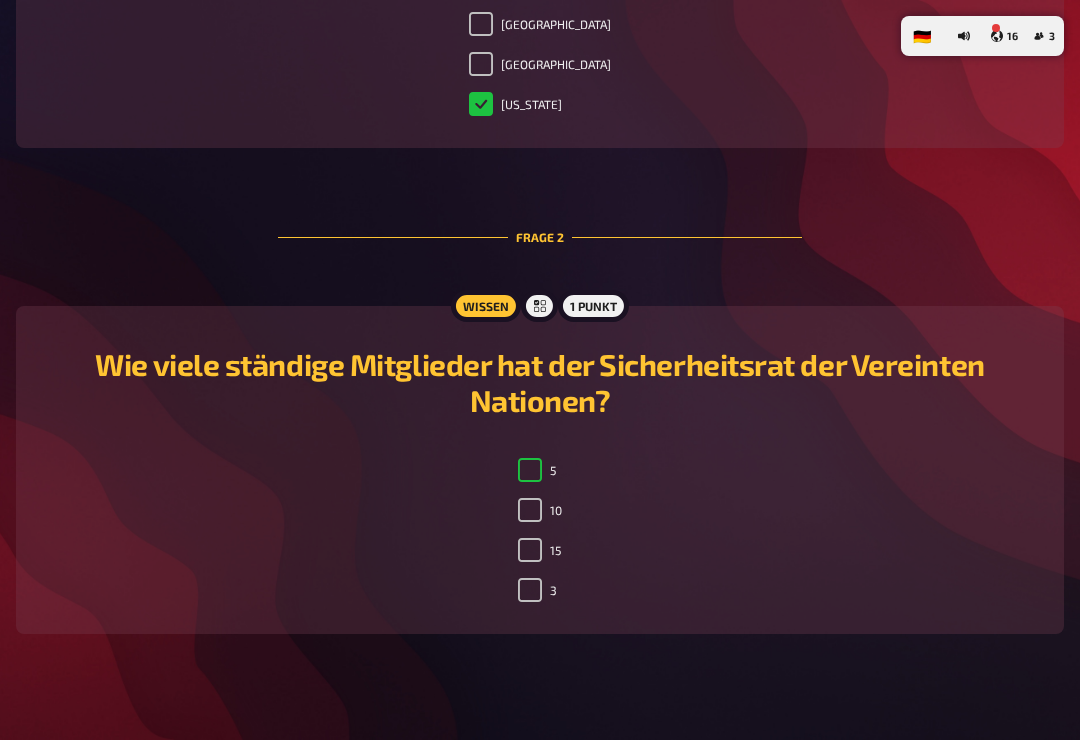 checkbox on "true" 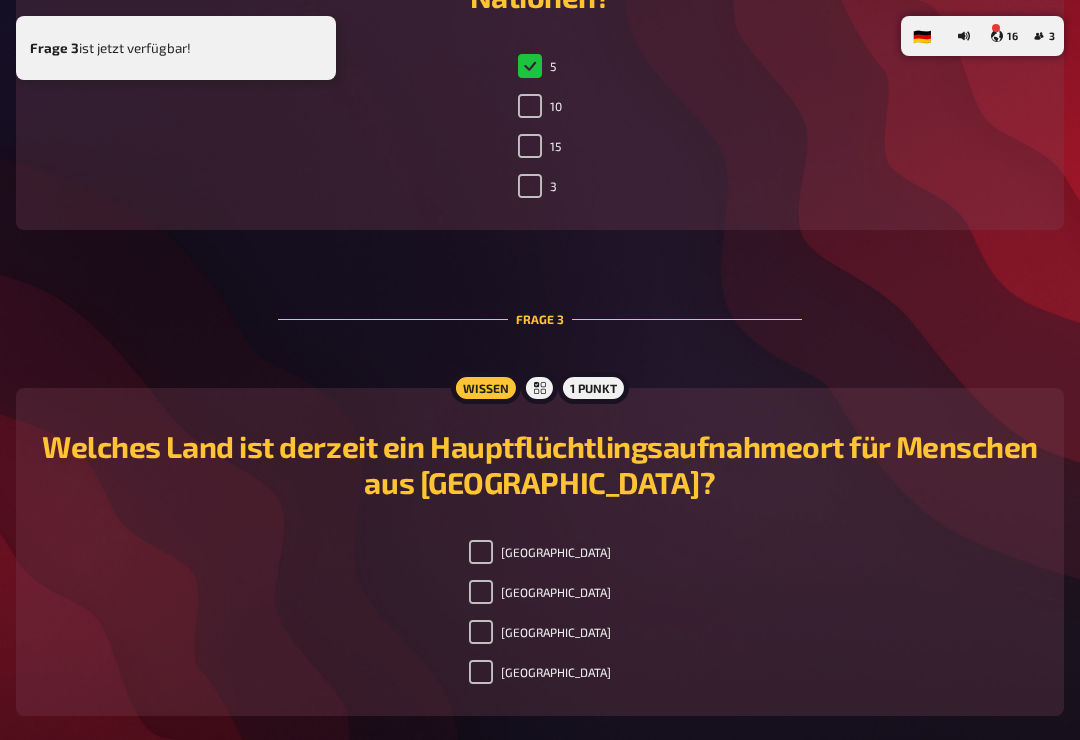 scroll, scrollTop: 1333, scrollLeft: 0, axis: vertical 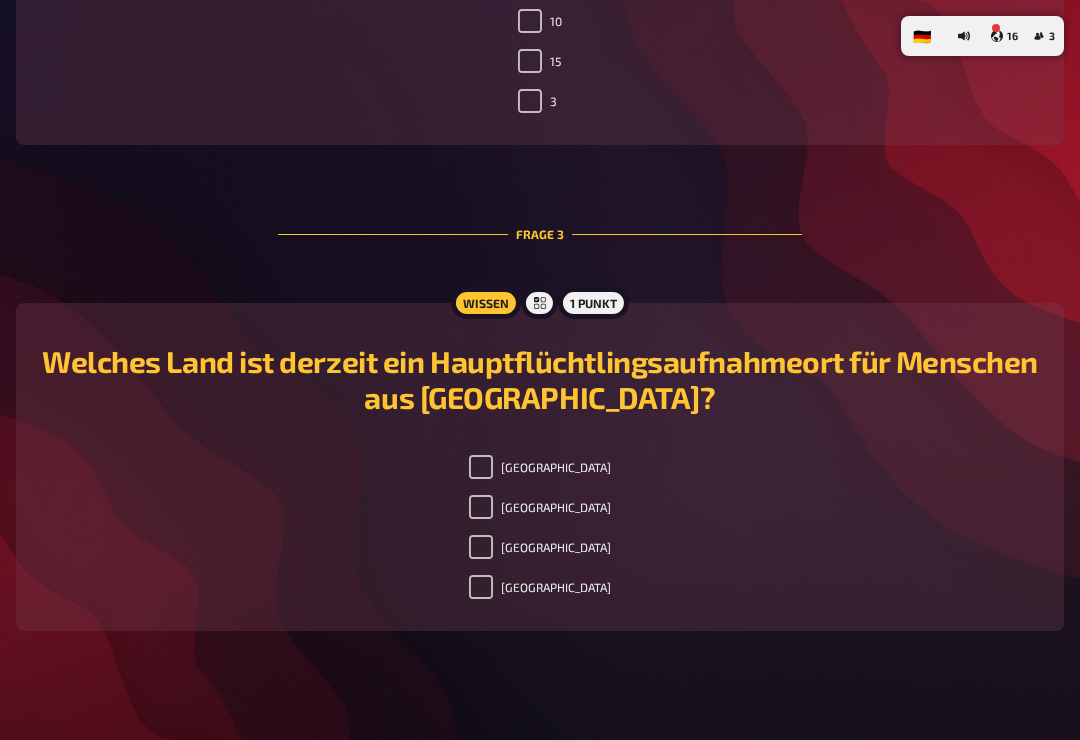 click on "[GEOGRAPHIC_DATA] [GEOGRAPHIC_DATA] [GEOGRAPHIC_DATA] [GEOGRAPHIC_DATA]" at bounding box center [540, 531] 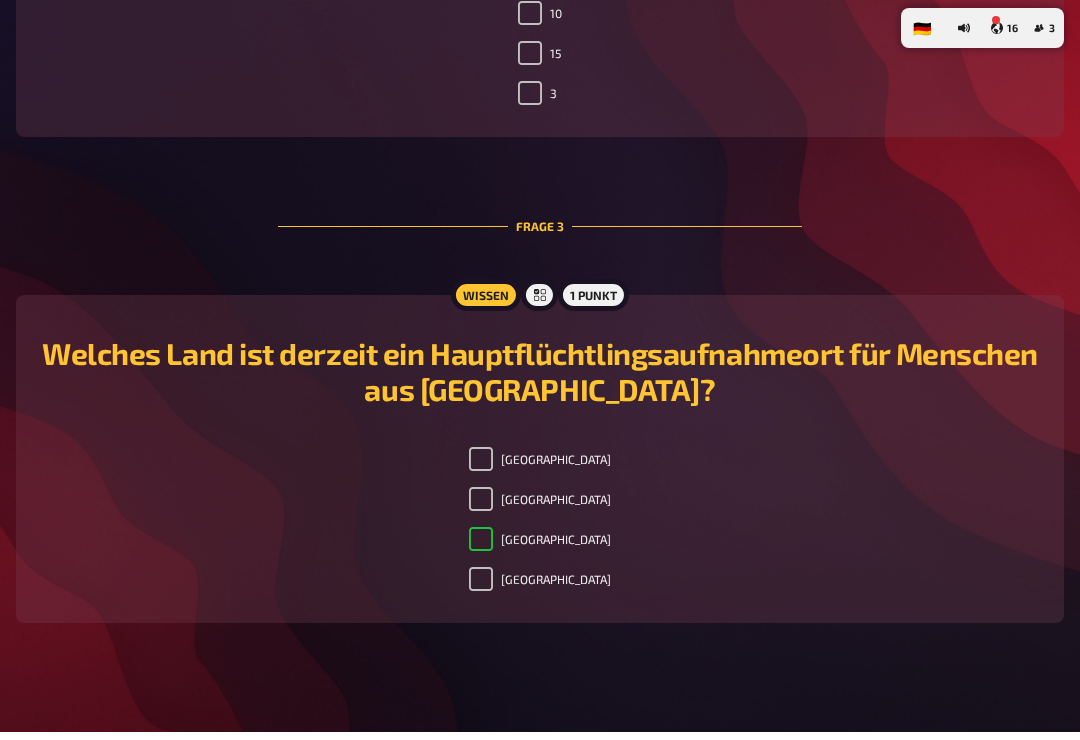 checkbox on "true" 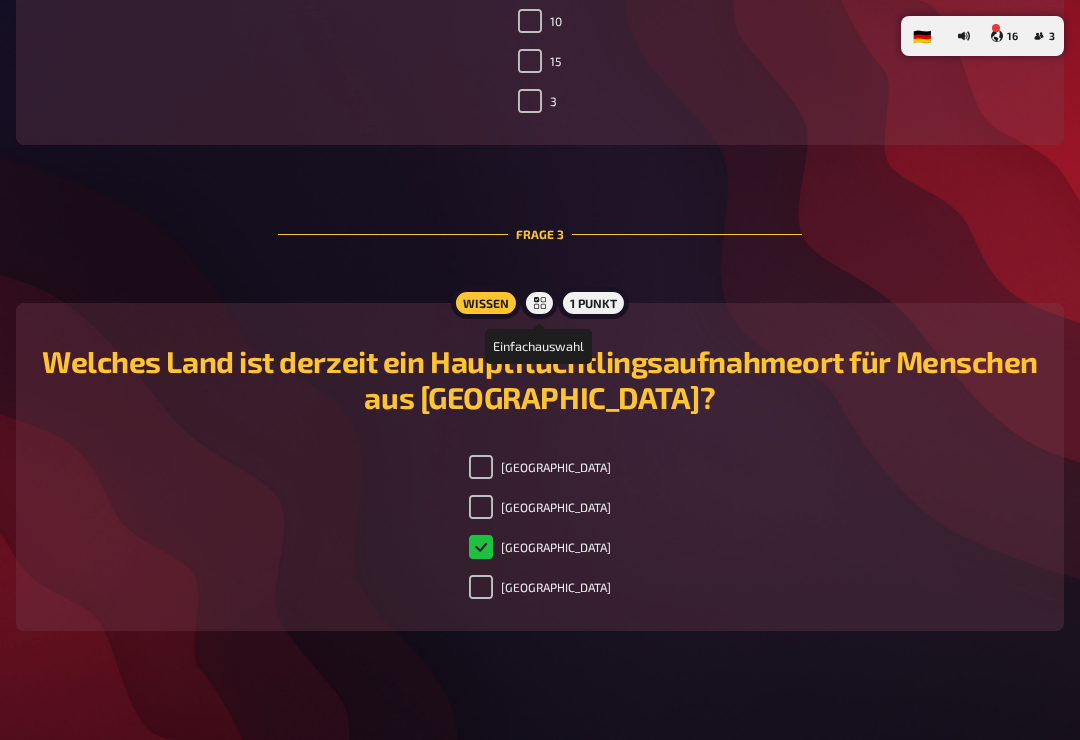 click 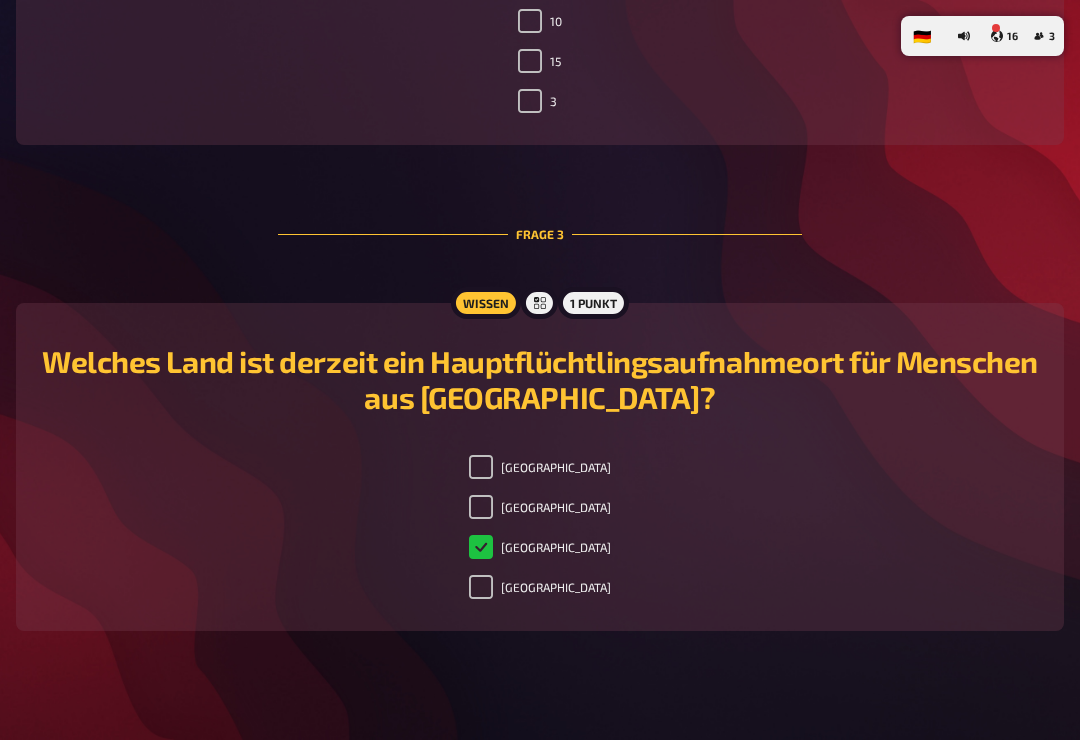 click on "1 Punkt" at bounding box center [593, 303] 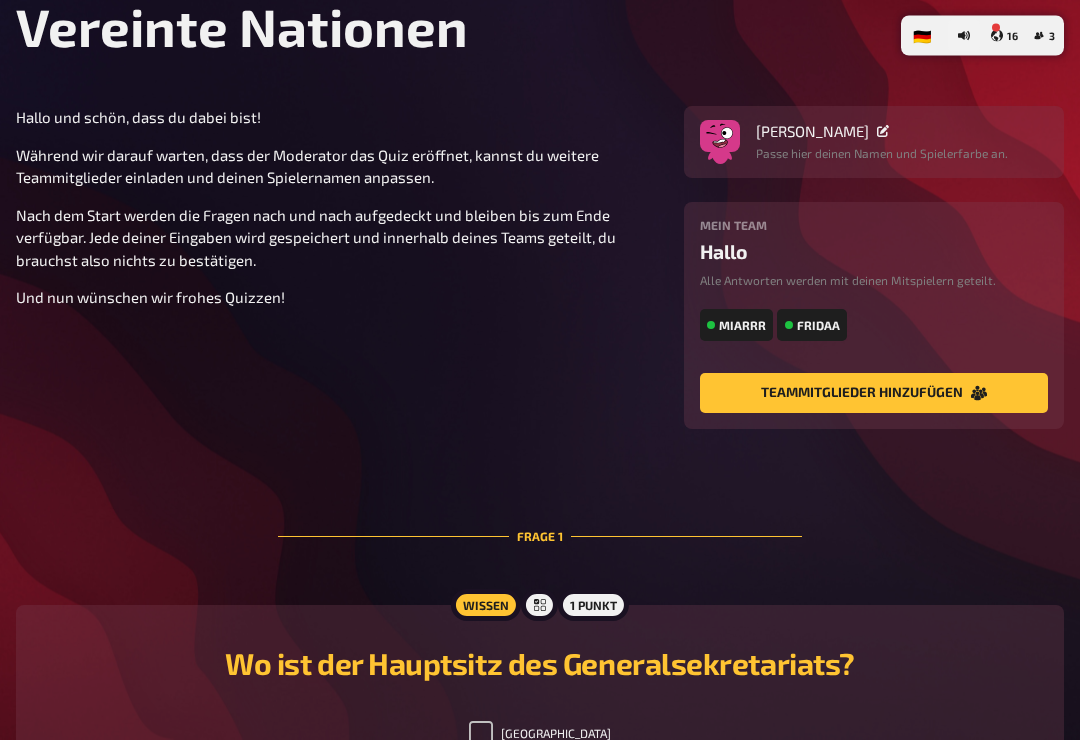 scroll, scrollTop: 0, scrollLeft: 0, axis: both 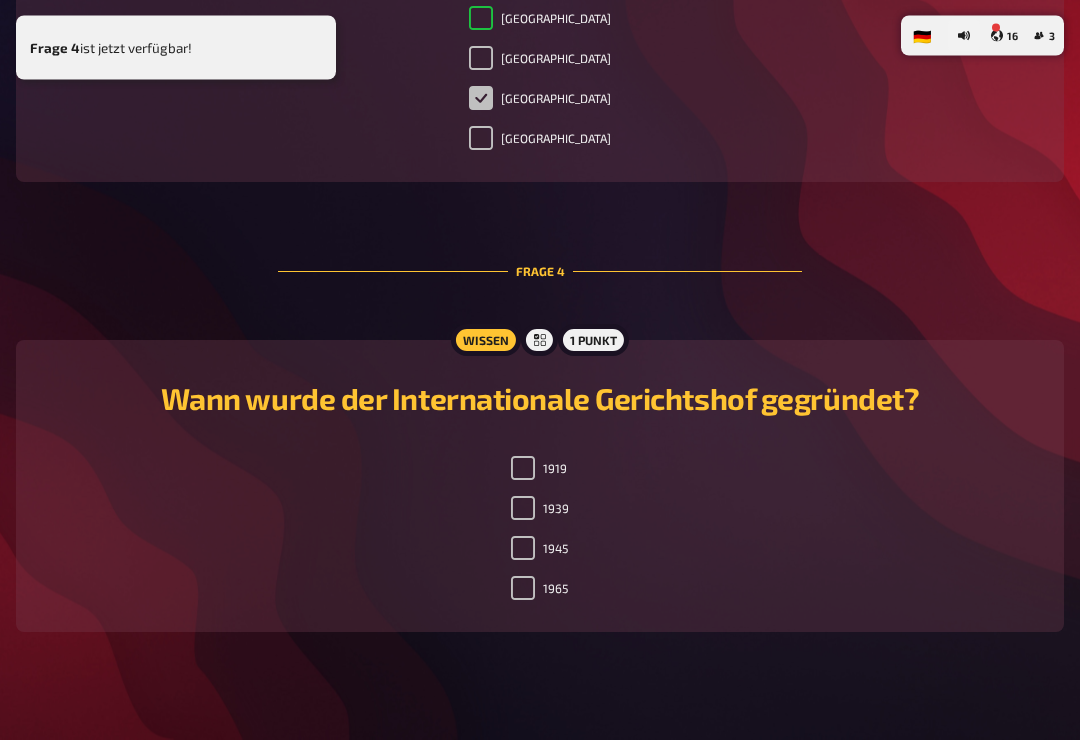 checkbox on "true" 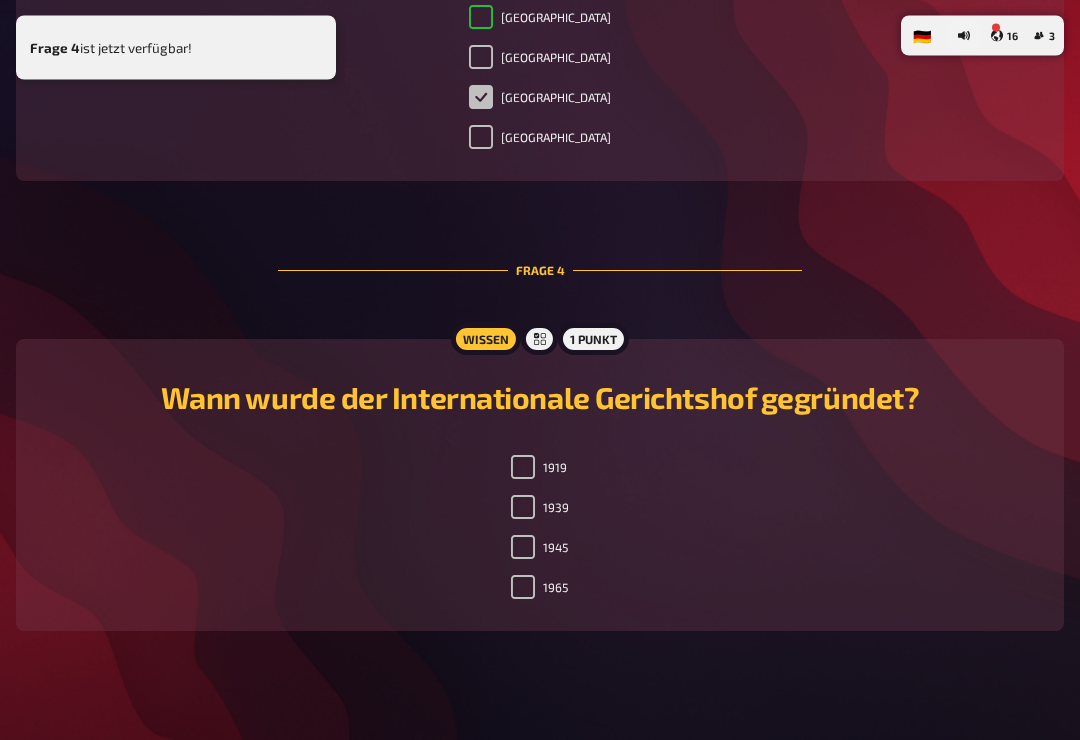 scroll, scrollTop: 1785, scrollLeft: 0, axis: vertical 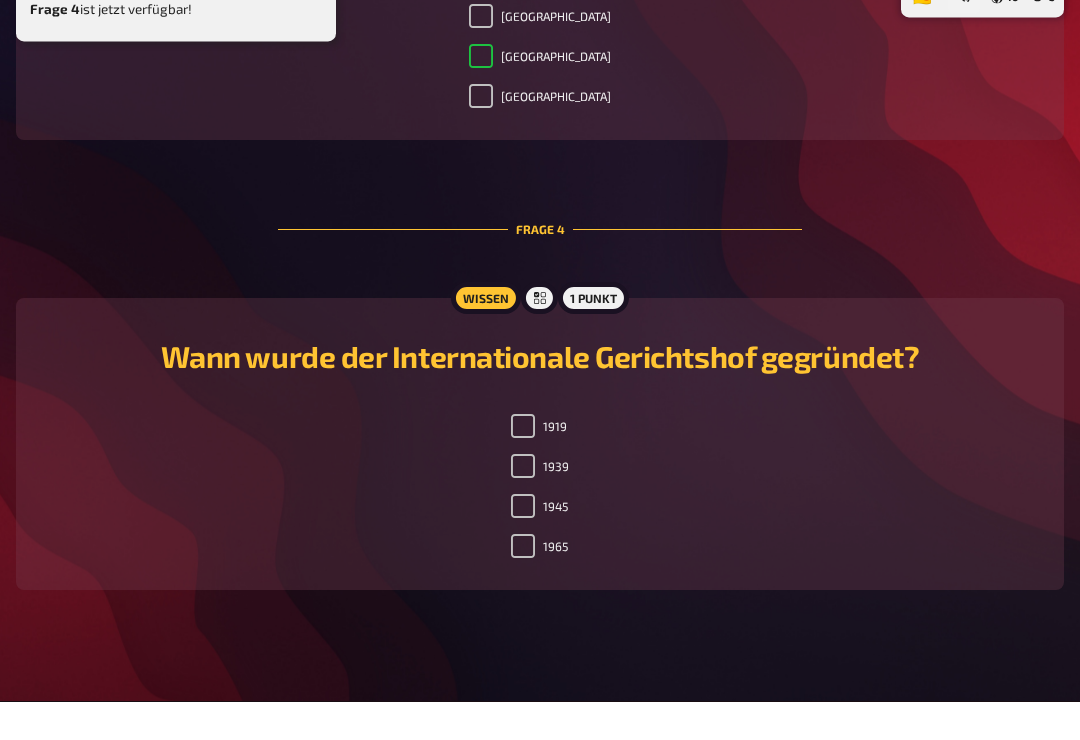 checkbox on "false" 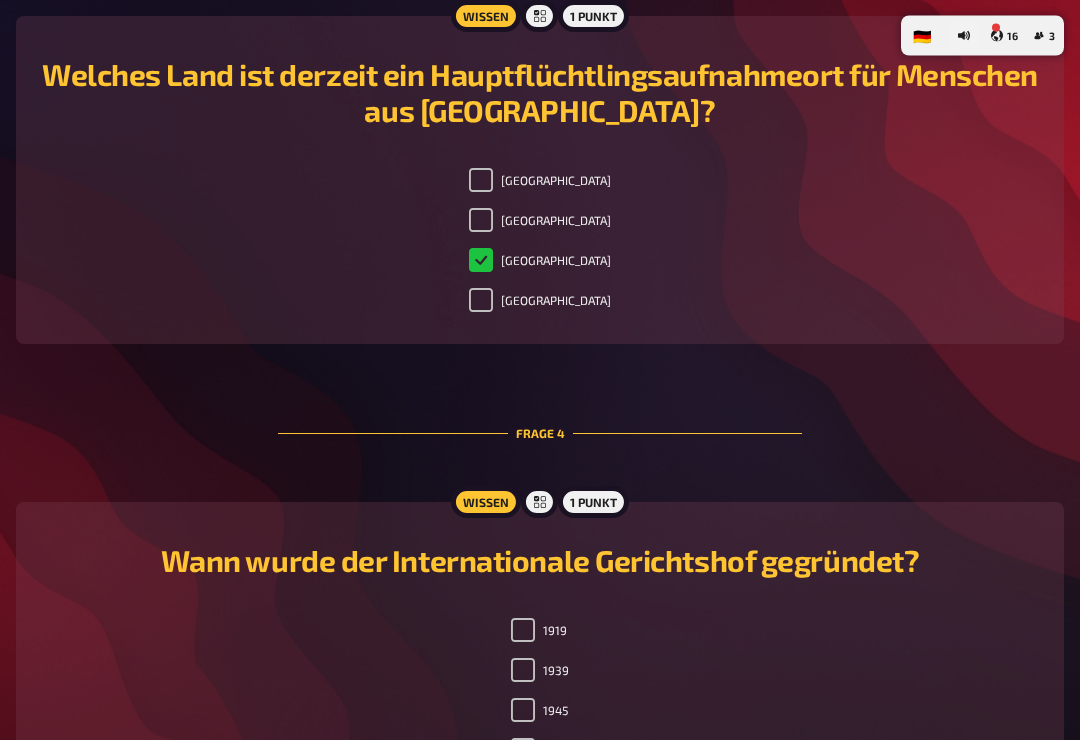 scroll, scrollTop: 1785, scrollLeft: 0, axis: vertical 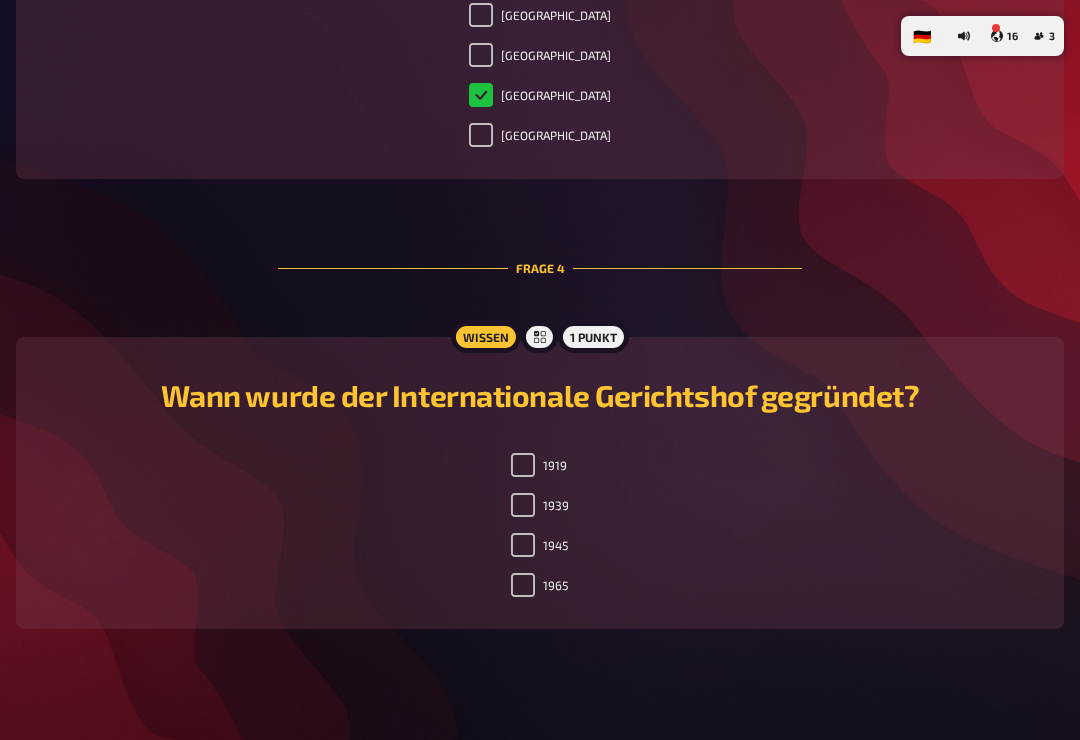 click on "1939" at bounding box center (523, 505) 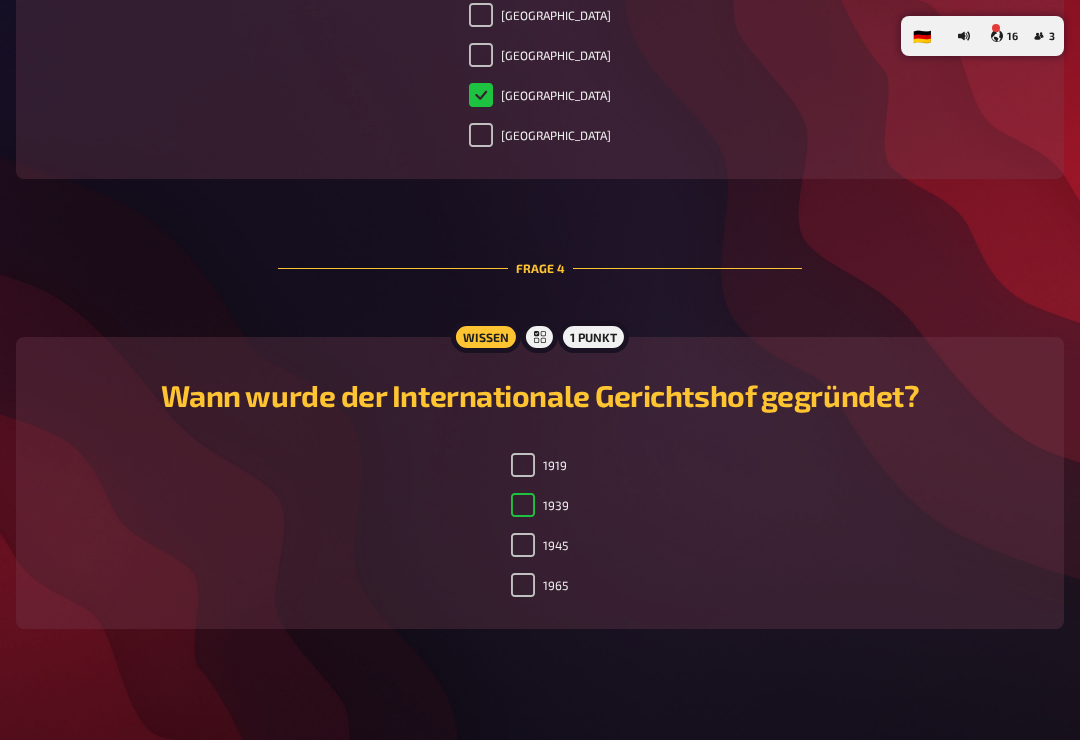 checkbox on "true" 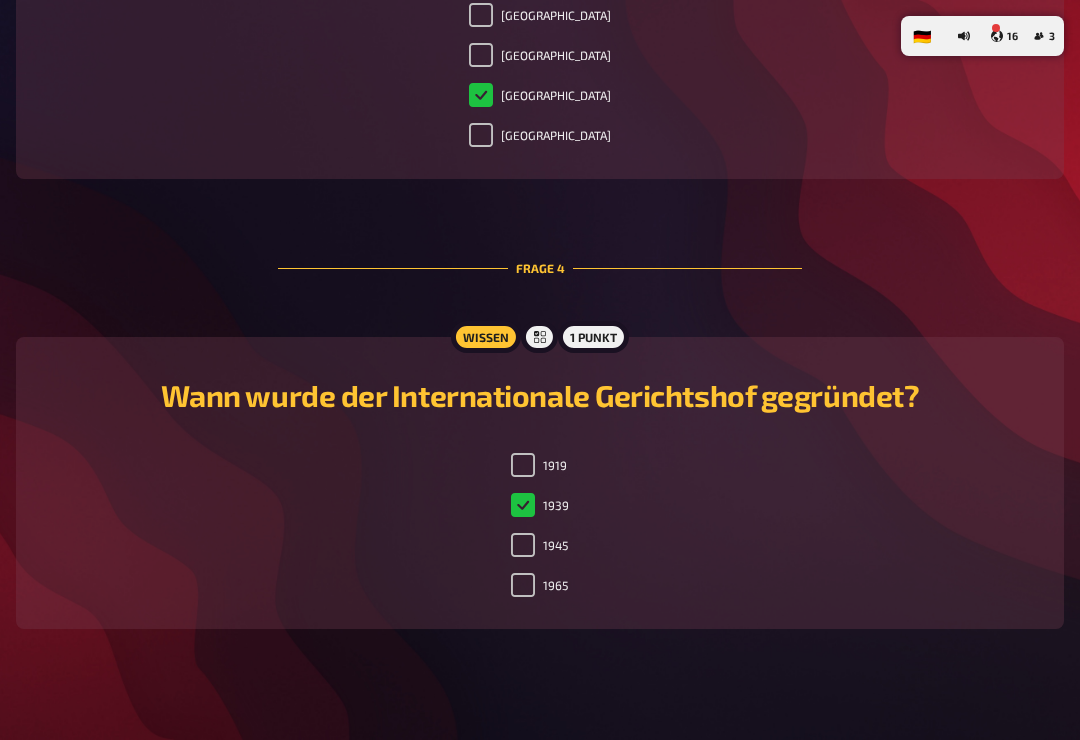 click on "1919" at bounding box center [523, 465] 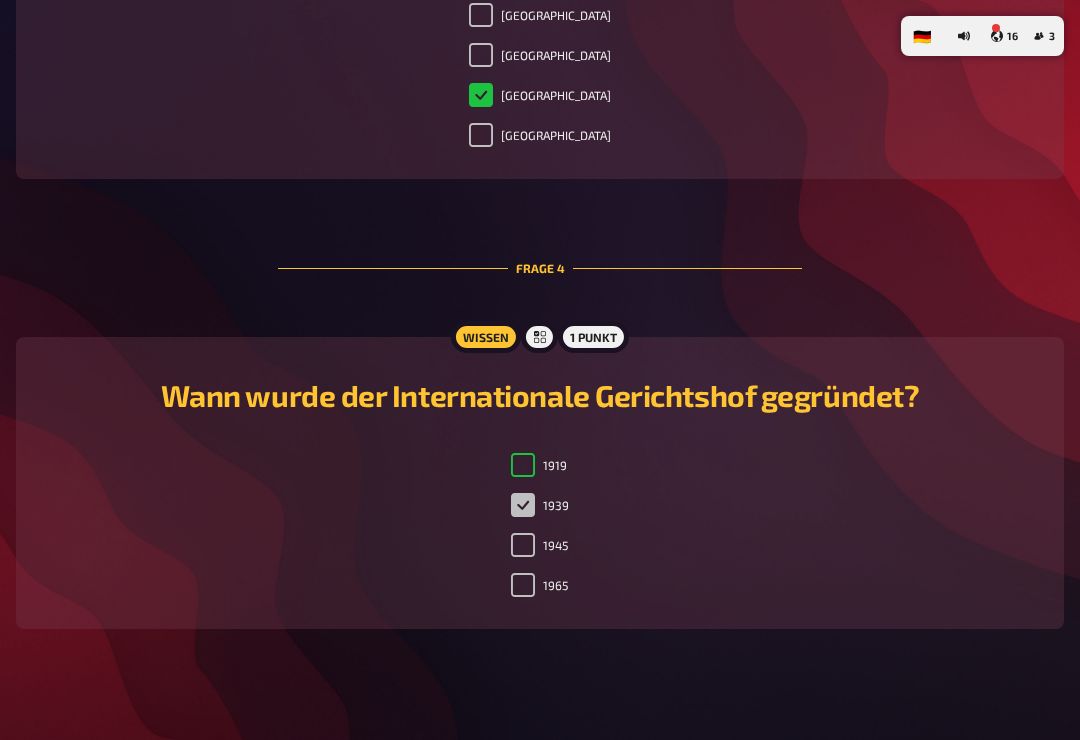 checkbox on "true" 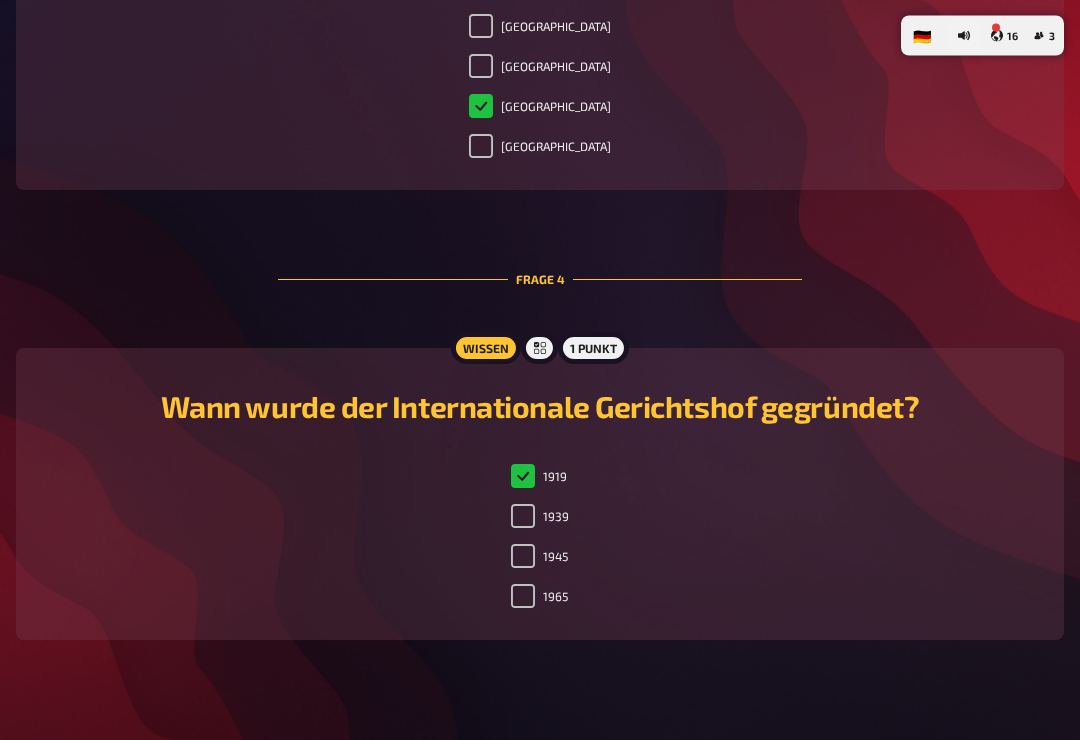 scroll, scrollTop: 1785, scrollLeft: 0, axis: vertical 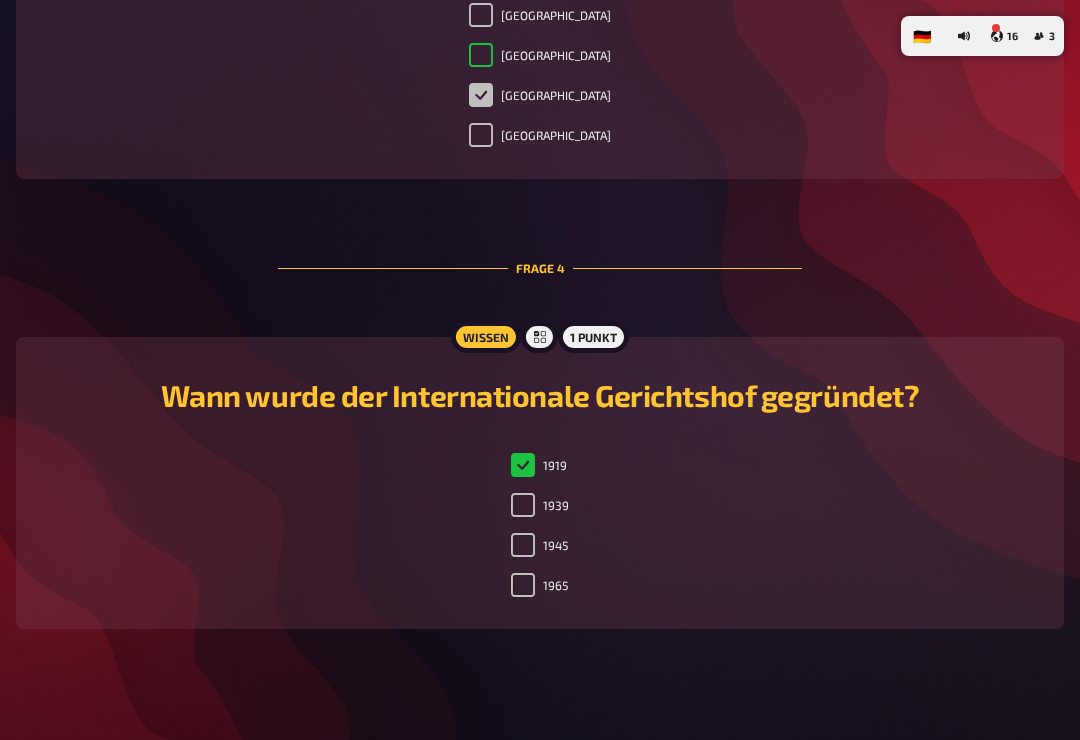 checkbox on "true" 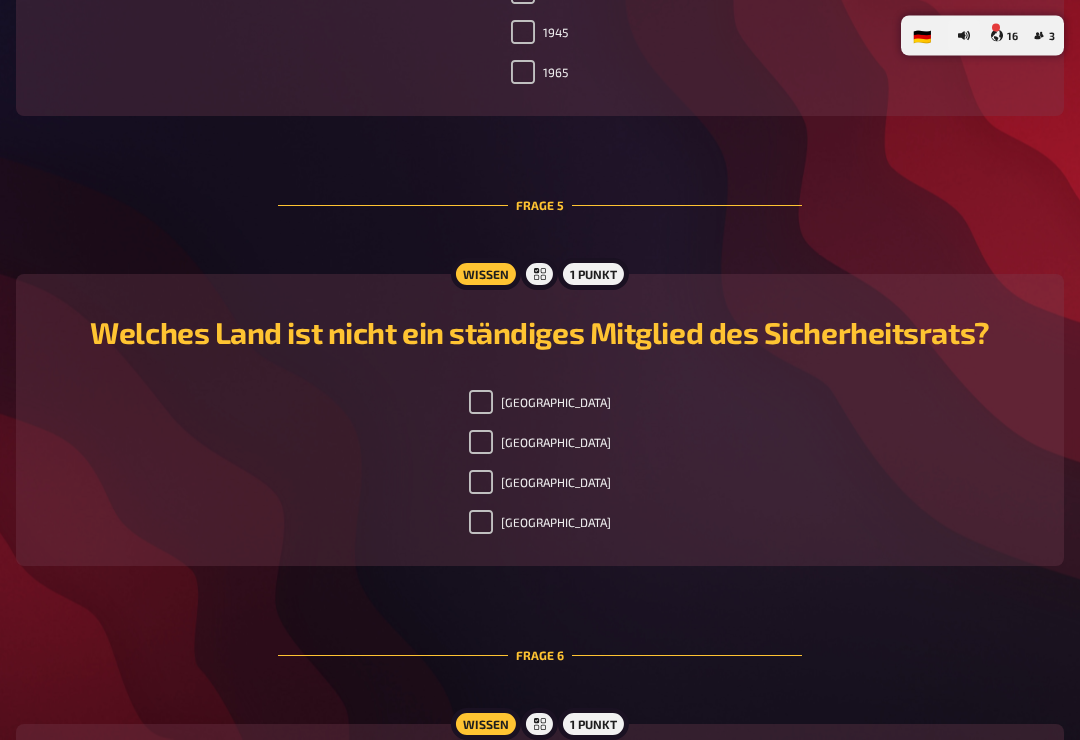 scroll, scrollTop: 2298, scrollLeft: 0, axis: vertical 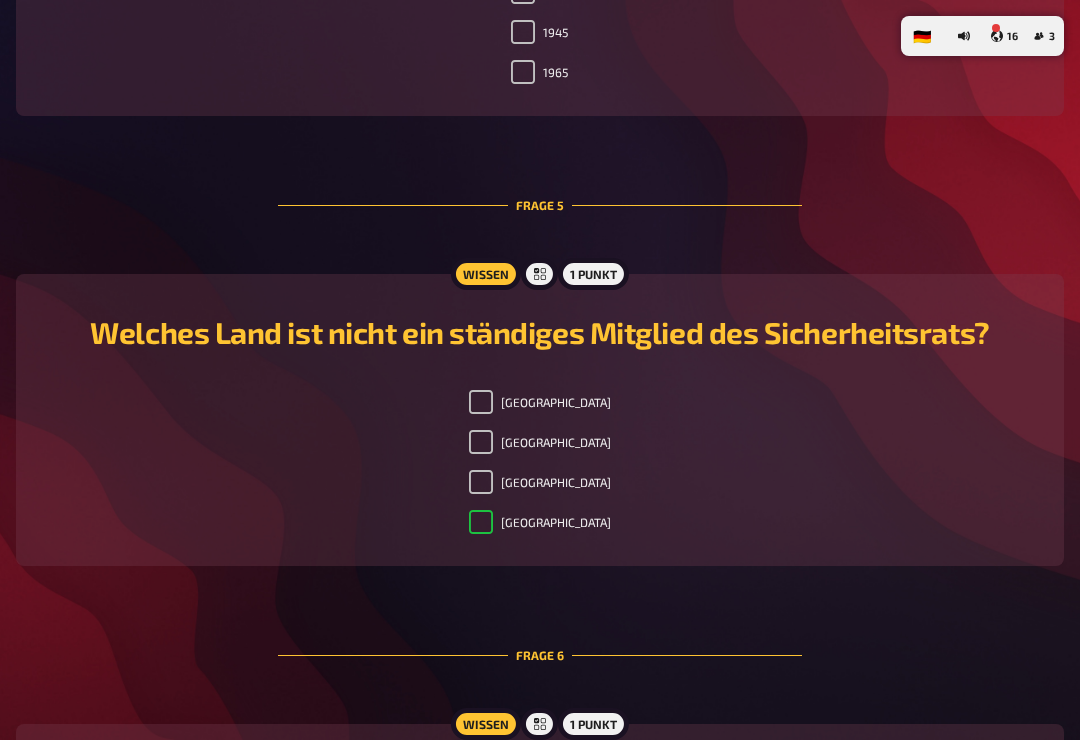 checkbox on "true" 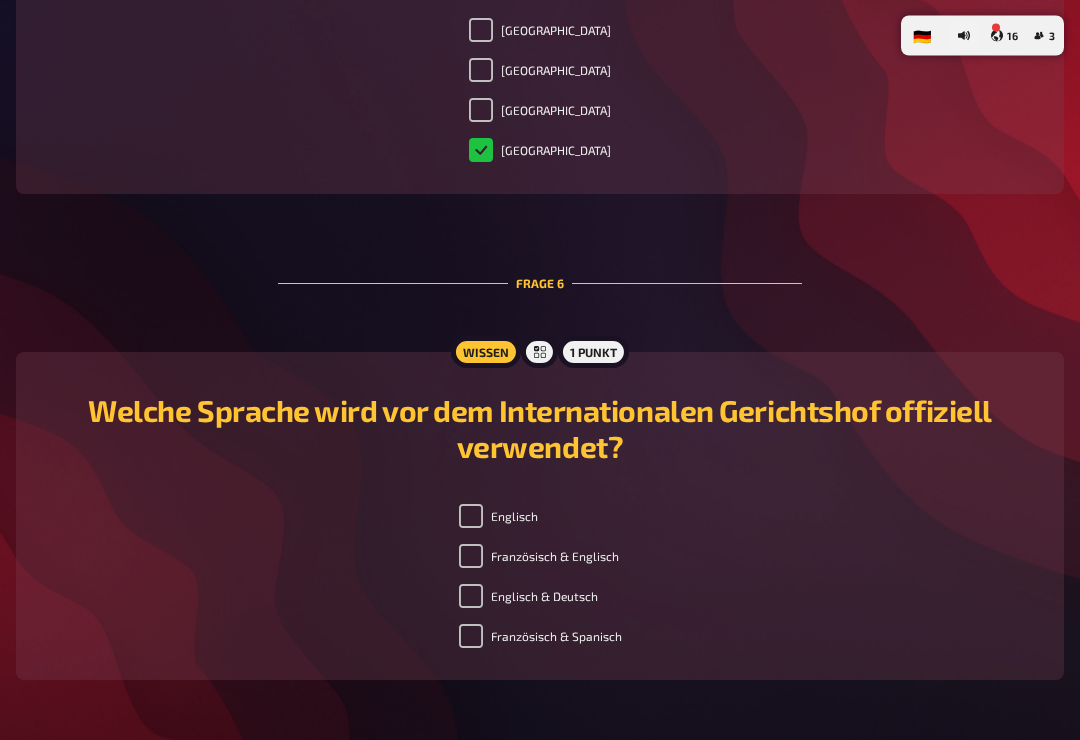 scroll, scrollTop: 2670, scrollLeft: 0, axis: vertical 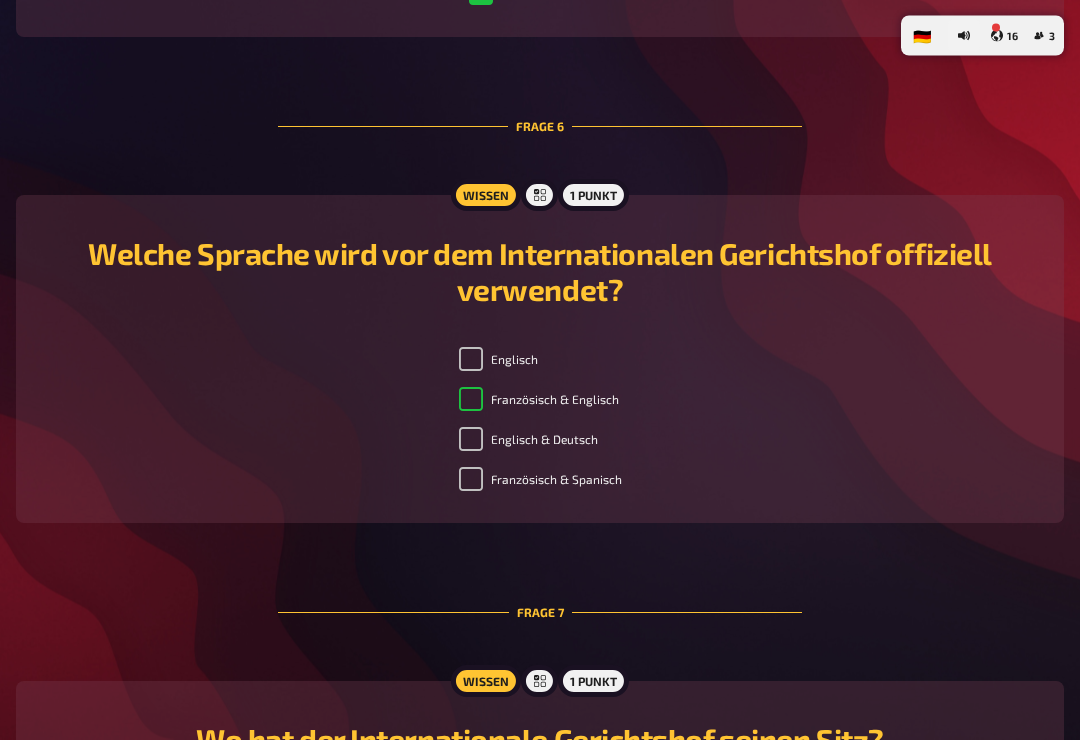 checkbox on "true" 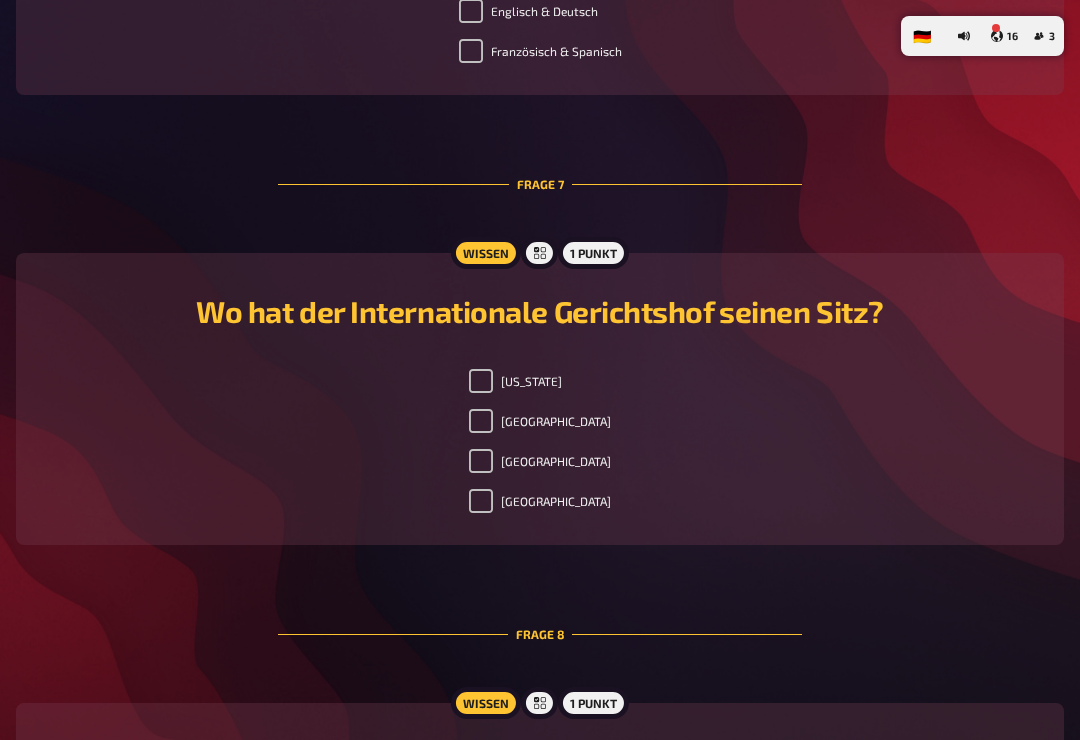 scroll, scrollTop: 3254, scrollLeft: 0, axis: vertical 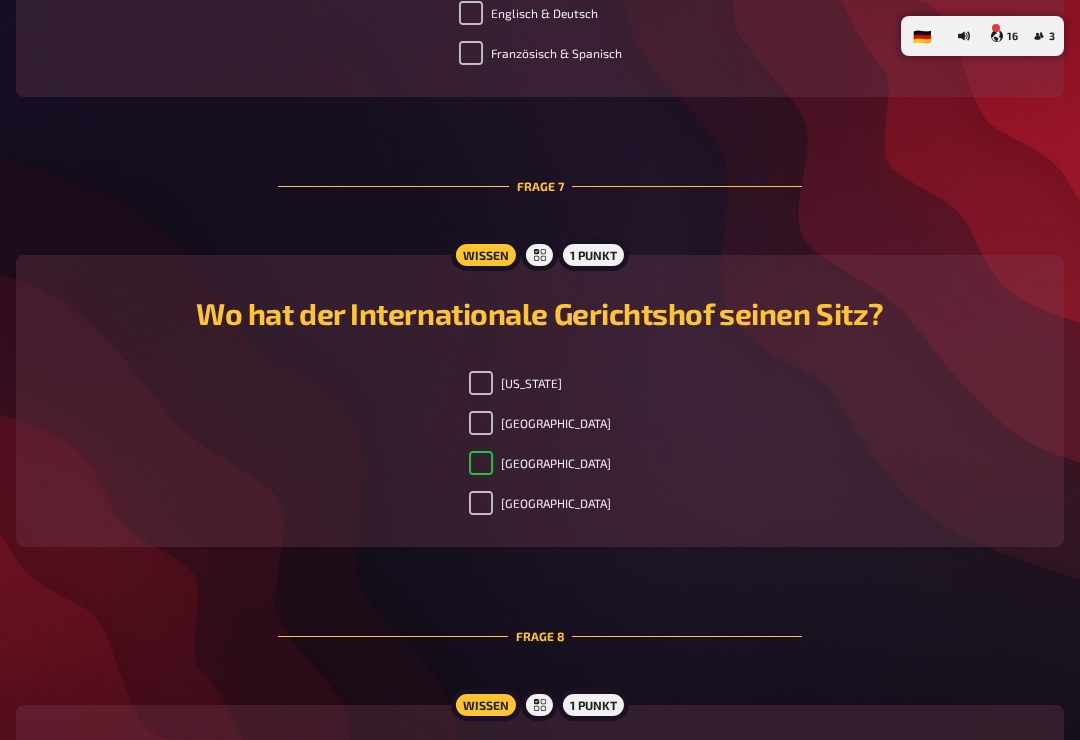 checkbox on "true" 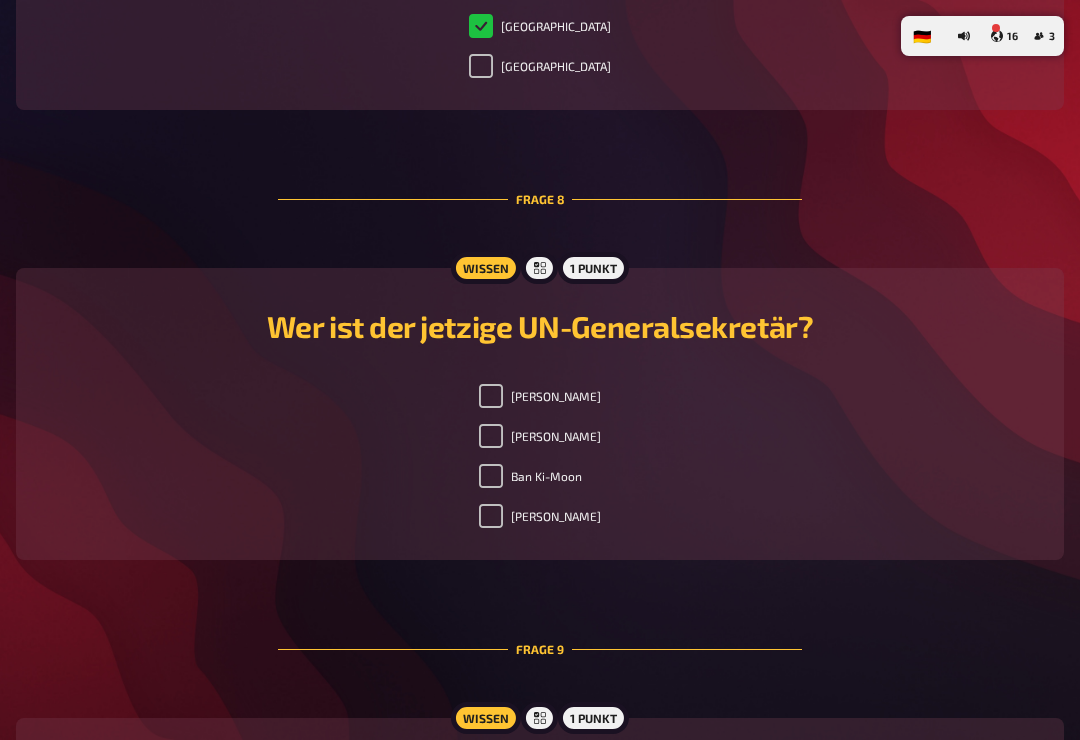 scroll, scrollTop: 3688, scrollLeft: 0, axis: vertical 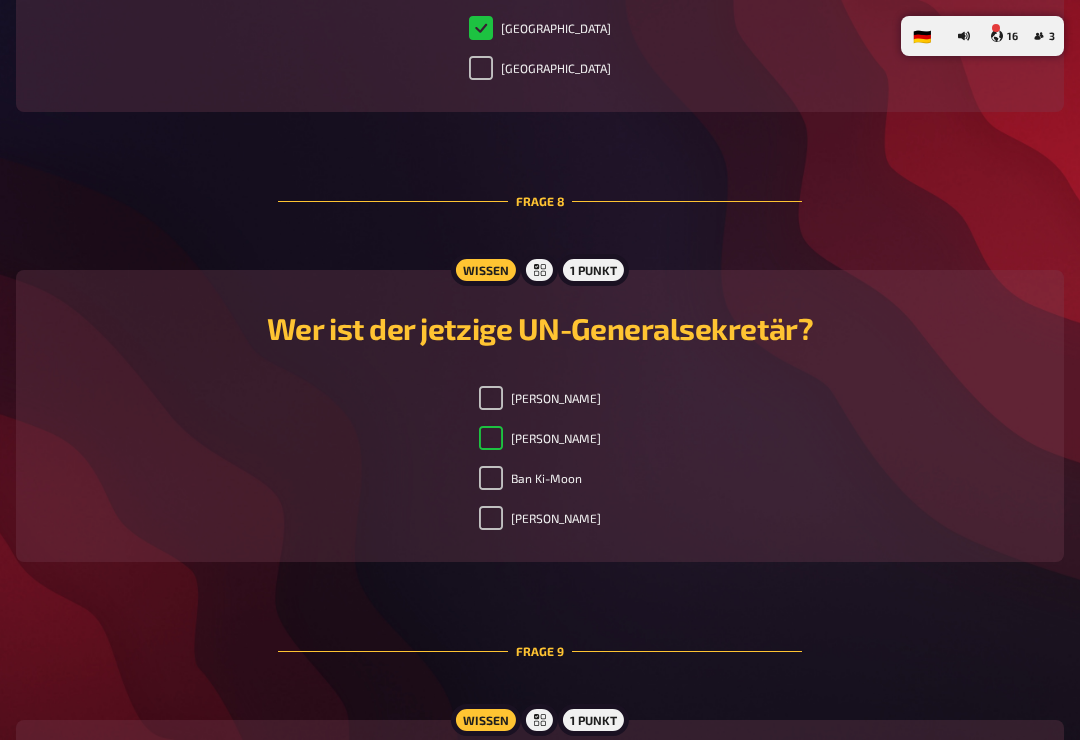 checkbox on "true" 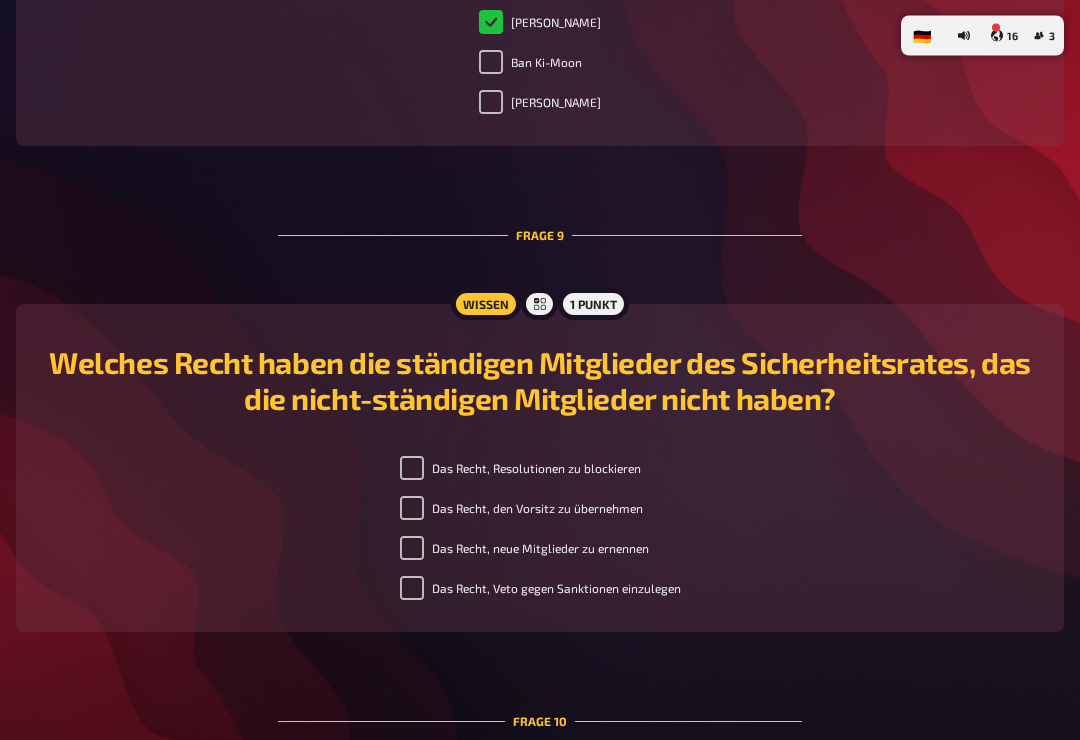 checkbox on "true" 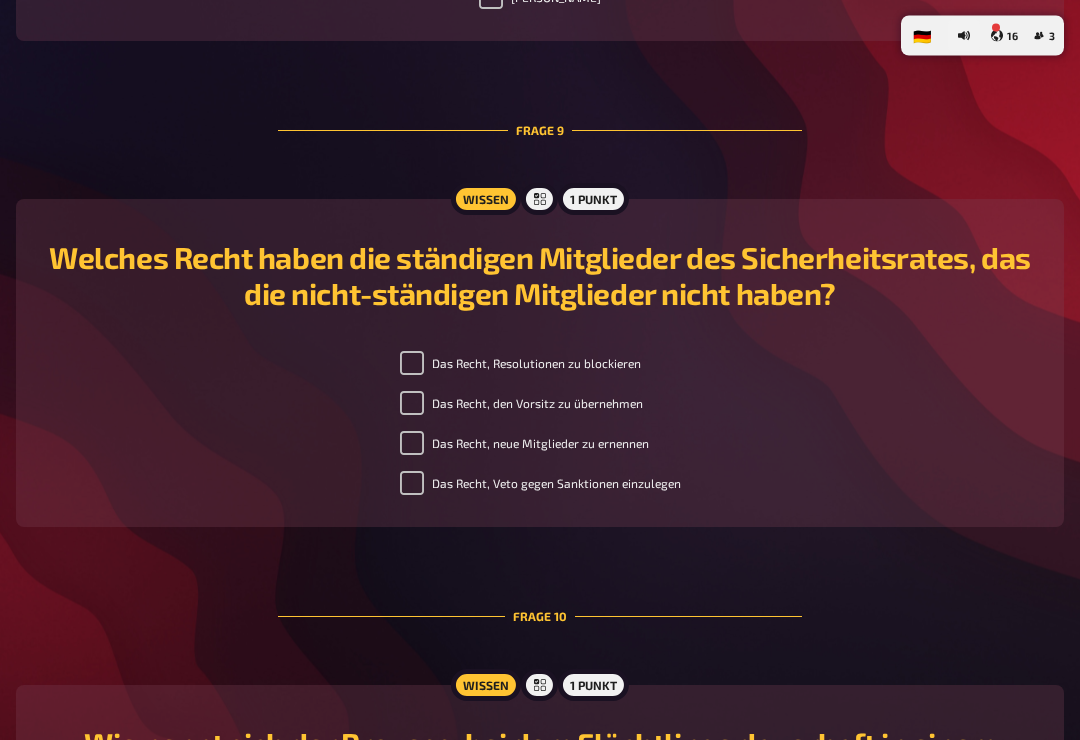 scroll, scrollTop: 4210, scrollLeft: 0, axis: vertical 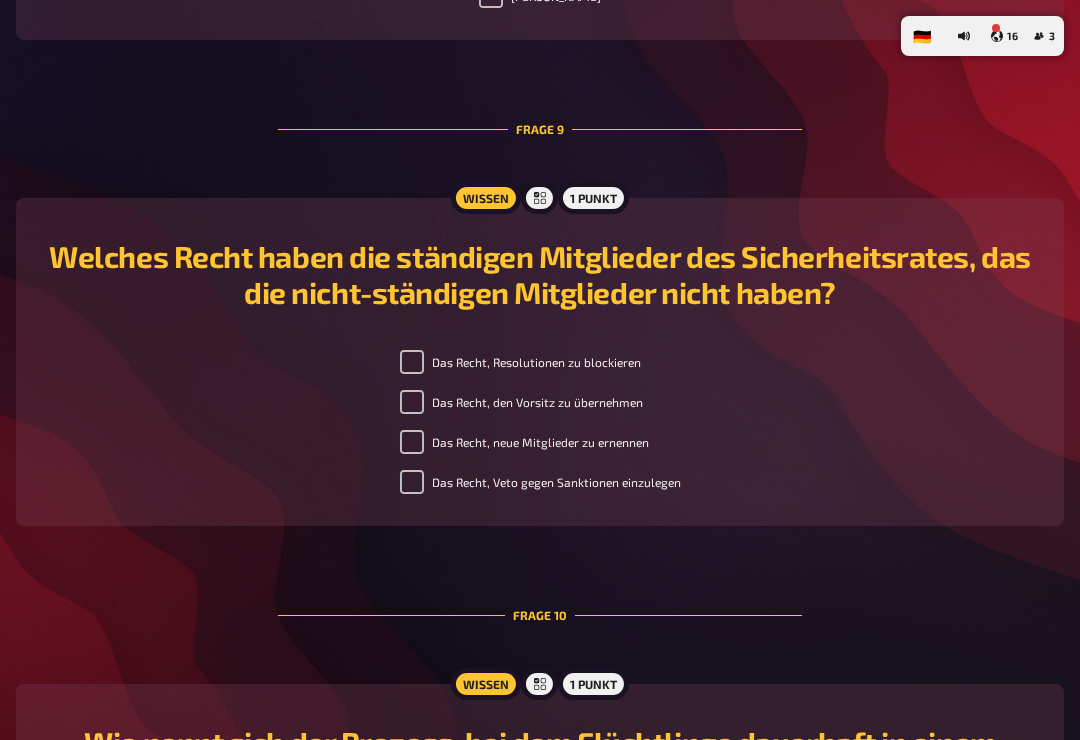 click on "Das Recht, Resolutionen zu blockieren" at bounding box center [520, 362] 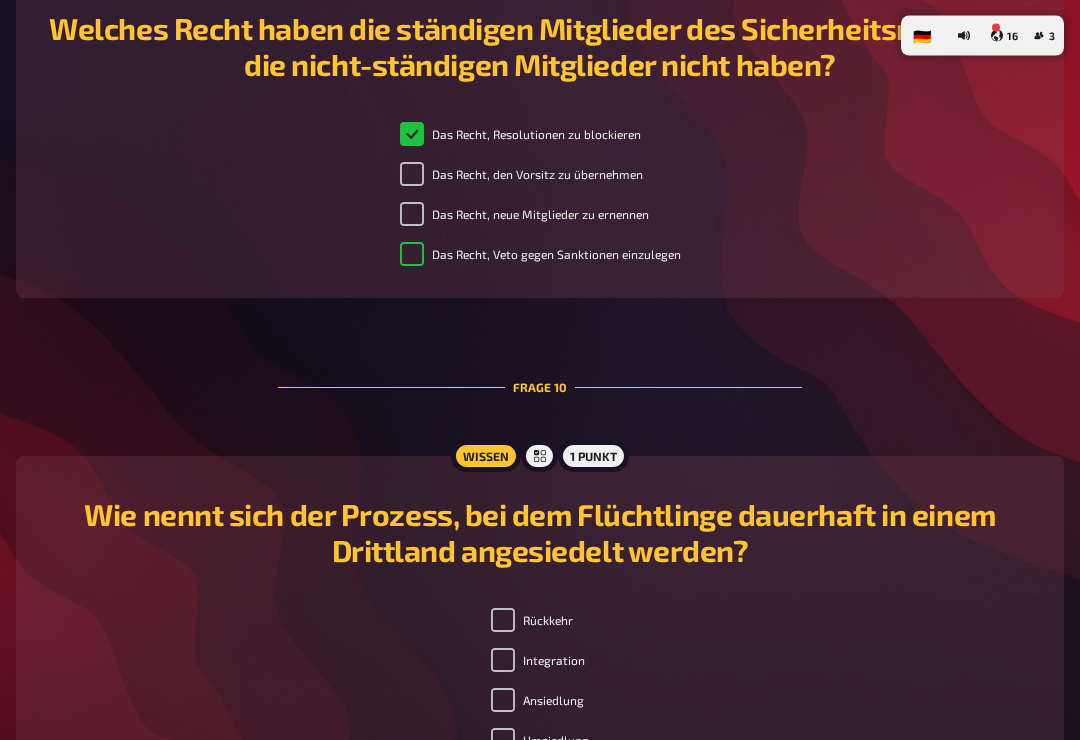 checkbox on "false" 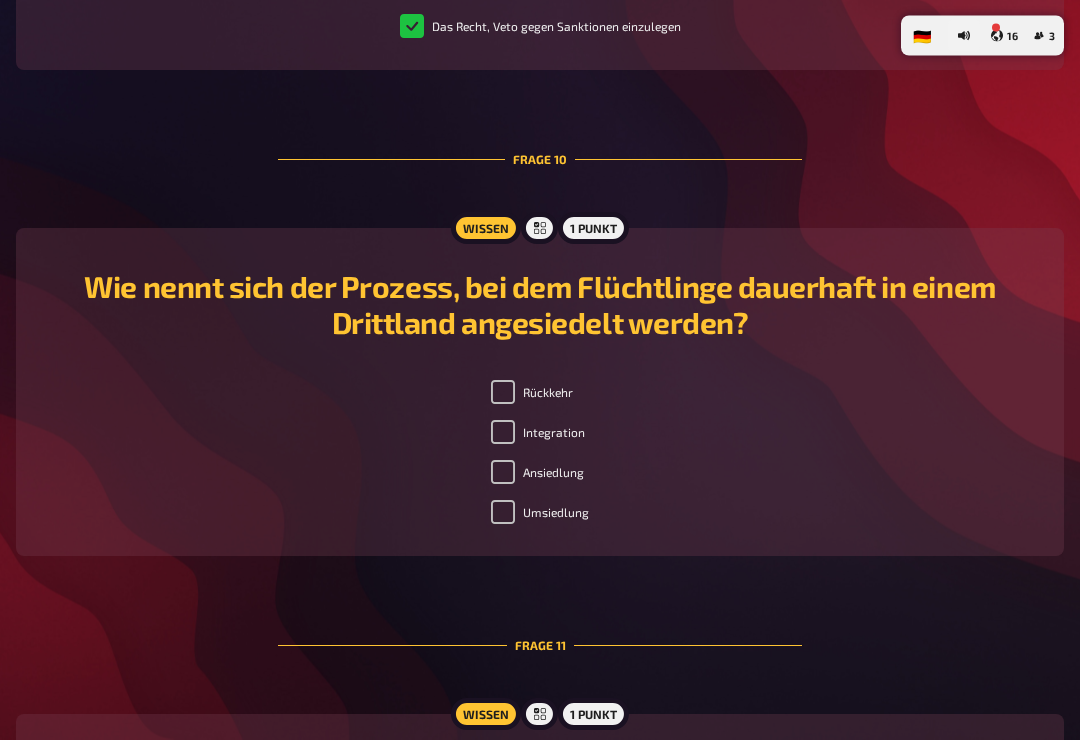 scroll, scrollTop: 4666, scrollLeft: 0, axis: vertical 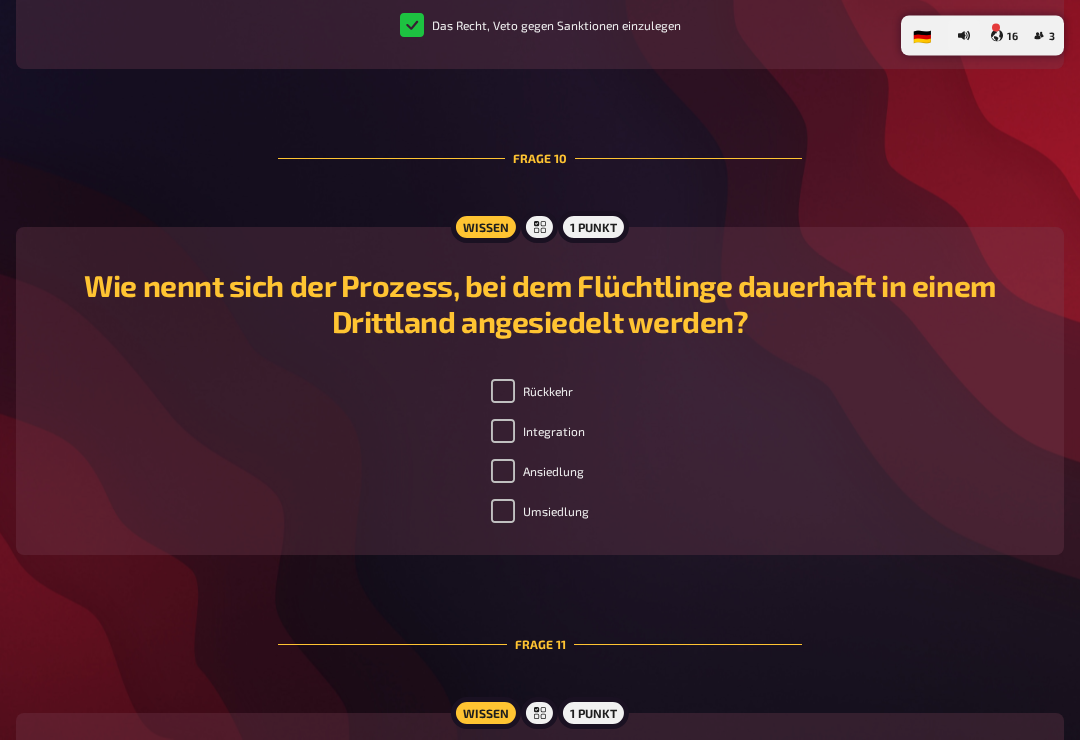 click on "Rückkehr Integration Ansiedlung Umsiedlung" at bounding box center [540, 456] 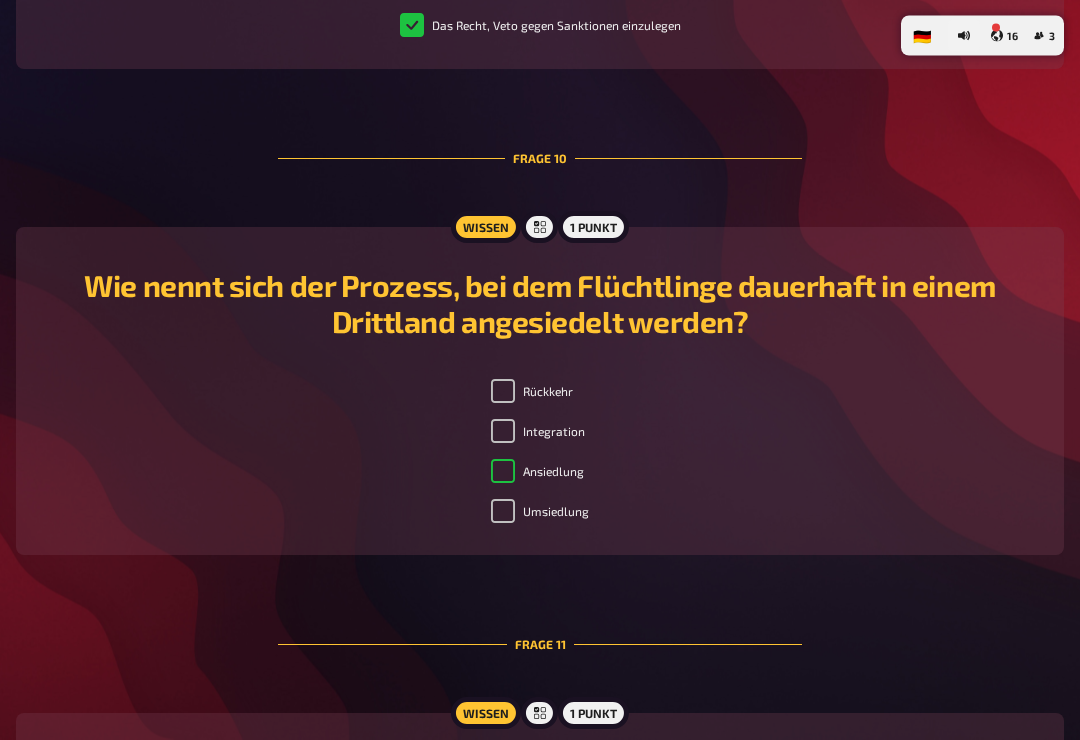 checkbox on "true" 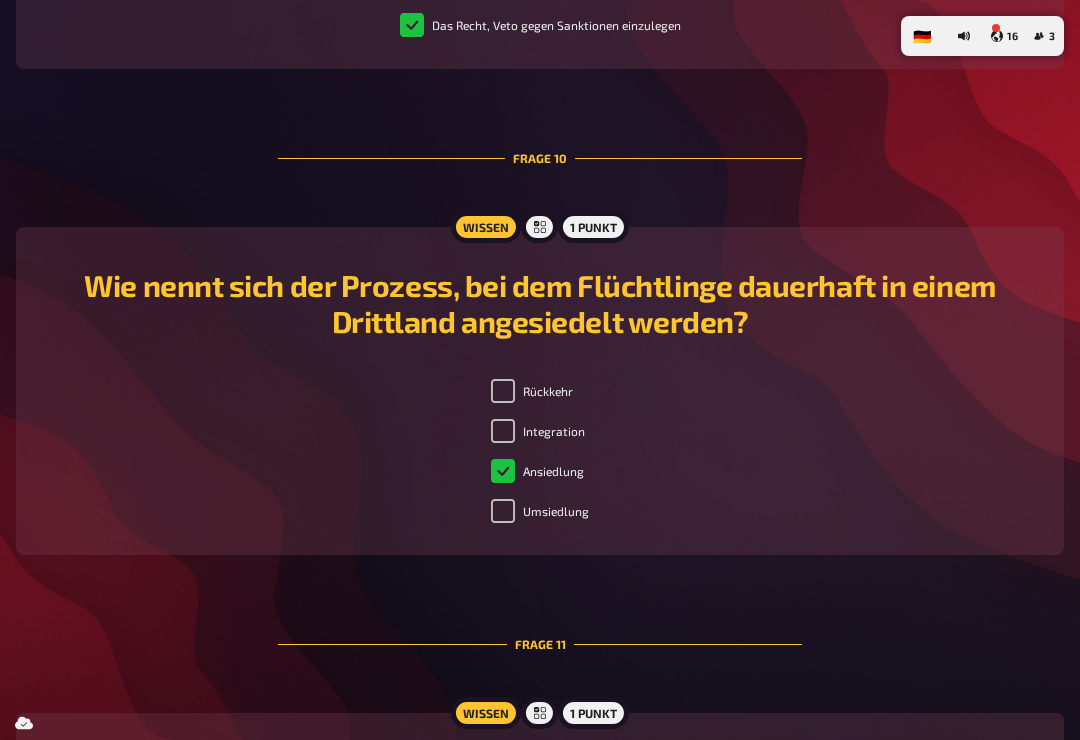 click on "Rückkehr Integration Ansiedlung Umsiedlung" at bounding box center (540, 455) 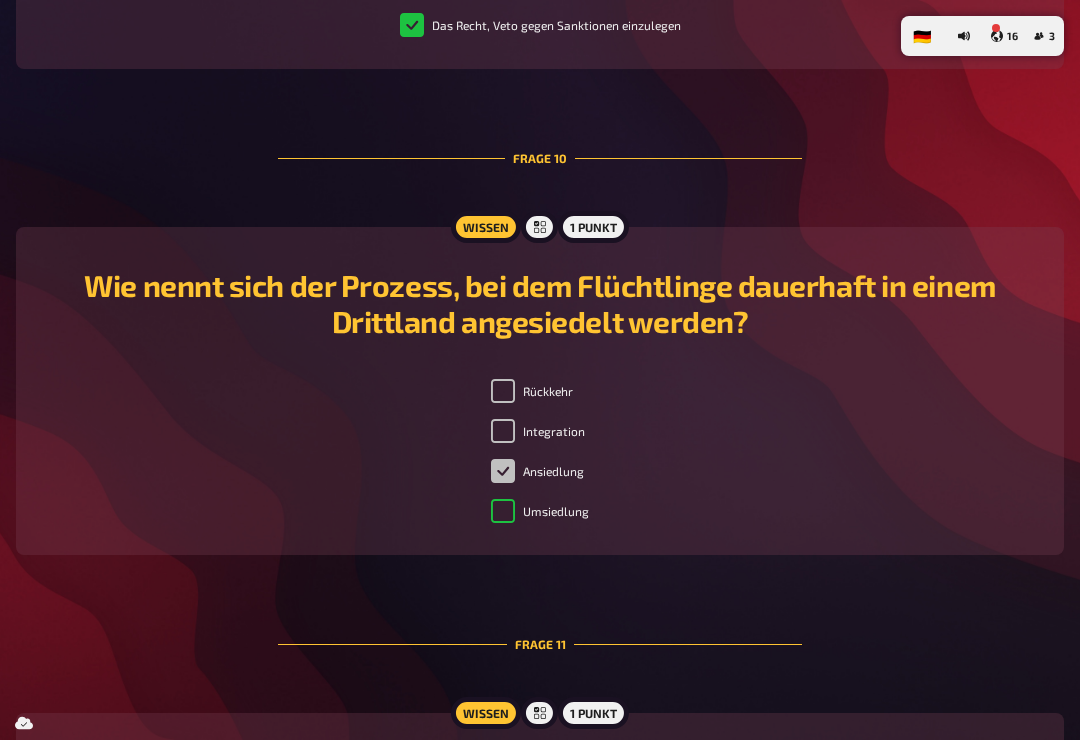 checkbox on "true" 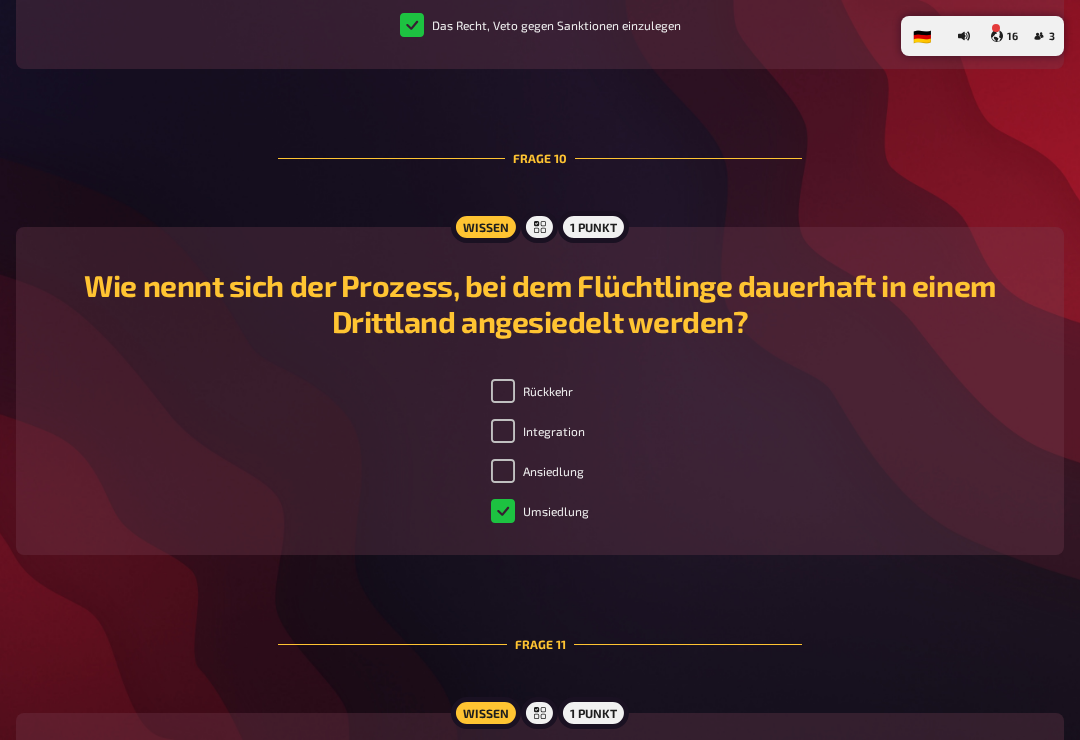 checkbox on "false" 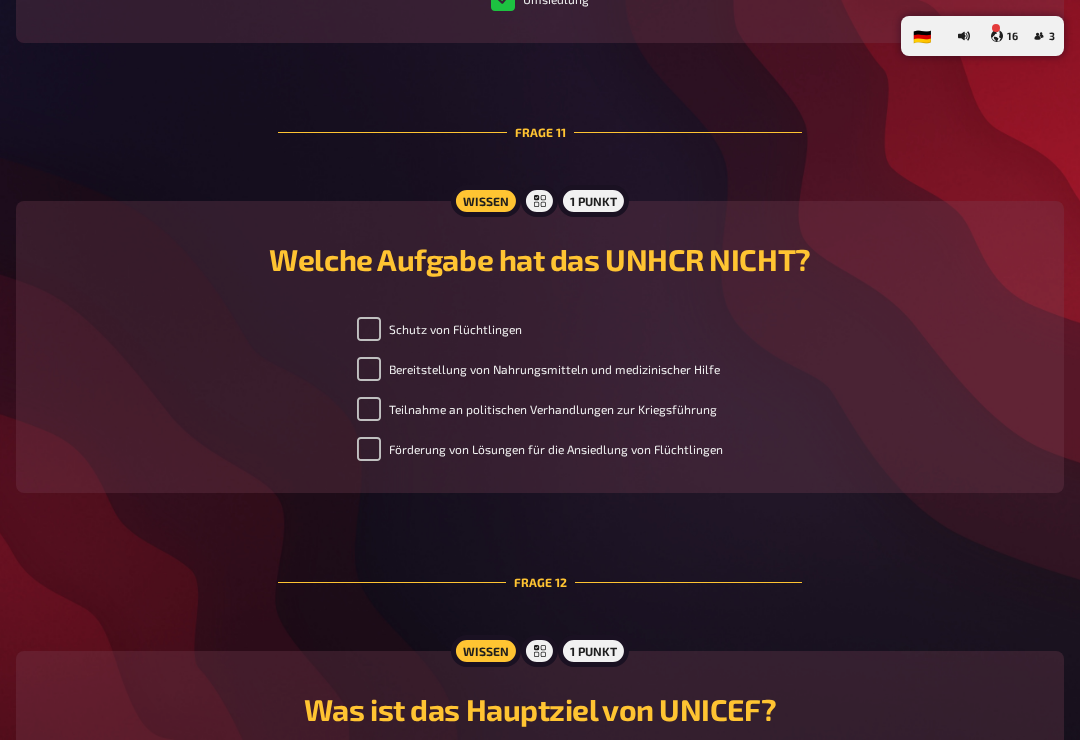 scroll, scrollTop: 5178, scrollLeft: 0, axis: vertical 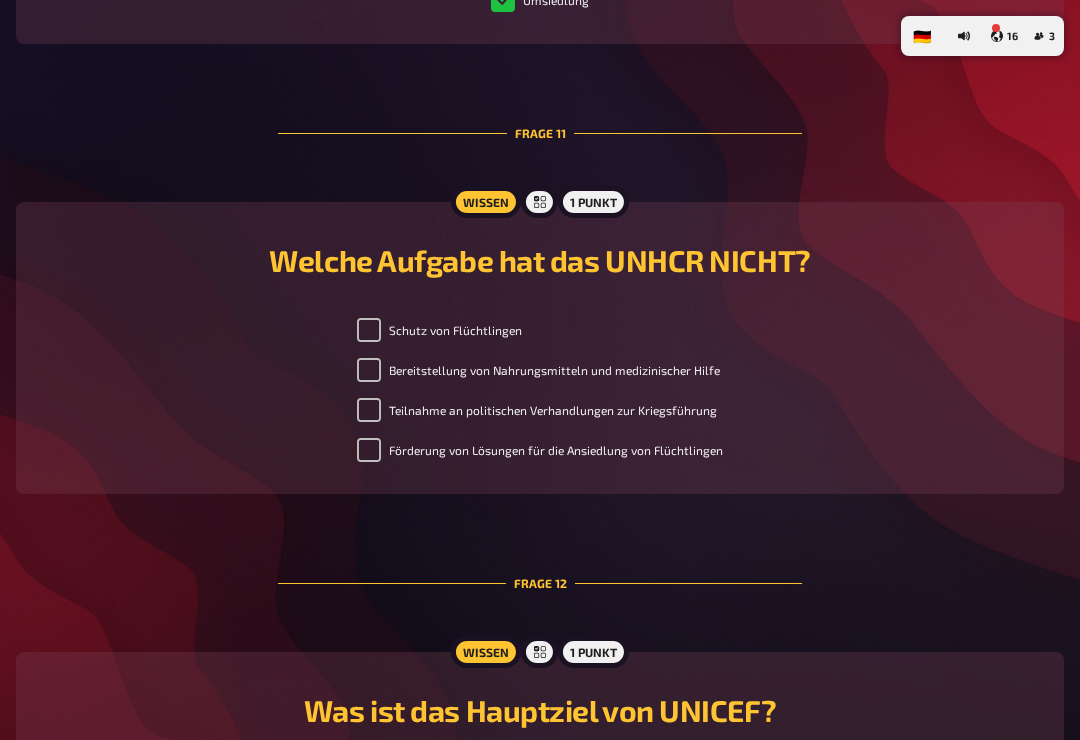 click on "Teilnahme an politischen Verhandlungen zur Kriegsführung" at bounding box center [369, 410] 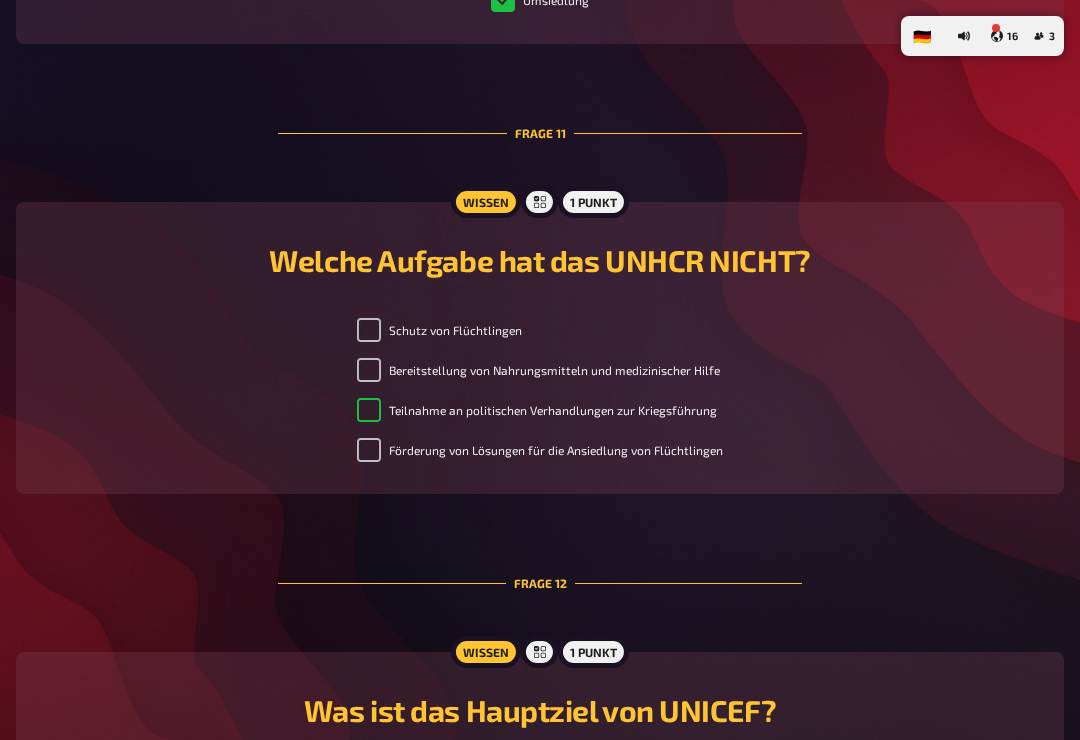 checkbox on "true" 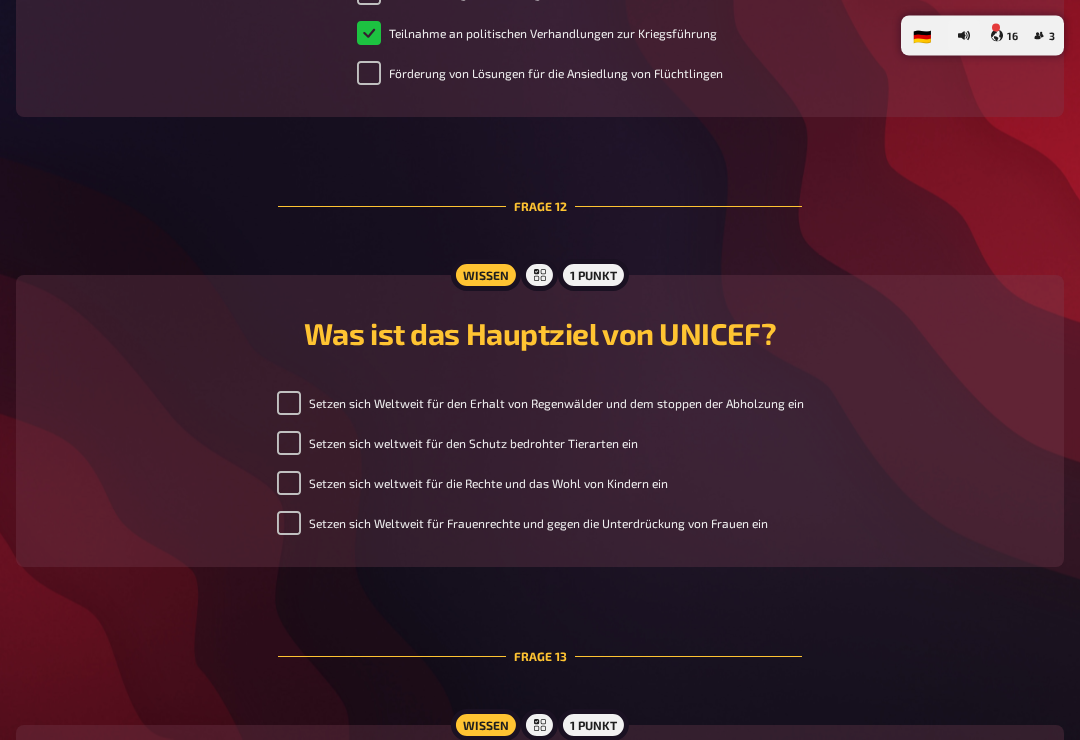 scroll, scrollTop: 5557, scrollLeft: 0, axis: vertical 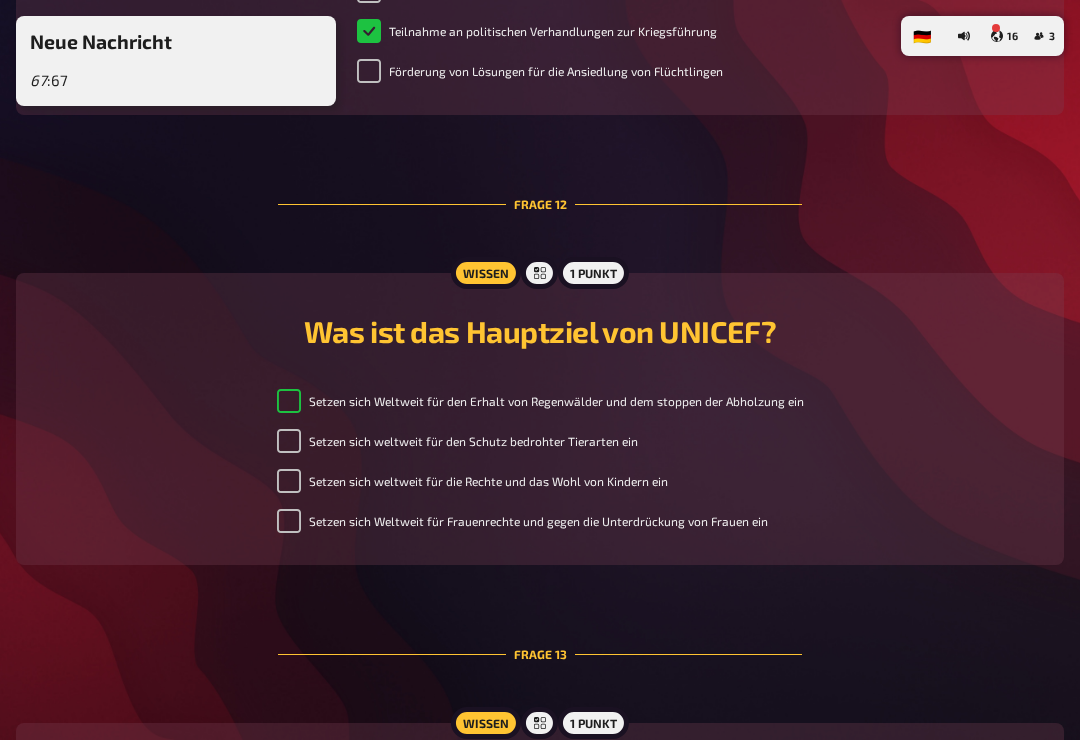checkbox on "true" 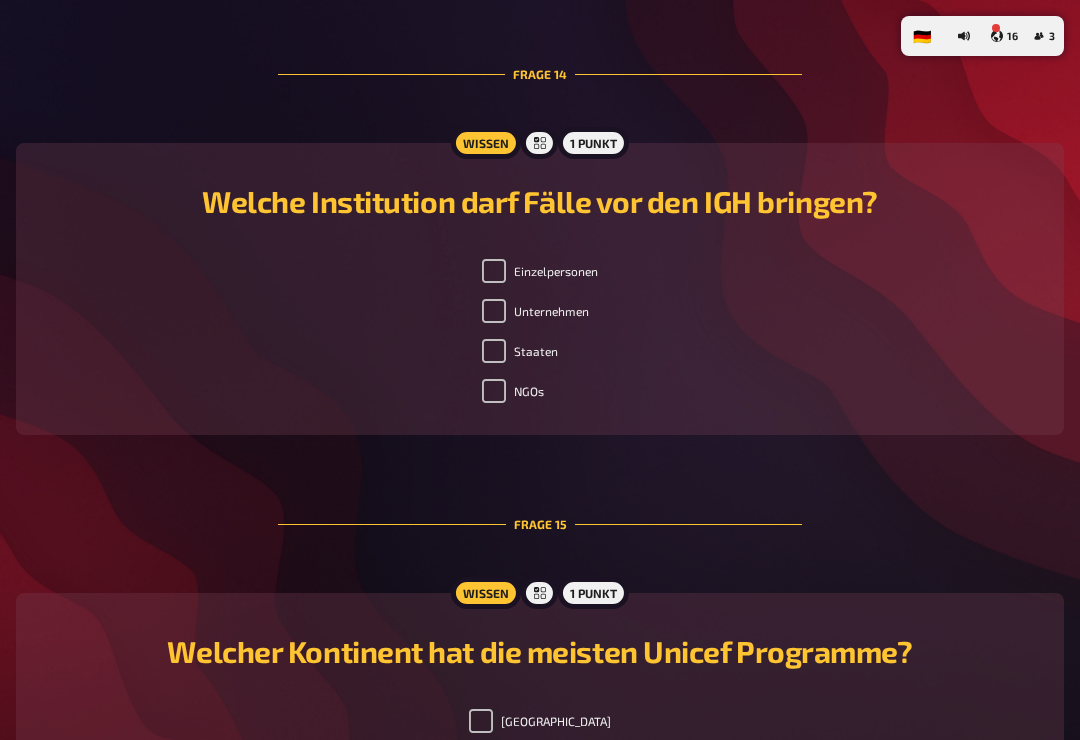 scroll, scrollTop: 6586, scrollLeft: 0, axis: vertical 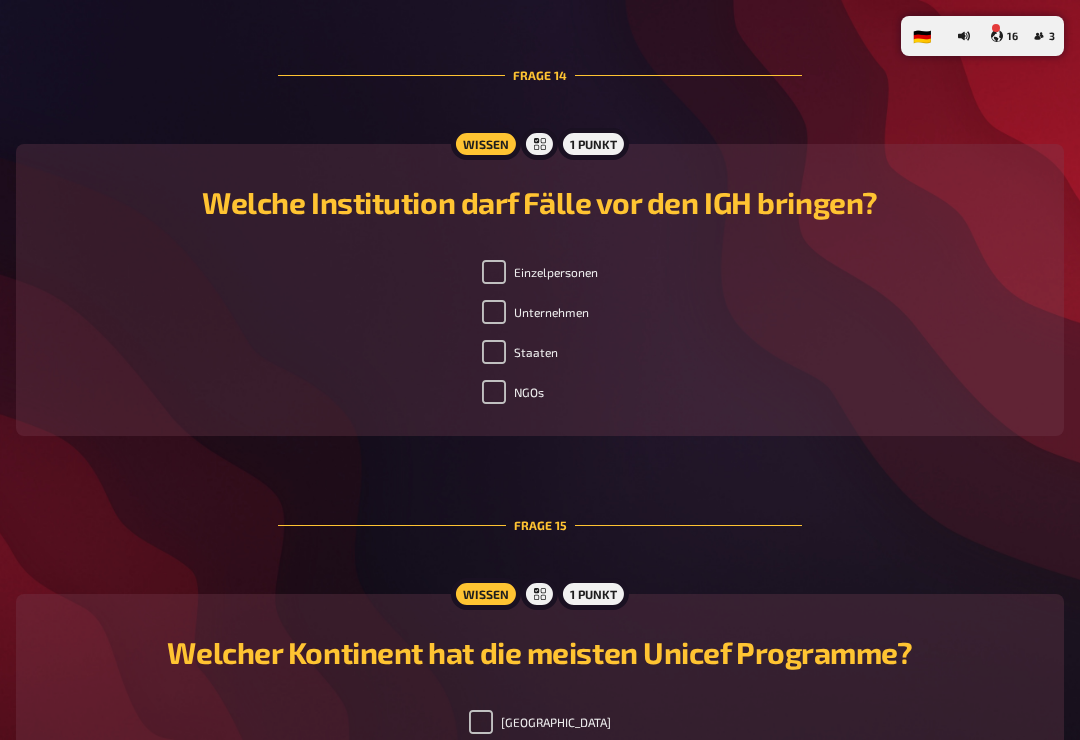 checkbox on "true" 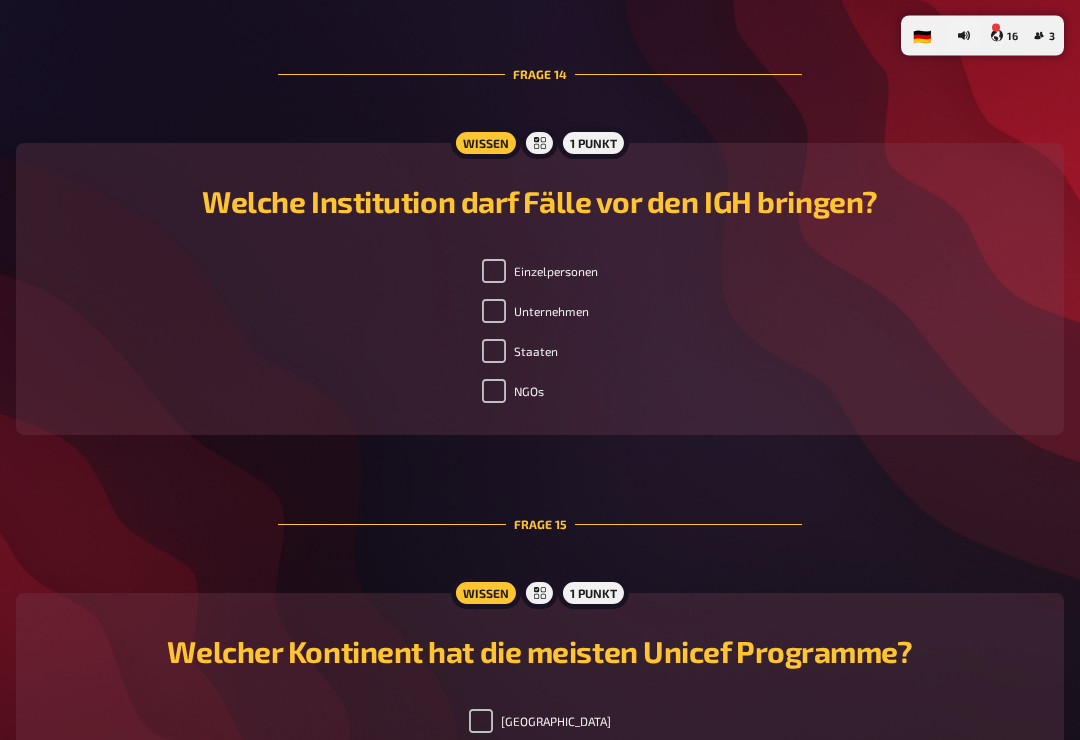 scroll, scrollTop: 6587, scrollLeft: 0, axis: vertical 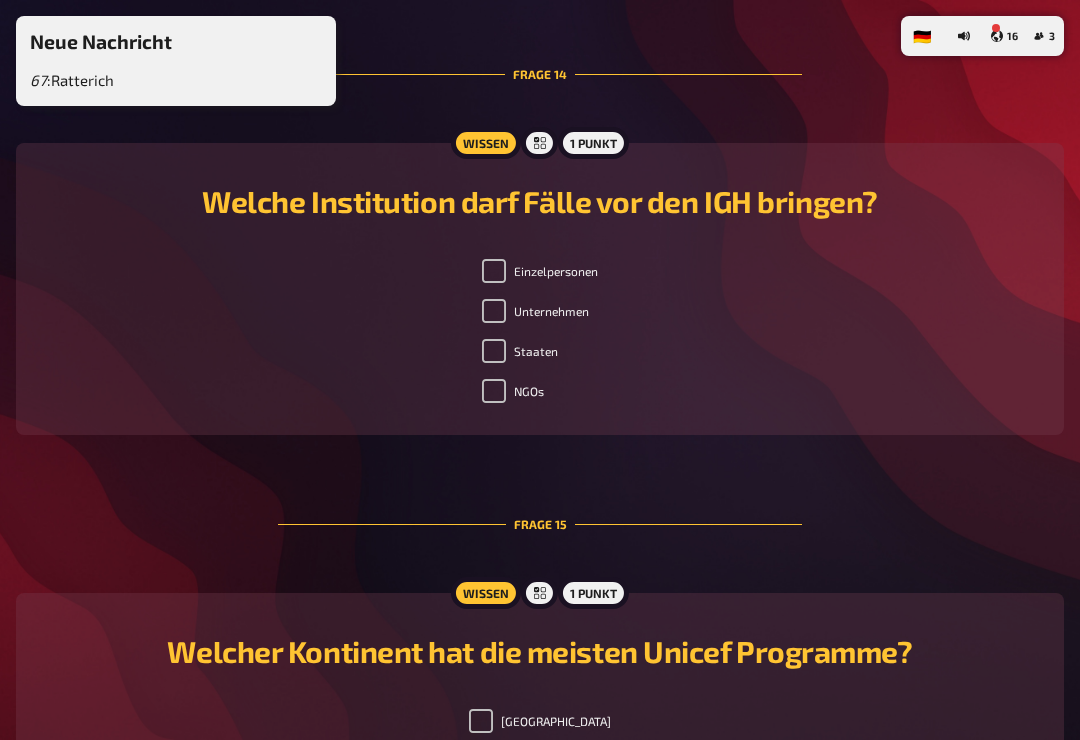 click on "Staaten" at bounding box center [494, 351] 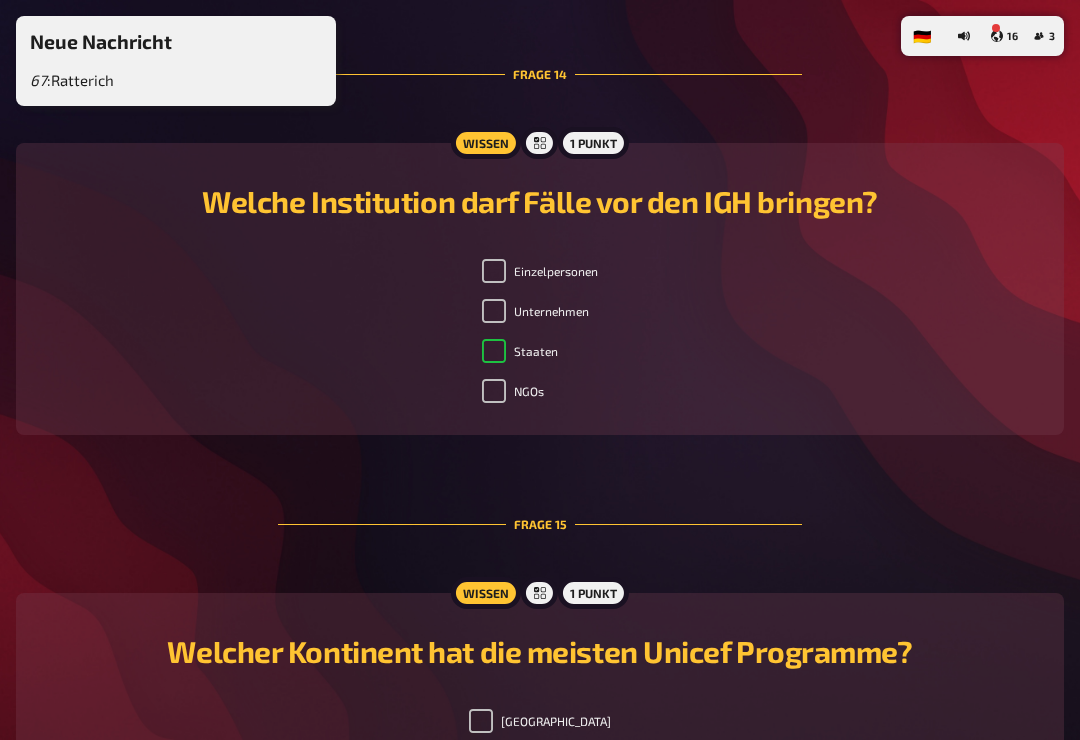 checkbox on "true" 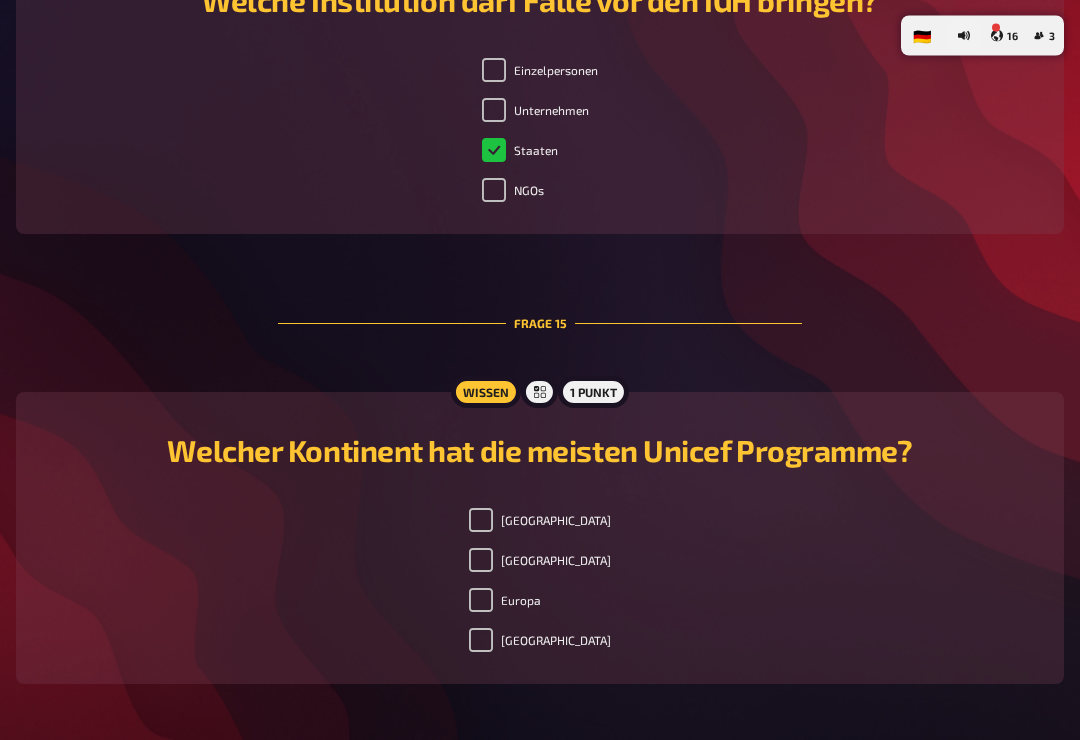 scroll, scrollTop: 6788, scrollLeft: 0, axis: vertical 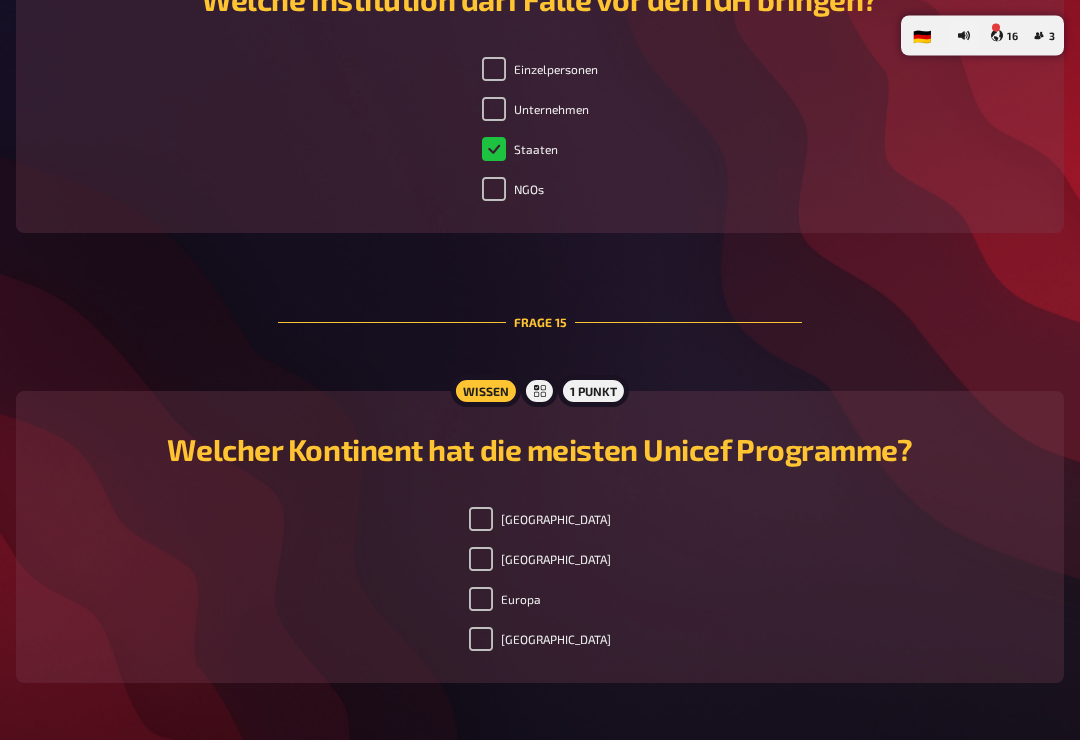 click on "Unternehmen" at bounding box center [494, 110] 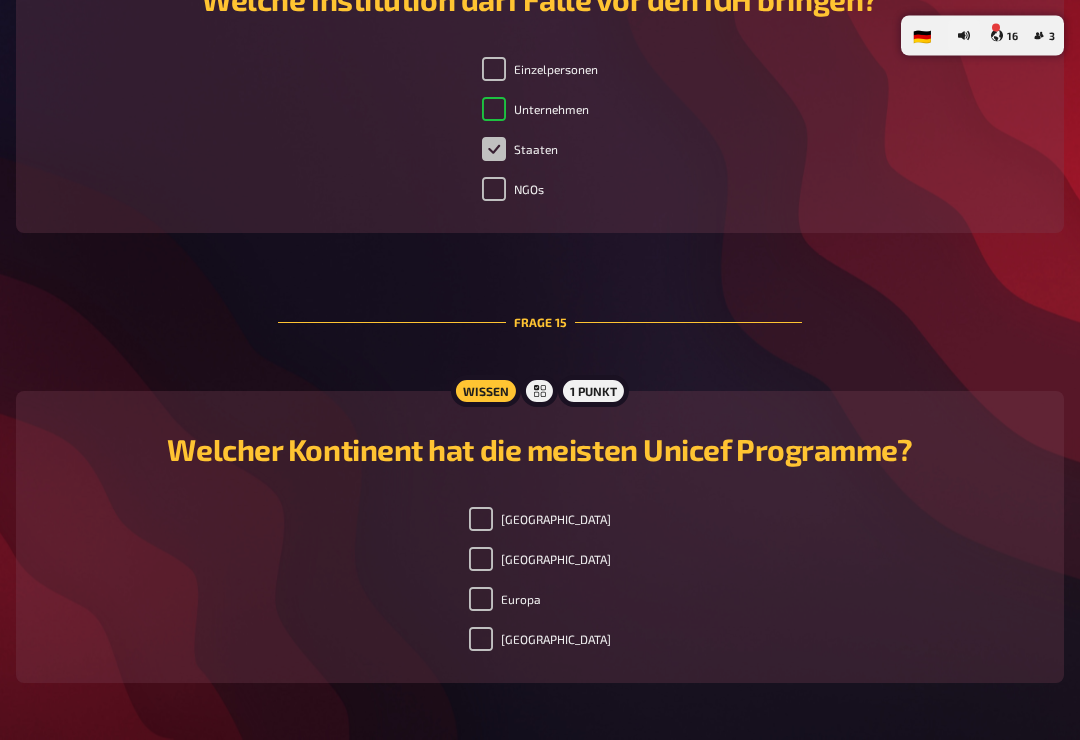 checkbox on "true" 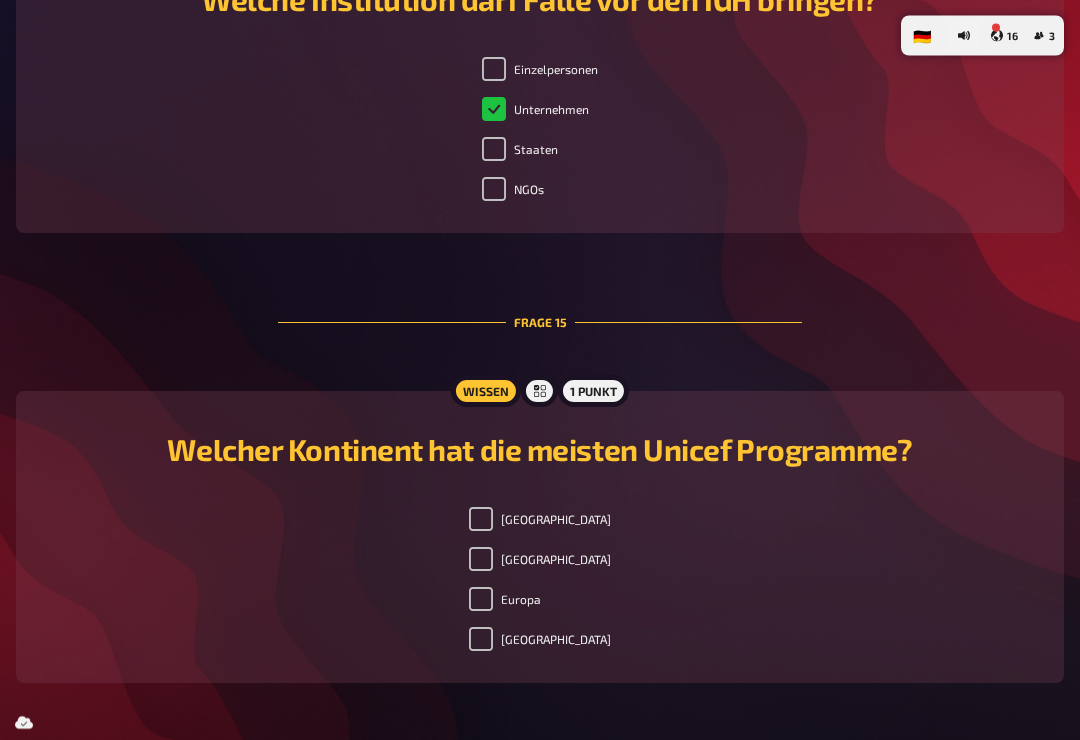 scroll, scrollTop: 6789, scrollLeft: 0, axis: vertical 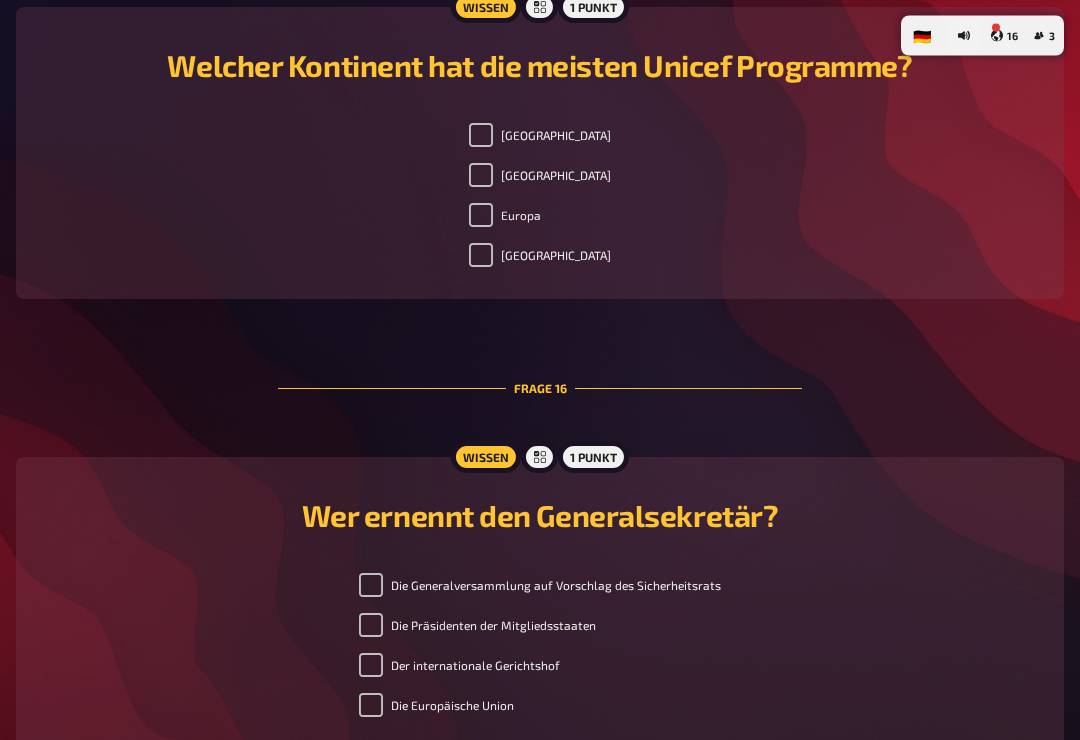 click on "[GEOGRAPHIC_DATA]" at bounding box center (481, 256) 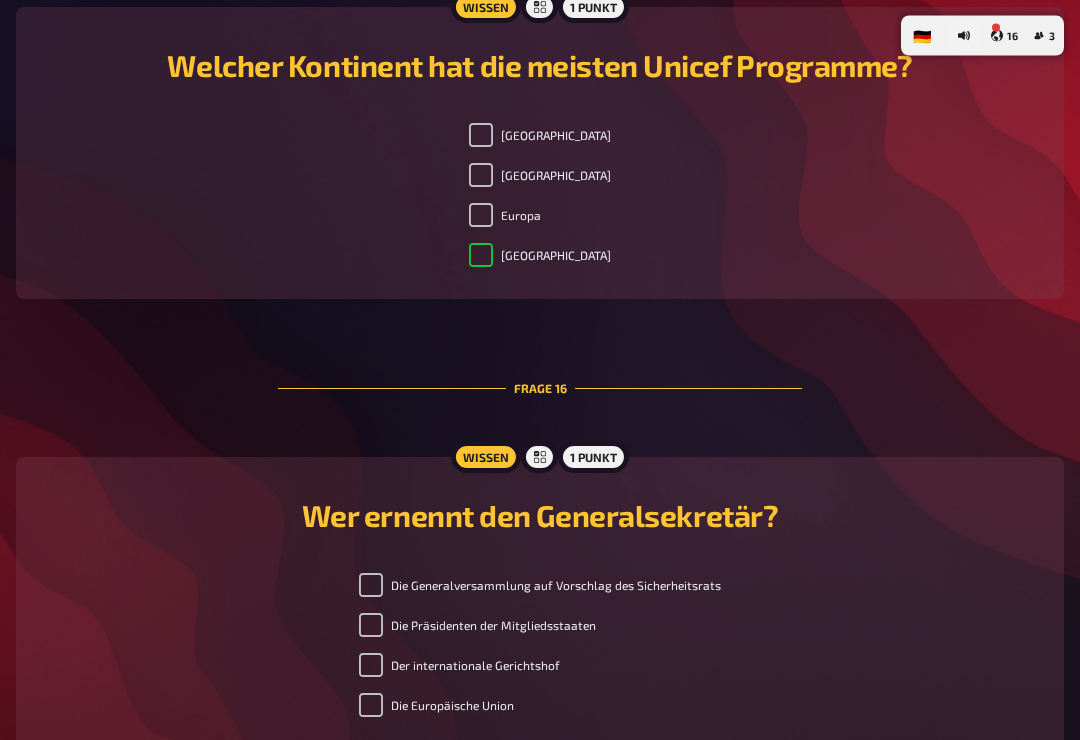 checkbox on "true" 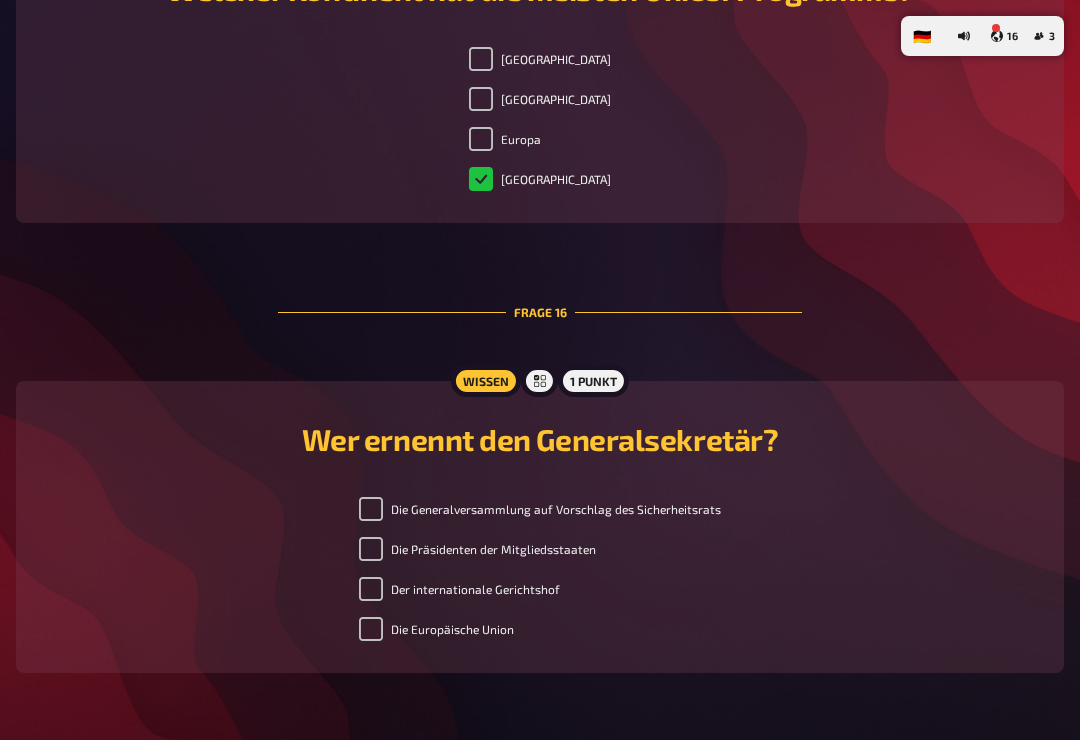 scroll, scrollTop: 7255, scrollLeft: 0, axis: vertical 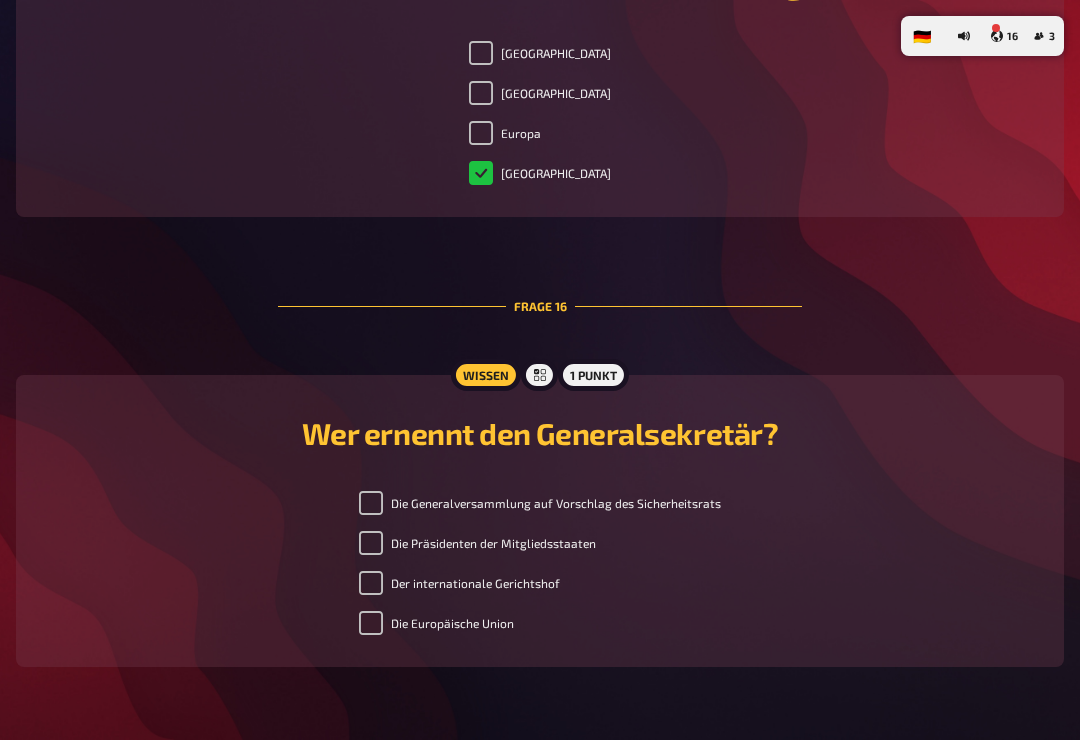 click on "[GEOGRAPHIC_DATA]" at bounding box center (481, 53) 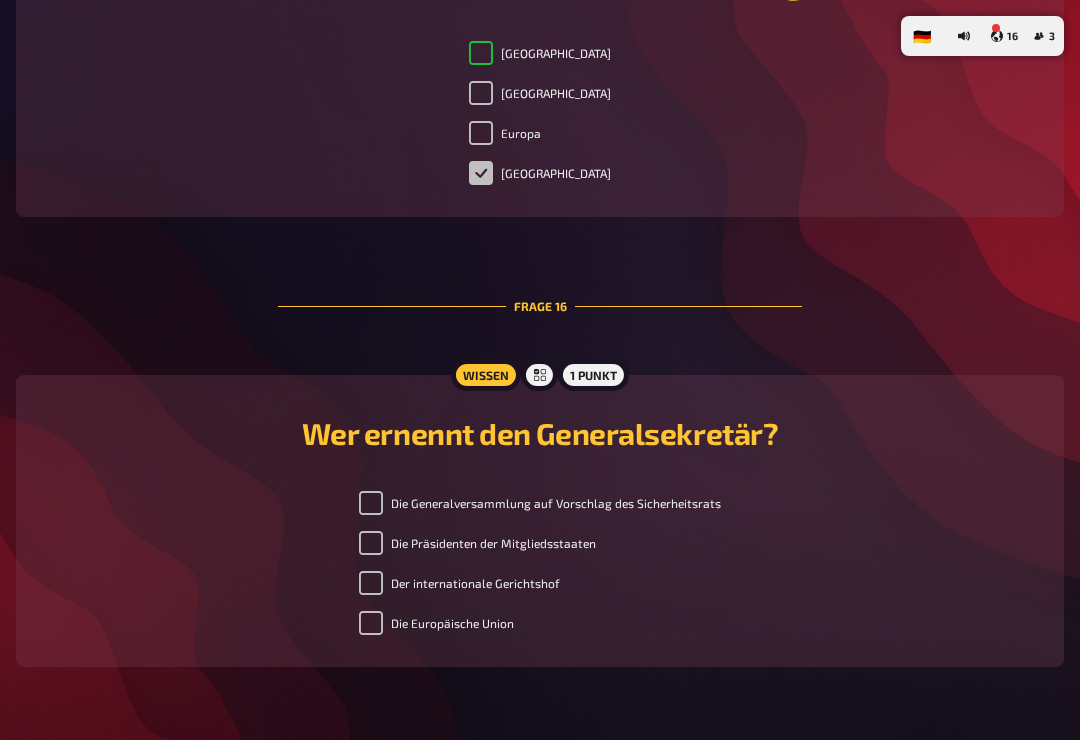checkbox on "true" 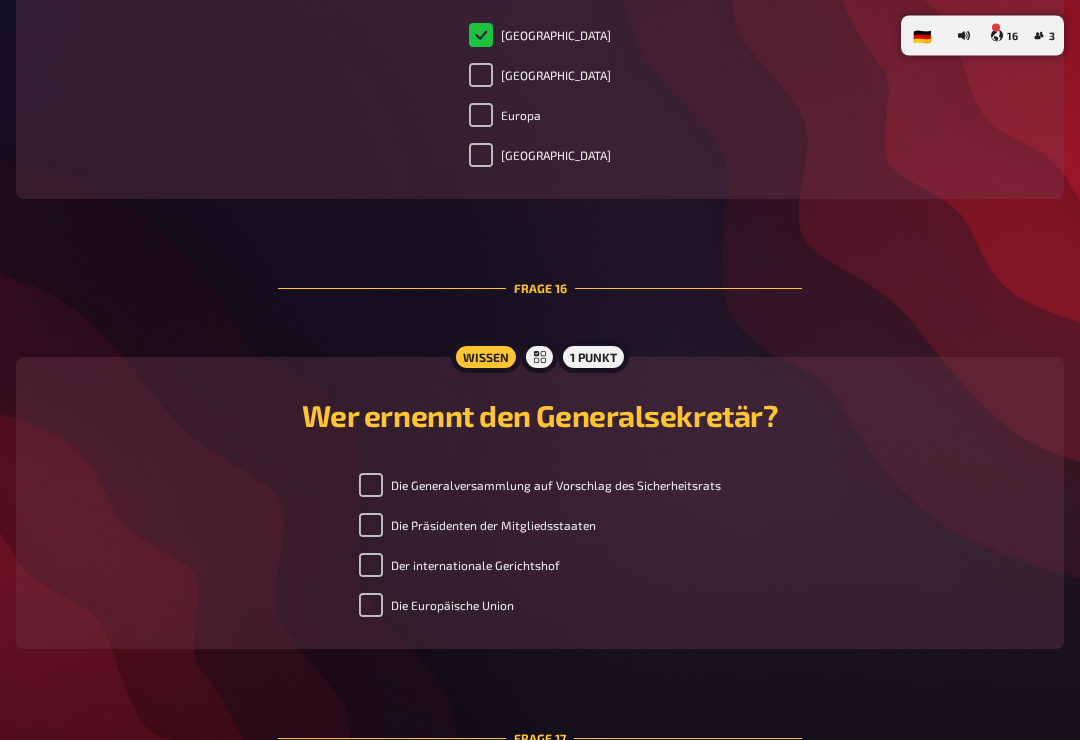 scroll, scrollTop: 7271, scrollLeft: 0, axis: vertical 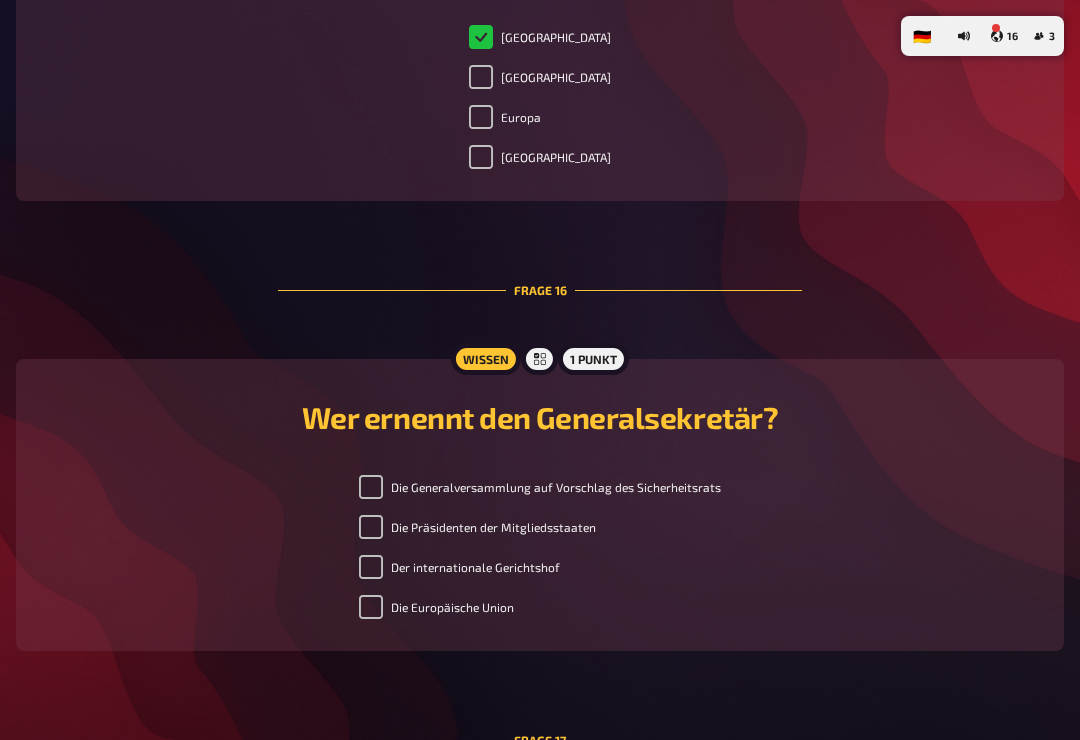 click on "[GEOGRAPHIC_DATA]" at bounding box center [481, 77] 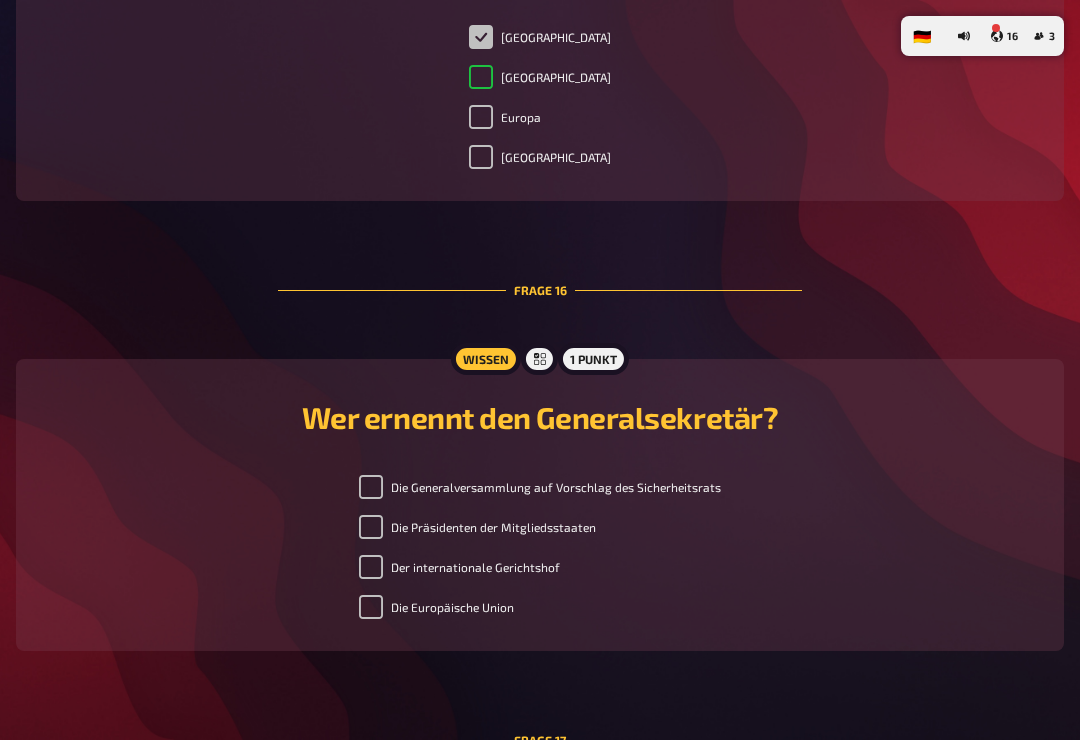 checkbox on "true" 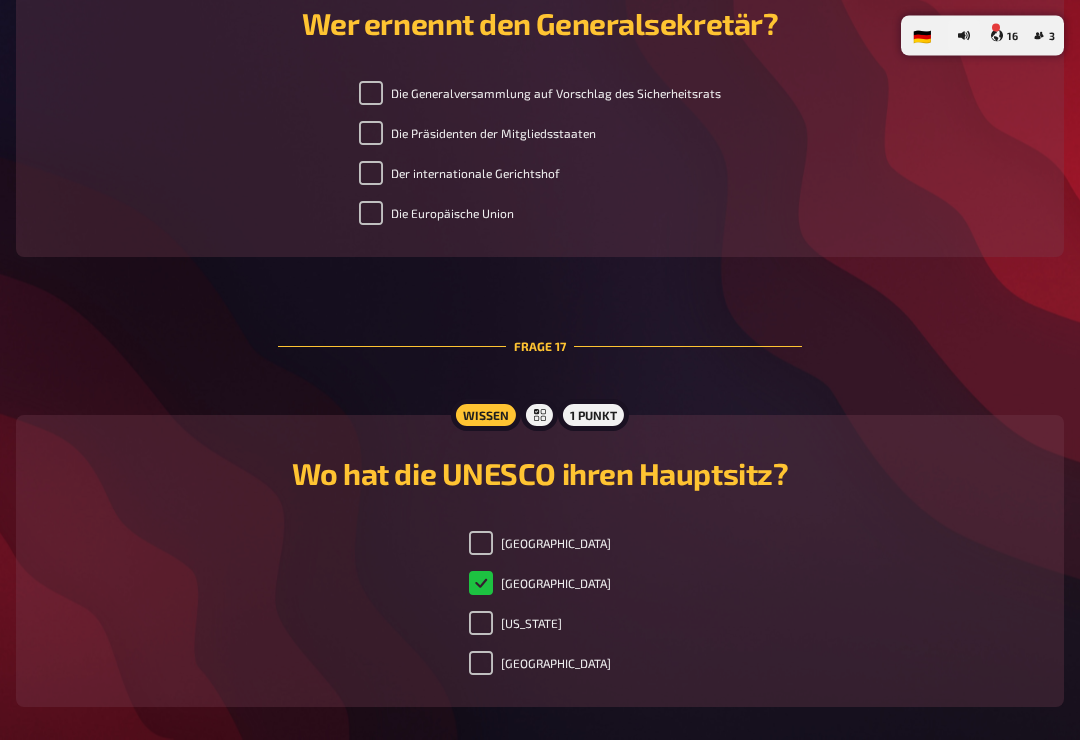 scroll, scrollTop: 7665, scrollLeft: 0, axis: vertical 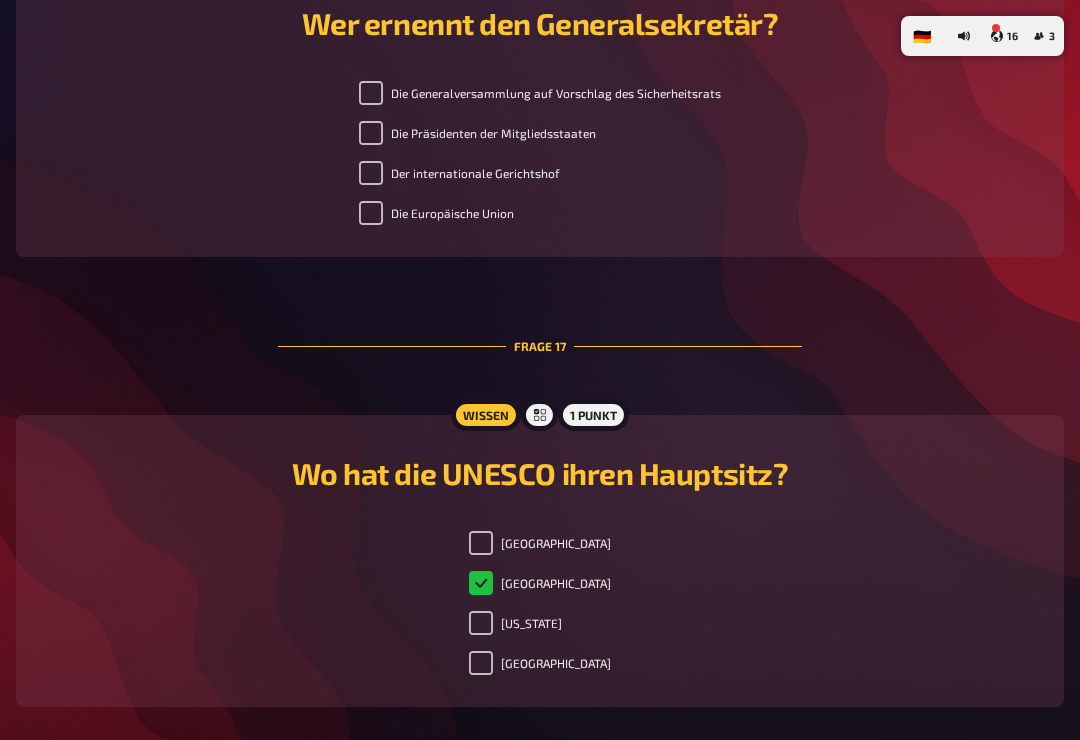 checkbox on "true" 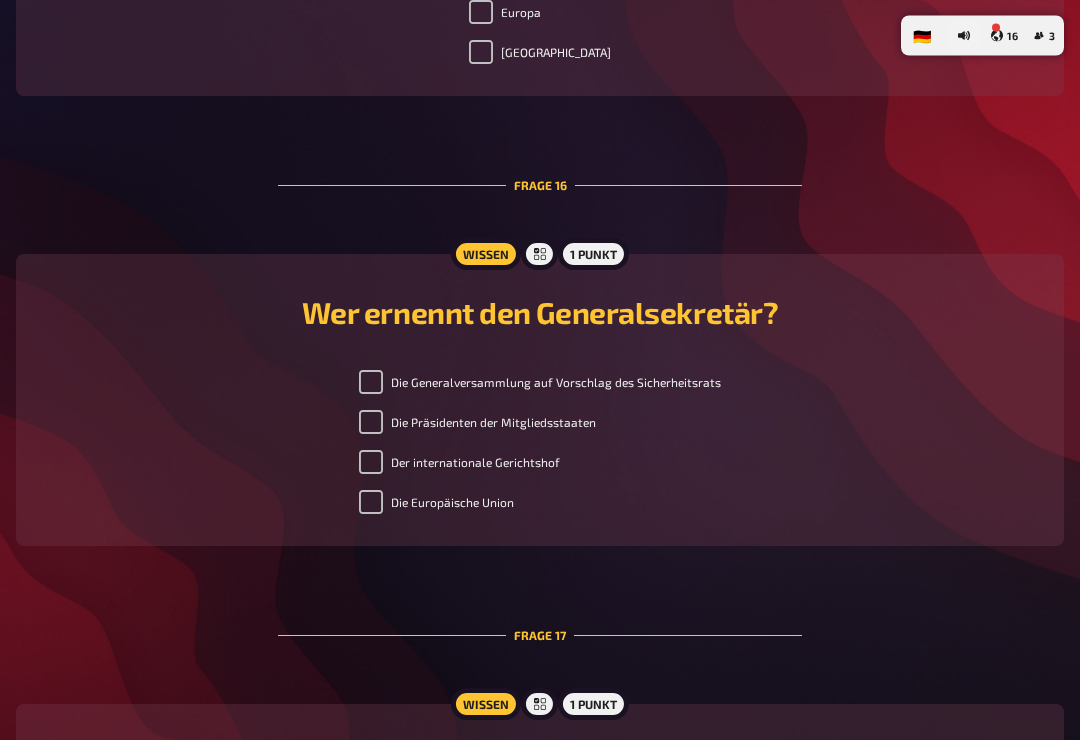 scroll, scrollTop: 7376, scrollLeft: 0, axis: vertical 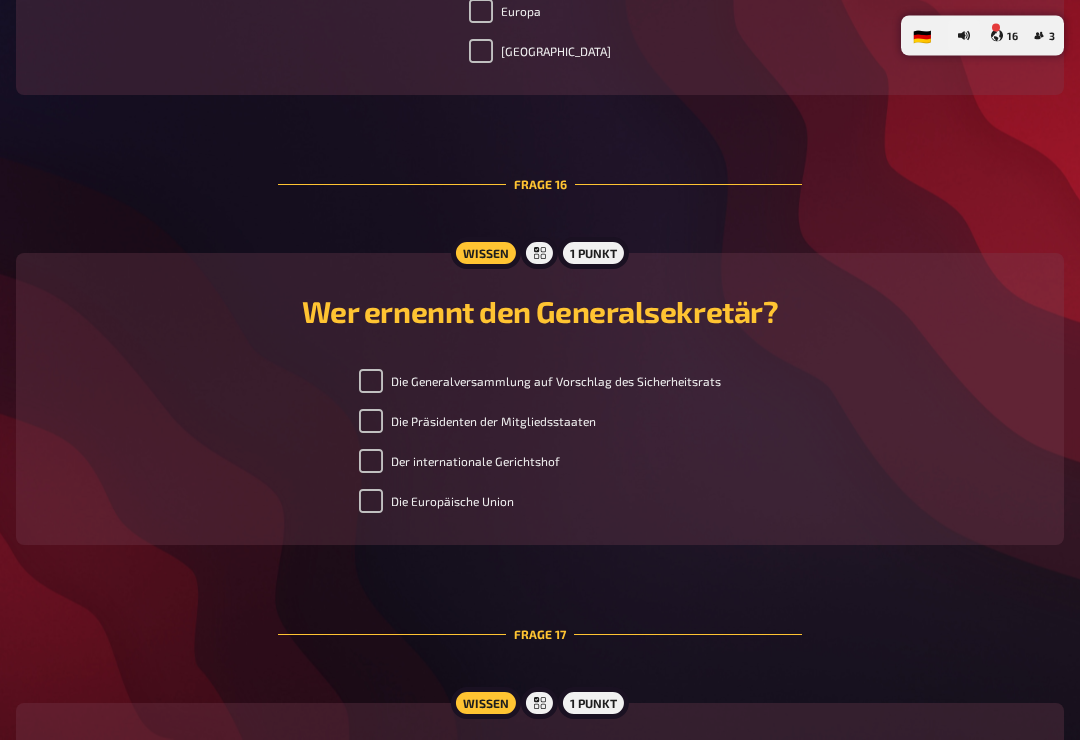 click on "Die Generalversammlung auf Vorschlag des Sicherheitsrats Die Präsidenten der Mitgliedsstaaten Der internationale Gerichtshof Die Europäische Union" at bounding box center (540, 446) 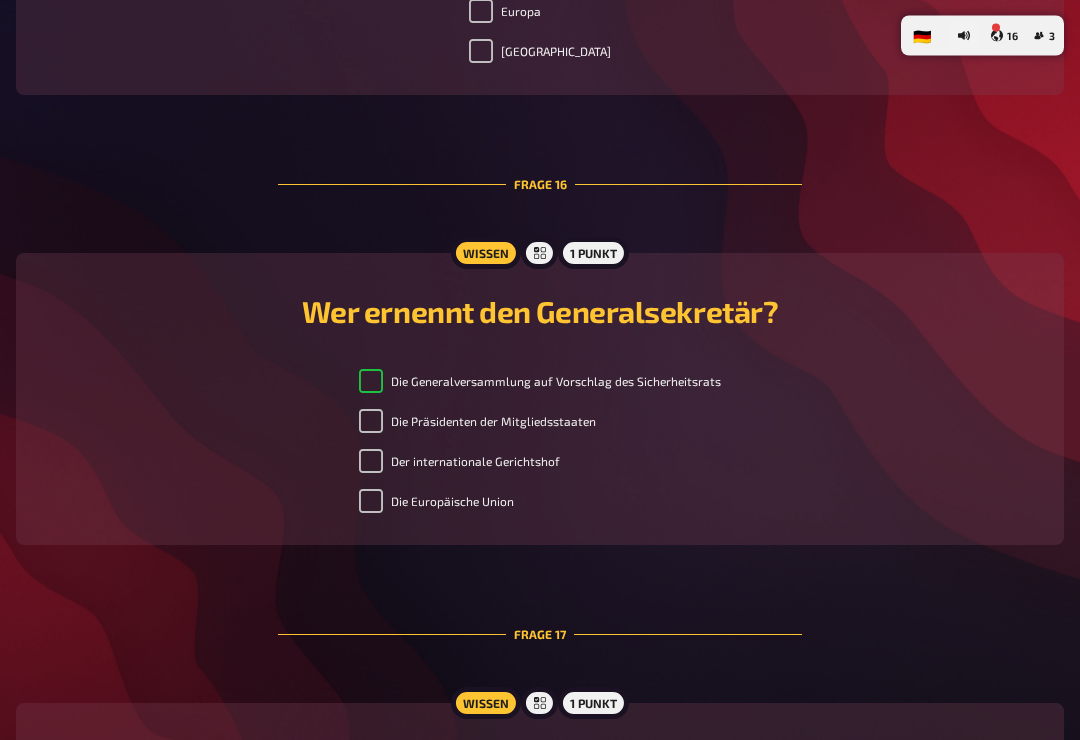 checkbox on "true" 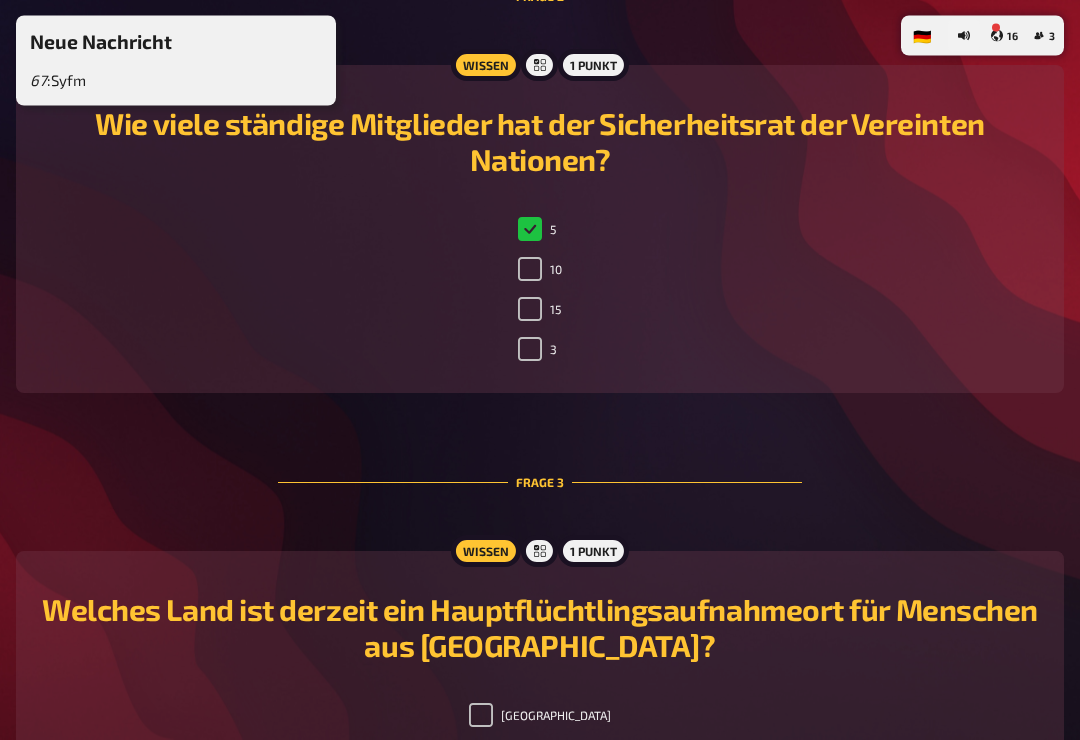 scroll, scrollTop: 1085, scrollLeft: 0, axis: vertical 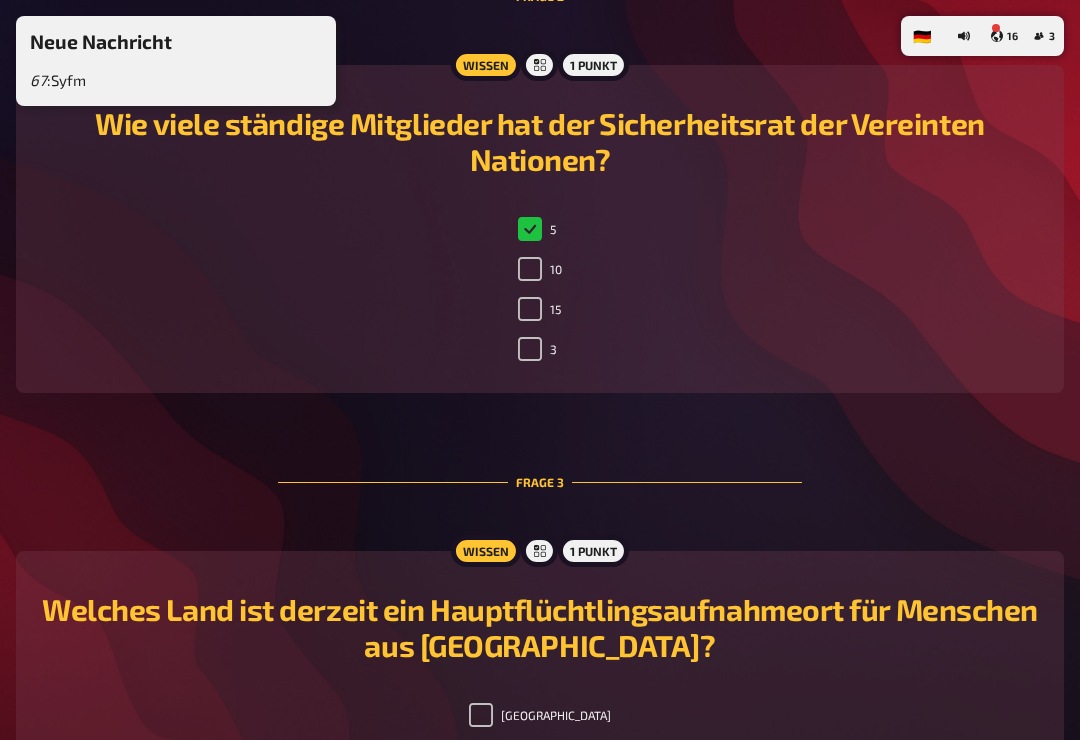 click on "Neue Nachricht 67 :  Syfm" at bounding box center (176, 61) 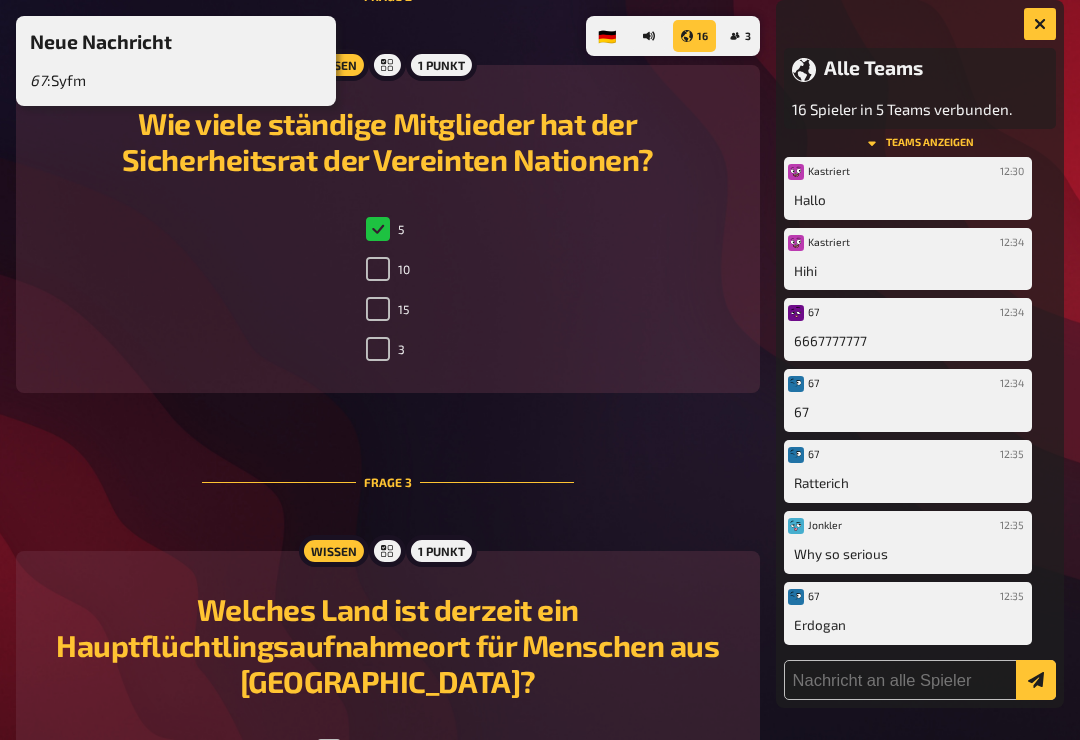 scroll, scrollTop: 252, scrollLeft: 0, axis: vertical 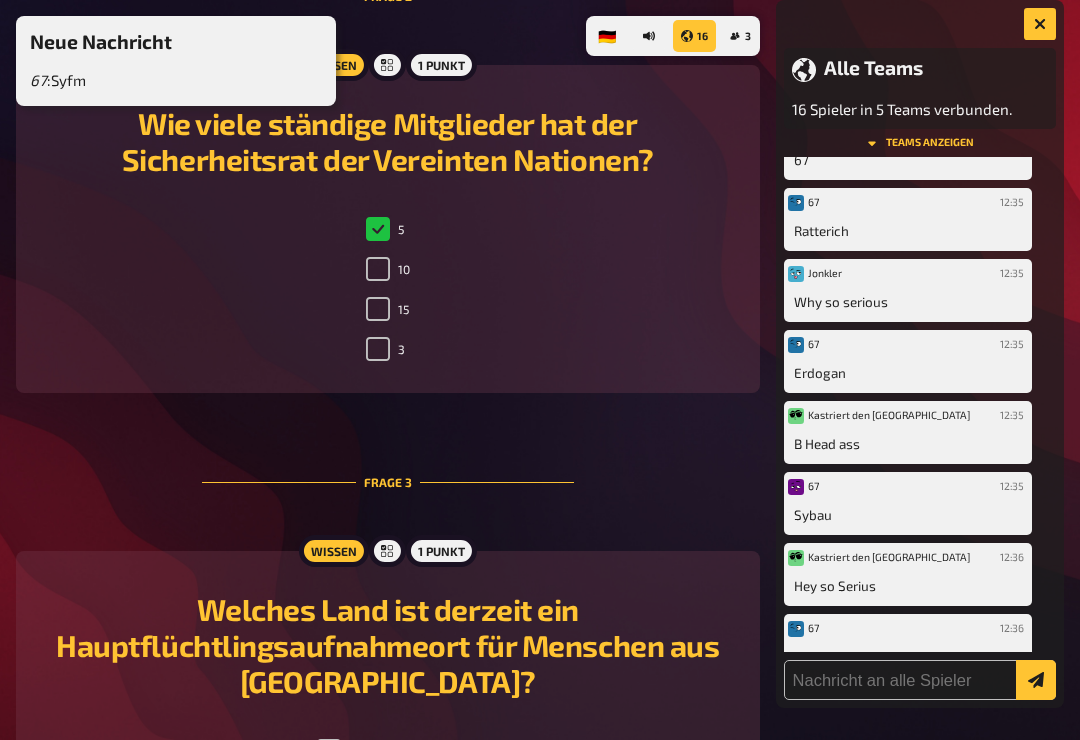click on "Neue Nachricht 67 :  Syfm" at bounding box center (101, 61) 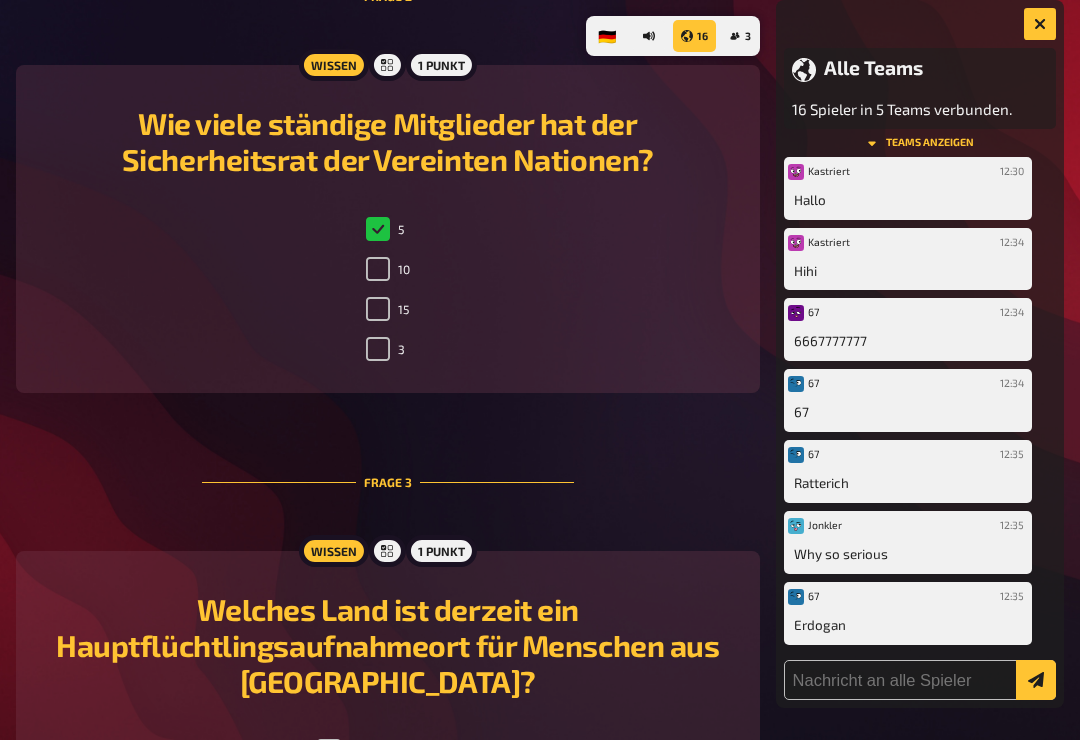 scroll, scrollTop: 0, scrollLeft: 0, axis: both 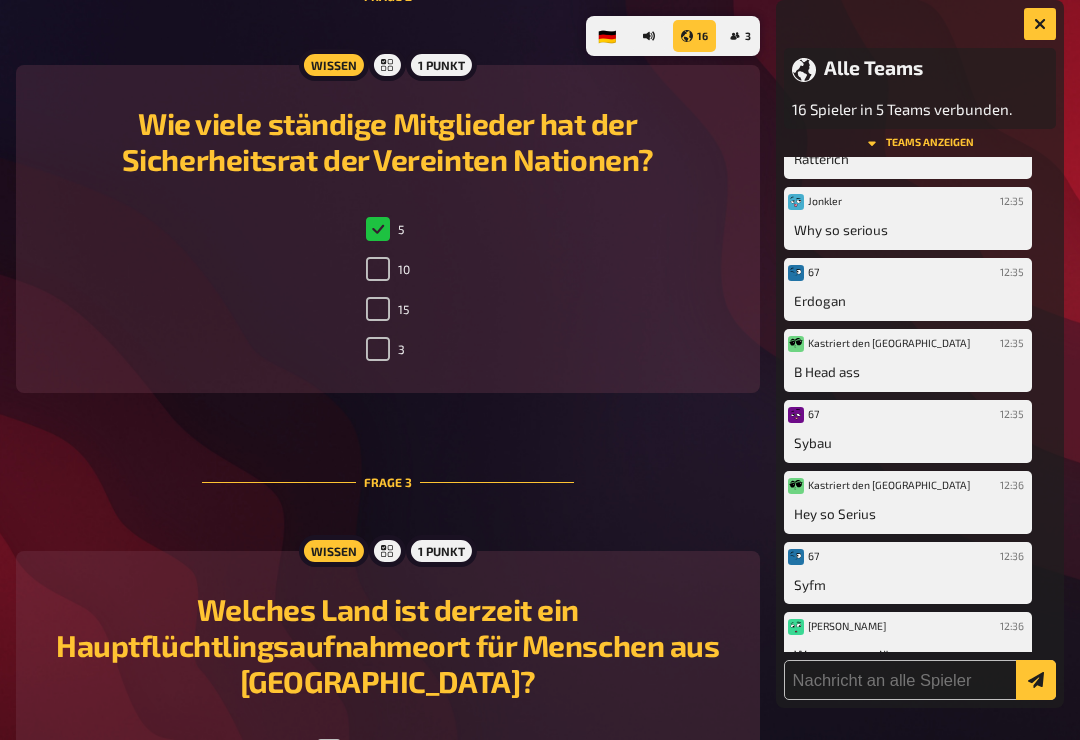 click on "Alle Teams 16 Spieler in 5 Teams verbunden. Teams anzeigen Kastriert 12:30 [PERSON_NAME] 12:34 Hihi 67 12:34 6667777777 67 12:34 67 67 12:35 Ratterich Jonkler 12:35 Why so serious 67 12:35 [PERSON_NAME] den nahen Osten 12:35 B Head ass 67 12:35 Sybau  Kastriert den [GEOGRAPHIC_DATA] 12:36 Hey so Serius  67 12:36 Syfm [PERSON_NAME] 12:36 Warum so seriös" at bounding box center [920, 354] 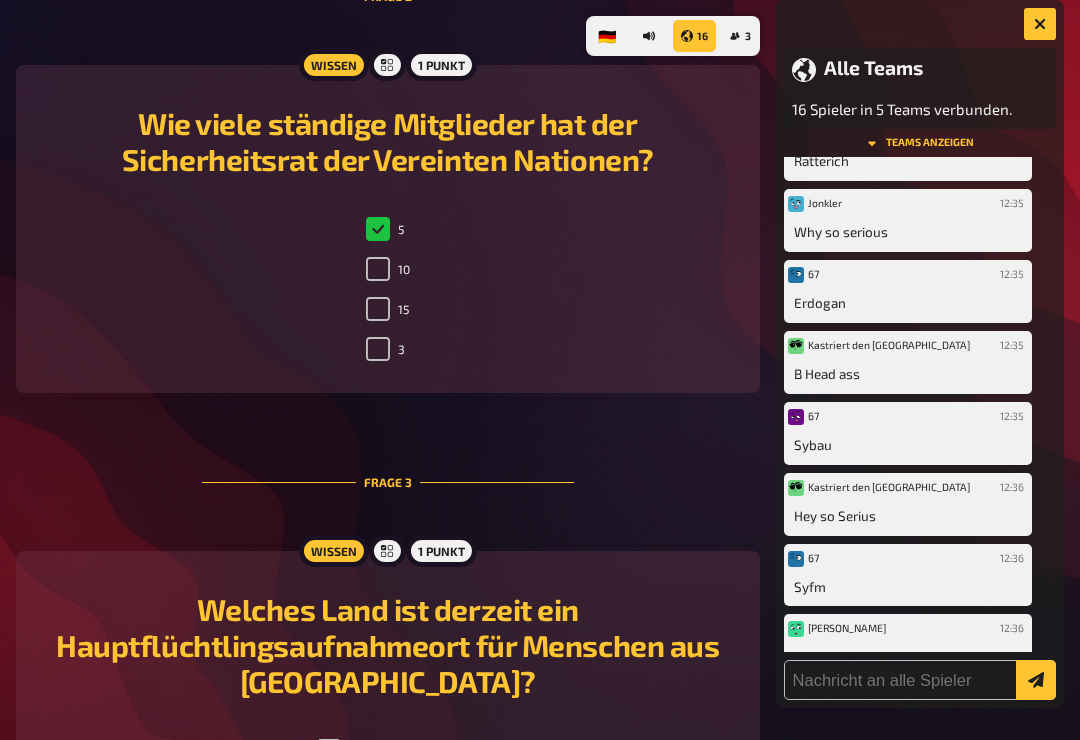 scroll, scrollTop: 392, scrollLeft: 0, axis: vertical 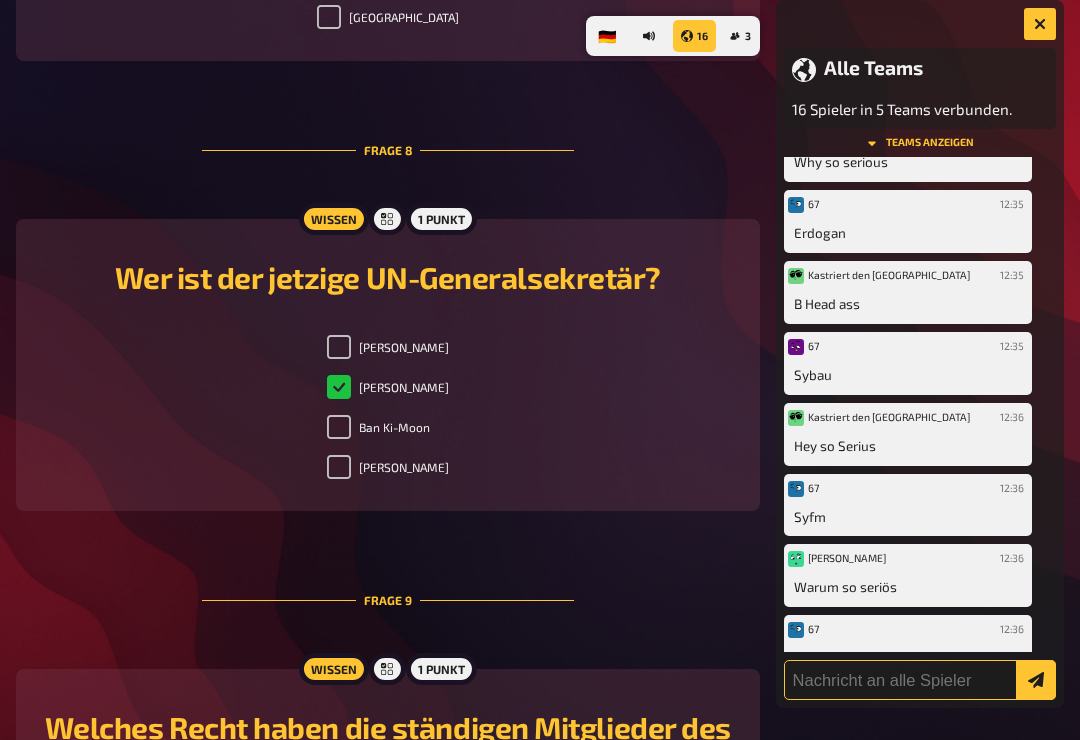 click at bounding box center [920, 680] 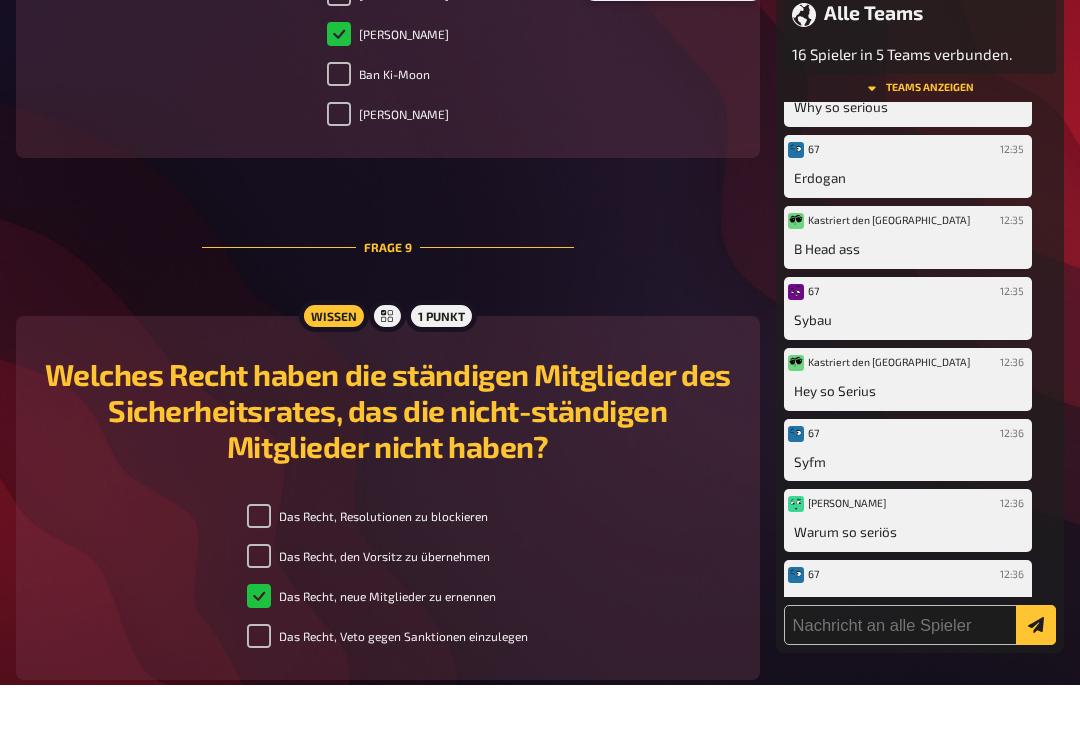 click on "Teams anzeigen" at bounding box center (920, 143) 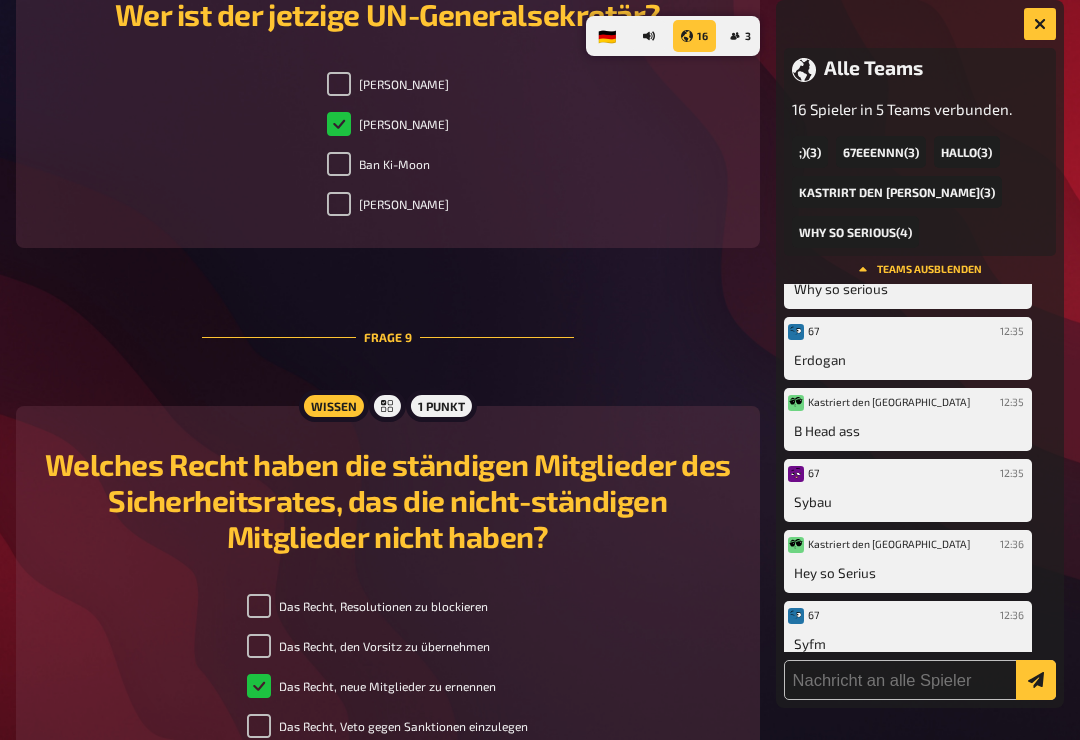 scroll, scrollTop: 4108, scrollLeft: 0, axis: vertical 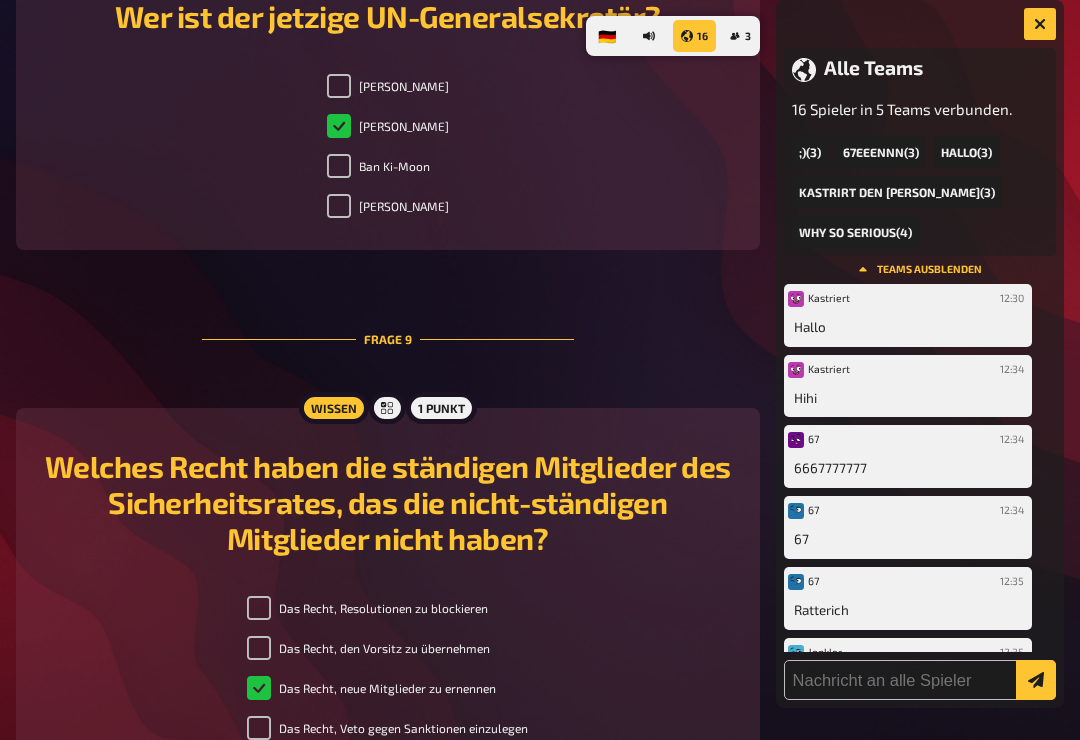 click on "Teams ausblenden" at bounding box center (920, 270) 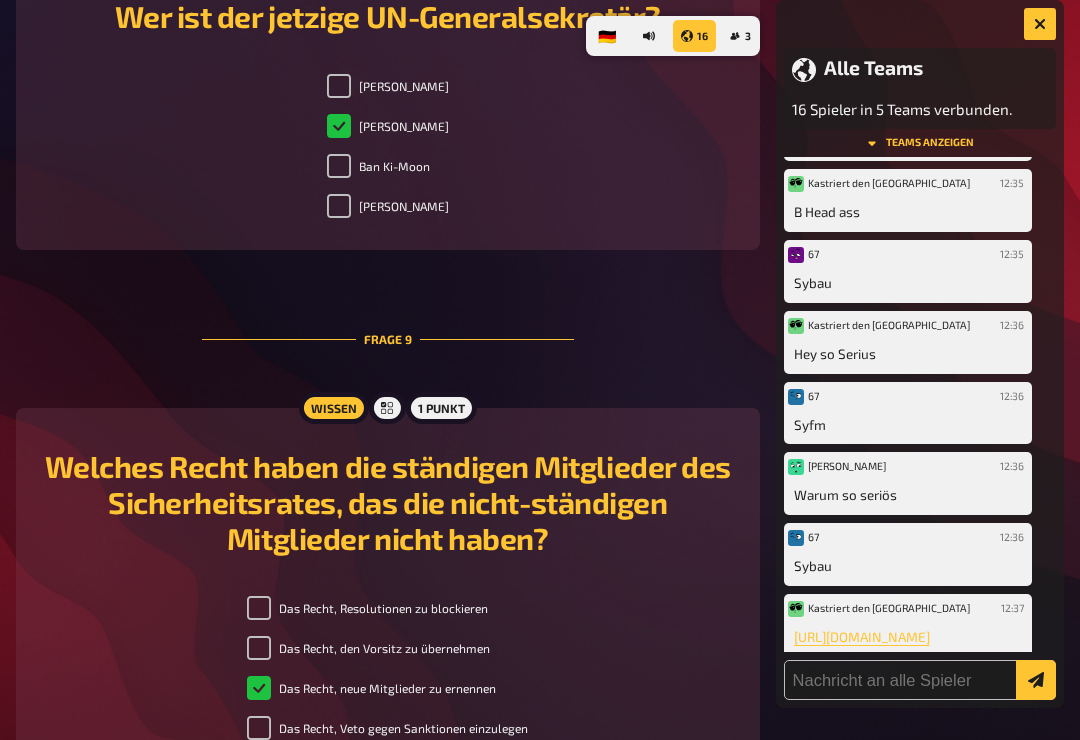 scroll, scrollTop: 480, scrollLeft: 0, axis: vertical 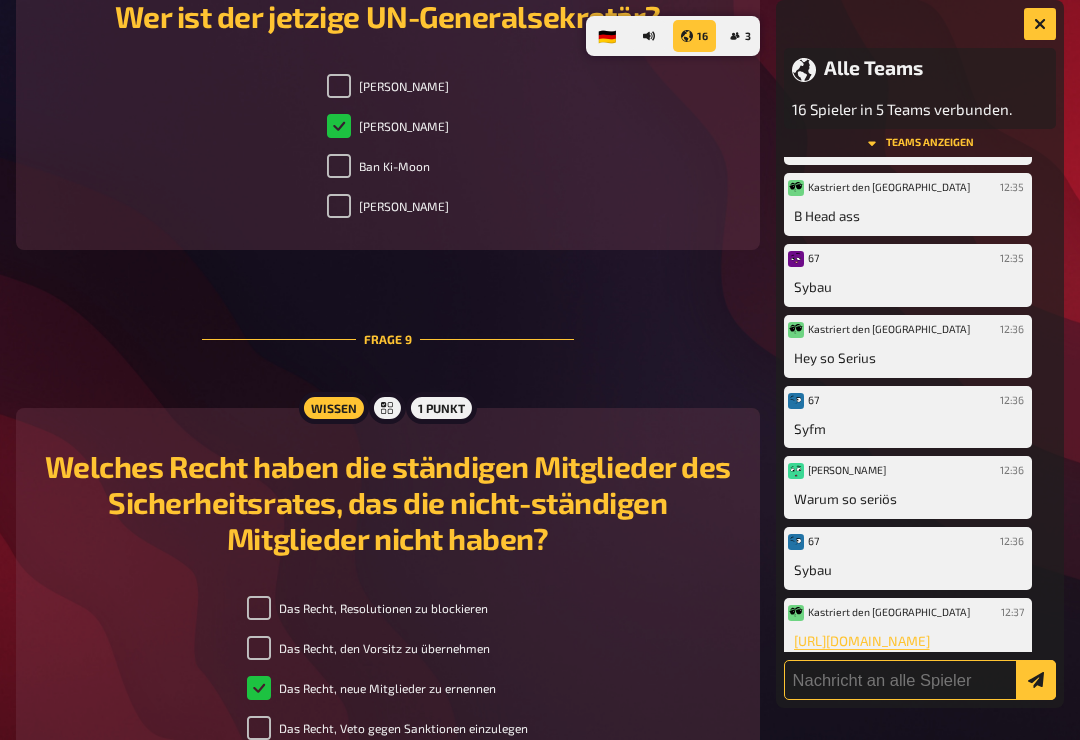 click at bounding box center (920, 680) 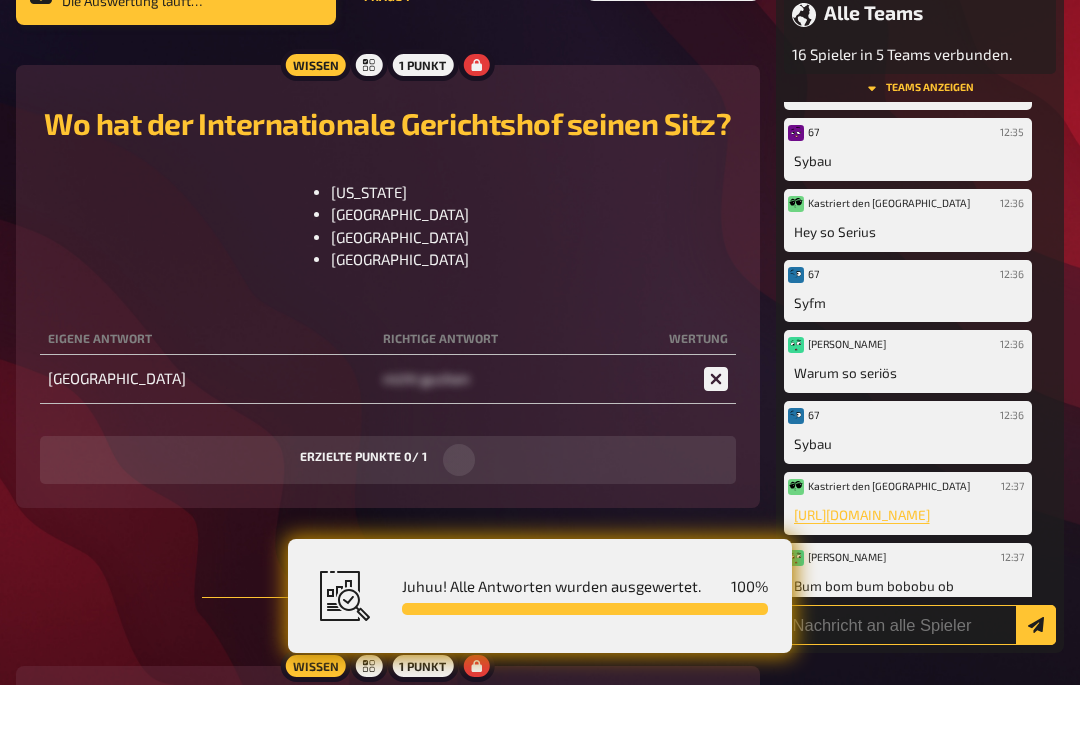scroll, scrollTop: 550, scrollLeft: 0, axis: vertical 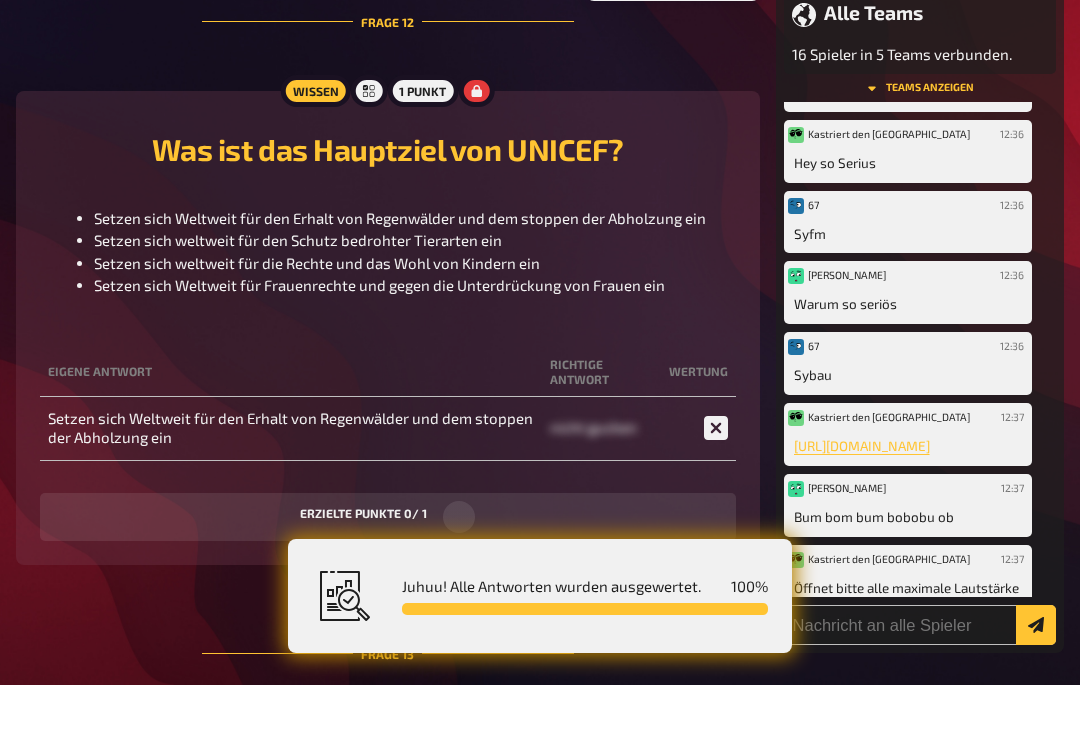click on "Kastriert den [GEOGRAPHIC_DATA]" at bounding box center (879, 473) 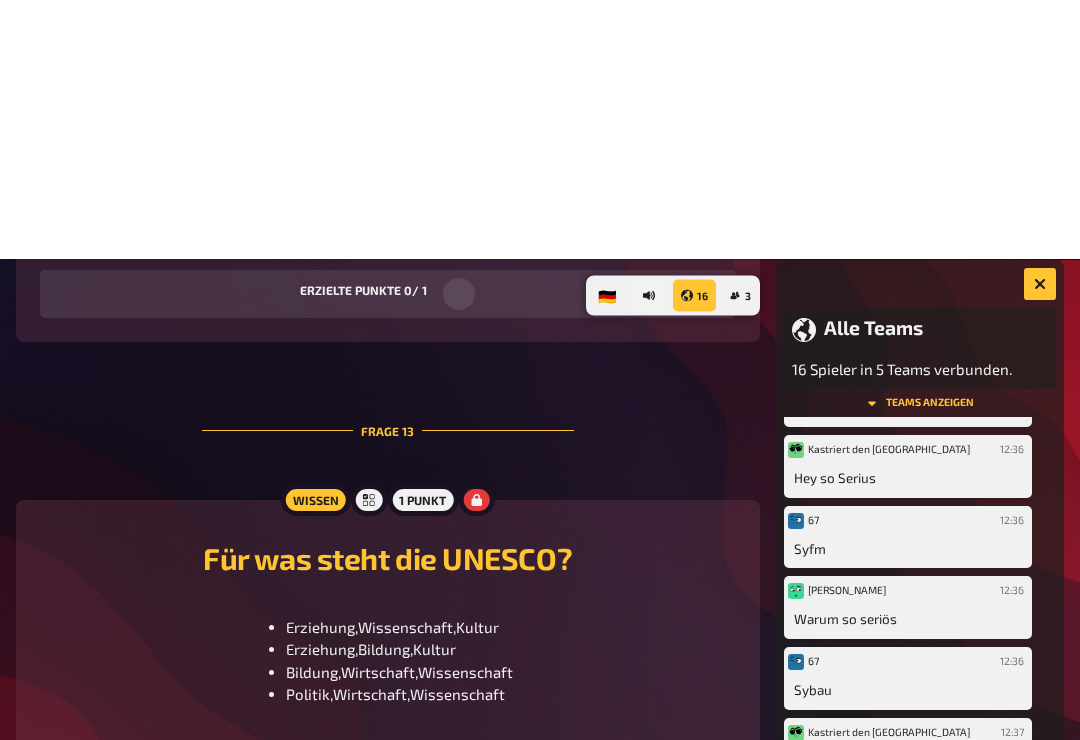 scroll, scrollTop: 8260, scrollLeft: 0, axis: vertical 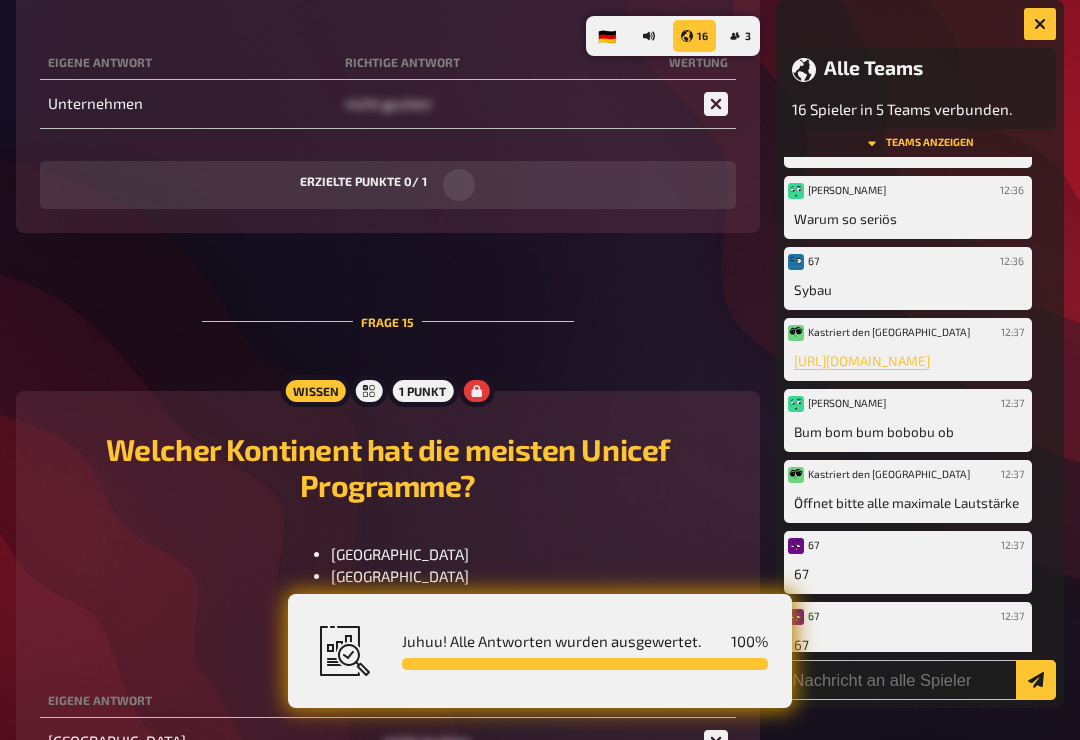 click 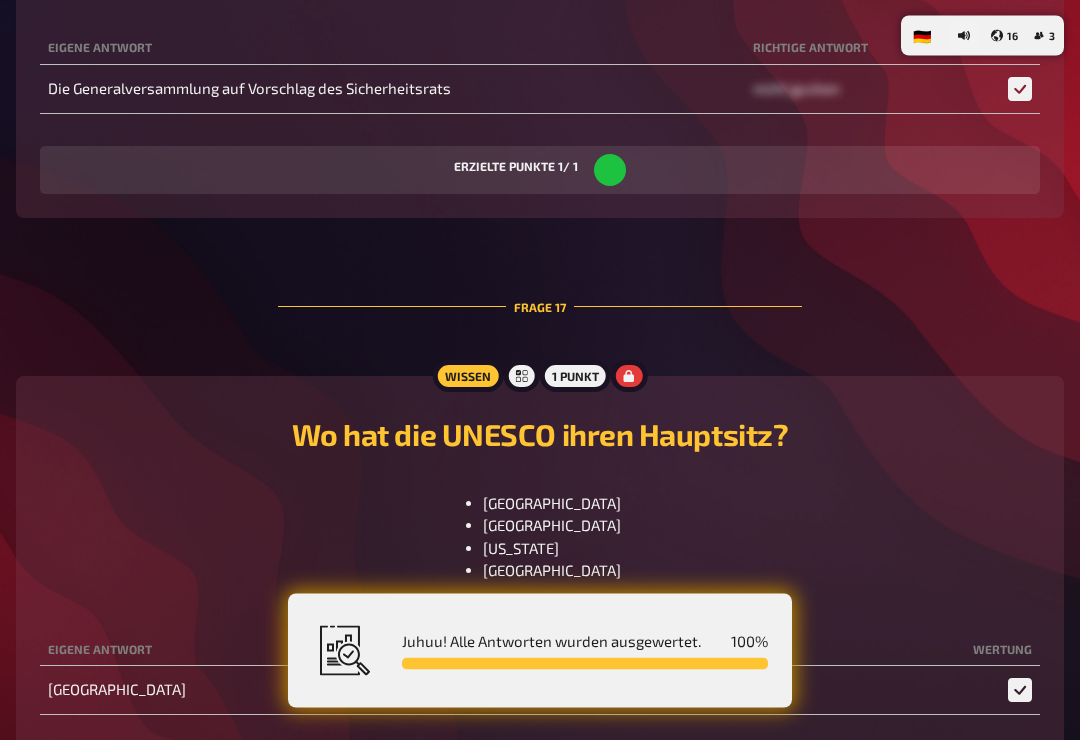 scroll, scrollTop: 10185, scrollLeft: 0, axis: vertical 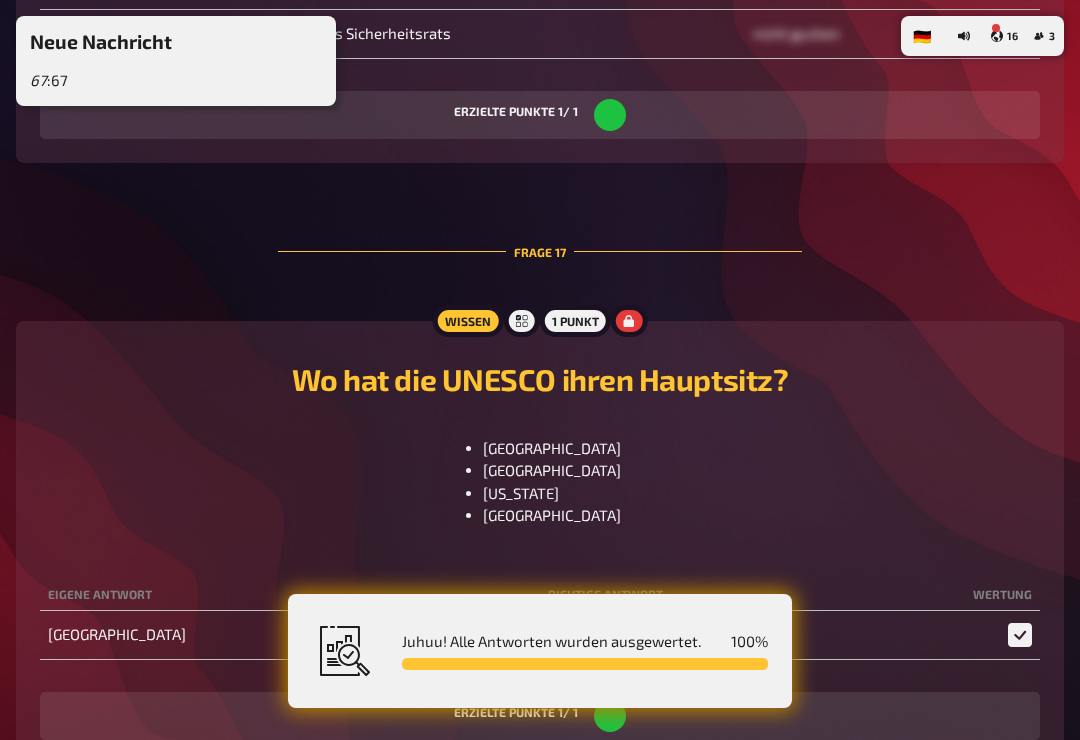 click on "Juhuu! Alle Antworten wurden ausgewertet. 100 %" at bounding box center (573, 651) 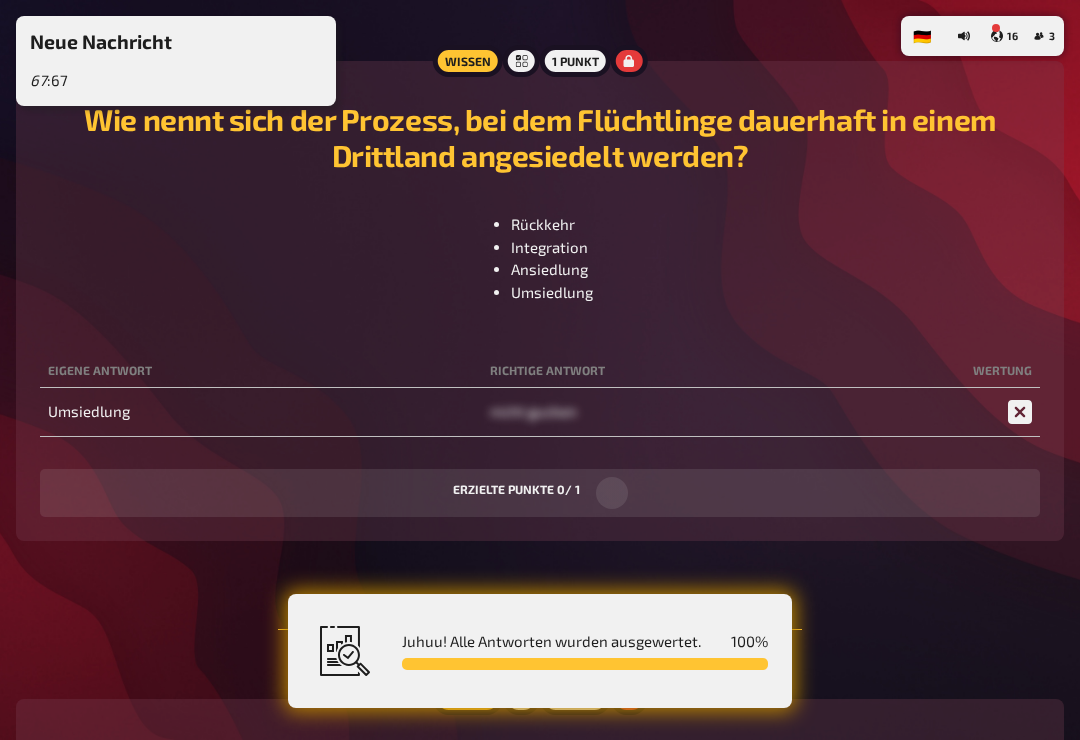 scroll, scrollTop: 6196, scrollLeft: 0, axis: vertical 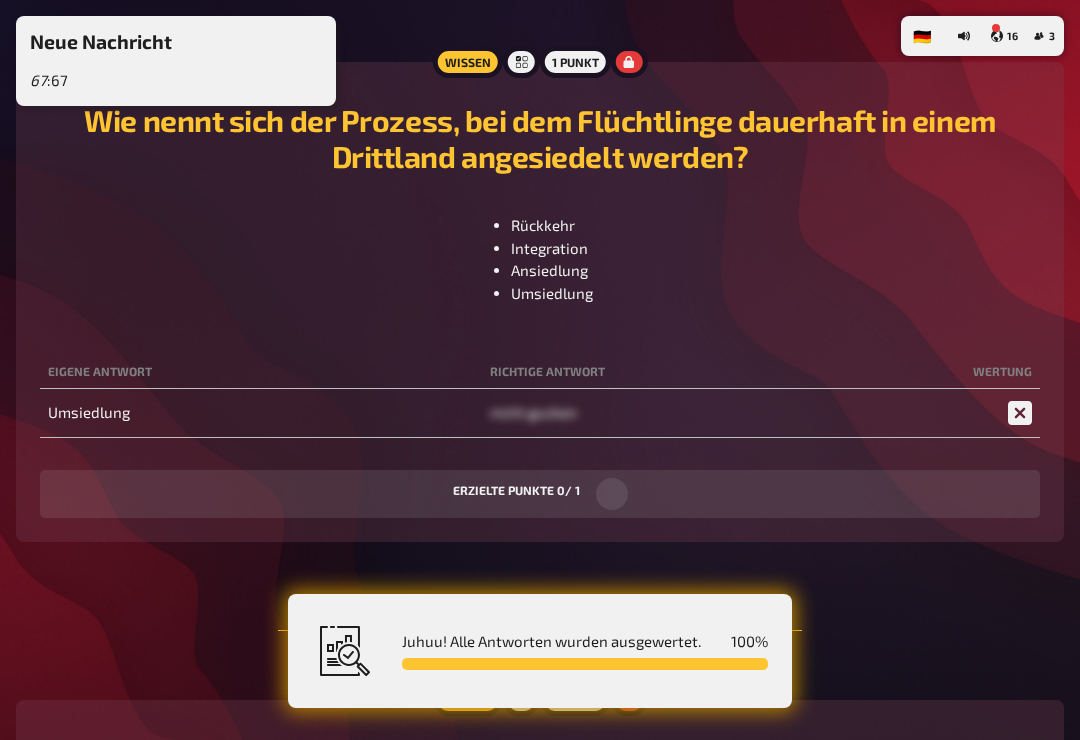 click on "16" at bounding box center (1004, 36) 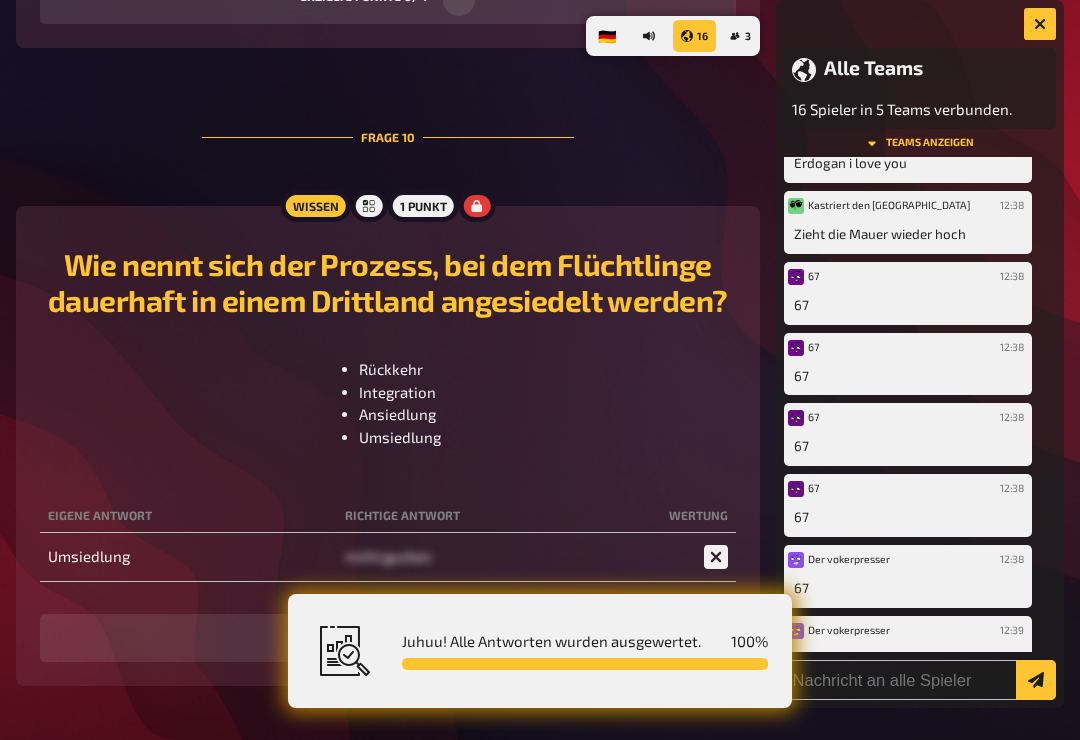 scroll, scrollTop: 1950, scrollLeft: 0, axis: vertical 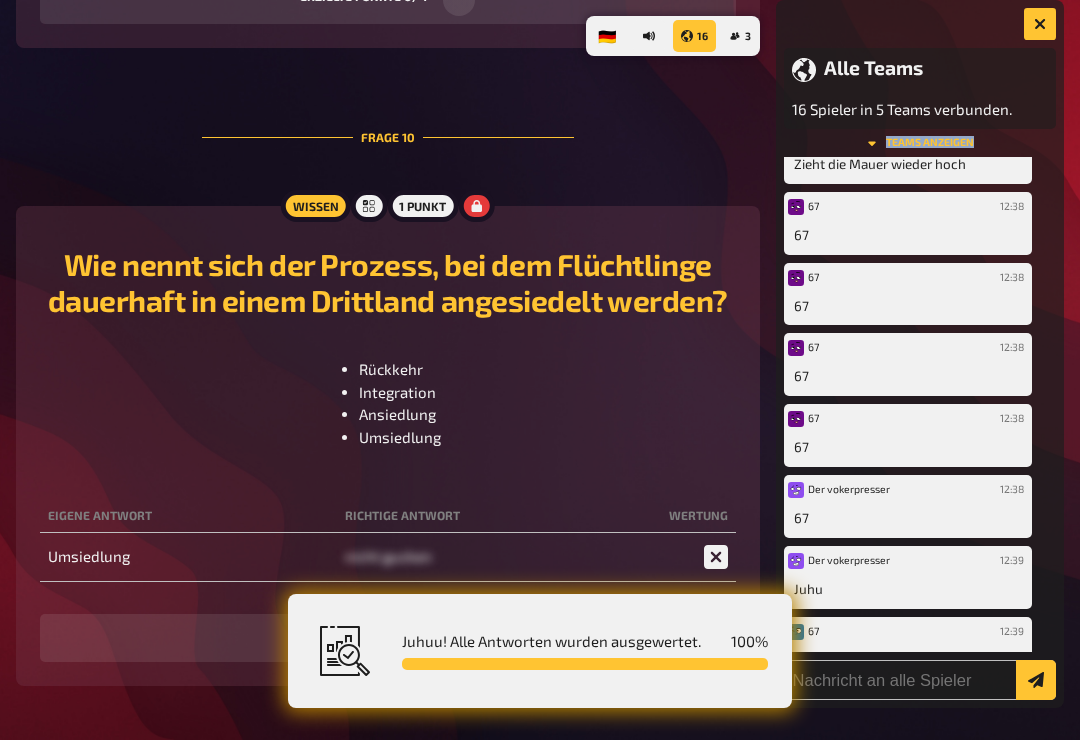 click on "Alle Teams 16 Spieler in 5 Teams verbunden. Teams anzeigen Kastriert 12:30 Hallo Kastriert 12:34 Hihi 67 12:34 6667777777 67 12:34 67 67 12:35 Ratterich Jonkler 12:35 Why so serious 67 12:35 [PERSON_NAME] den nahen Osten 12:35 B Head ass 67 12:35 Sybau  Kastriert den [GEOGRAPHIC_DATA] 12:36 Hey so Serius  67 12:36 Syfm [PERSON_NAME] 12:36 Warum so seriös 67 12:36 Sybau Kastriert den [GEOGRAPHIC_DATA] 12:37 [URL][DOMAIN_NAME] [PERSON_NAME] 12:37 Bum bom bum bobobu ob Kastriert den [GEOGRAPHIC_DATA] 12:37 Öffnet bitte alle maximale Lautstärke  67 12:37 67 67 12:37 67 67 12:38 67 67 12:38 Ist das tuff im Osten  67 12:38 67 67 12:38 67 67 12:38 67 67 12:38 67 67 12:38 67 67 12:38 67 67 12:38 [PERSON_NAME] i love you [PERSON_NAME] den nahen Osten 12:38 Zieht die Mauer wieder hoch 67 12:38 67 67 12:38 67 67 12:38 67 67 12:38 67 Der vokerpresser 12:38 67 Der vokerpresser 12:39 Juhu 67 12:39 [PERSON_NAME] i love you" at bounding box center [920, 354] 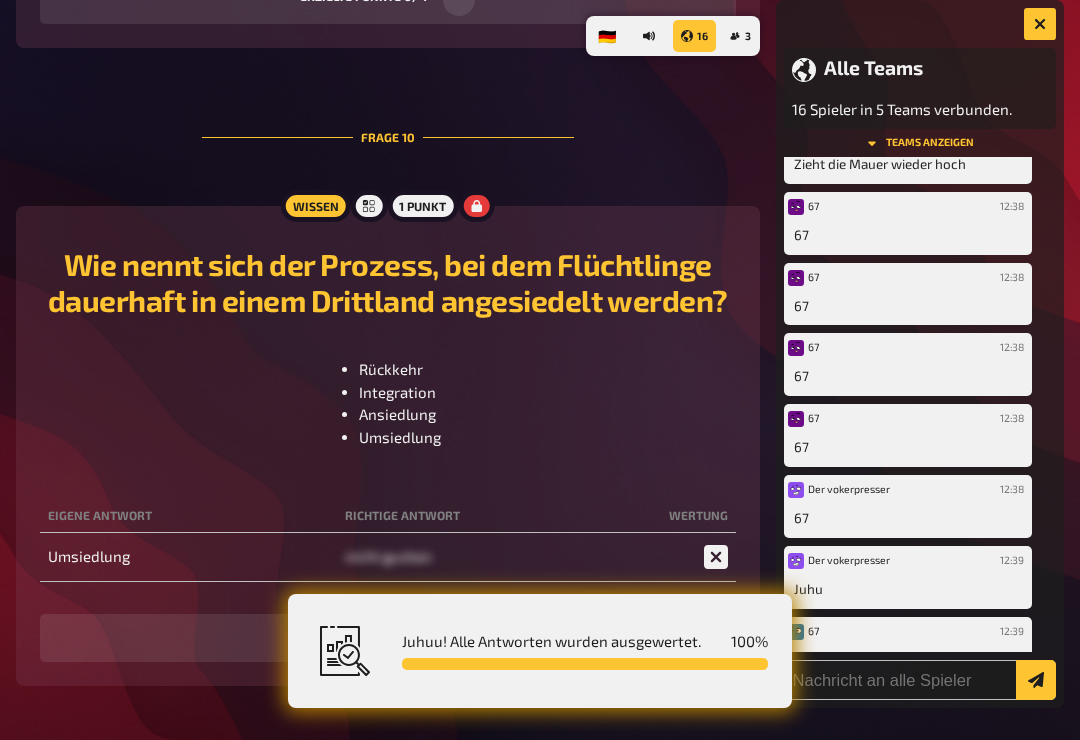 click on "Teams anzeigen" at bounding box center [920, 143] 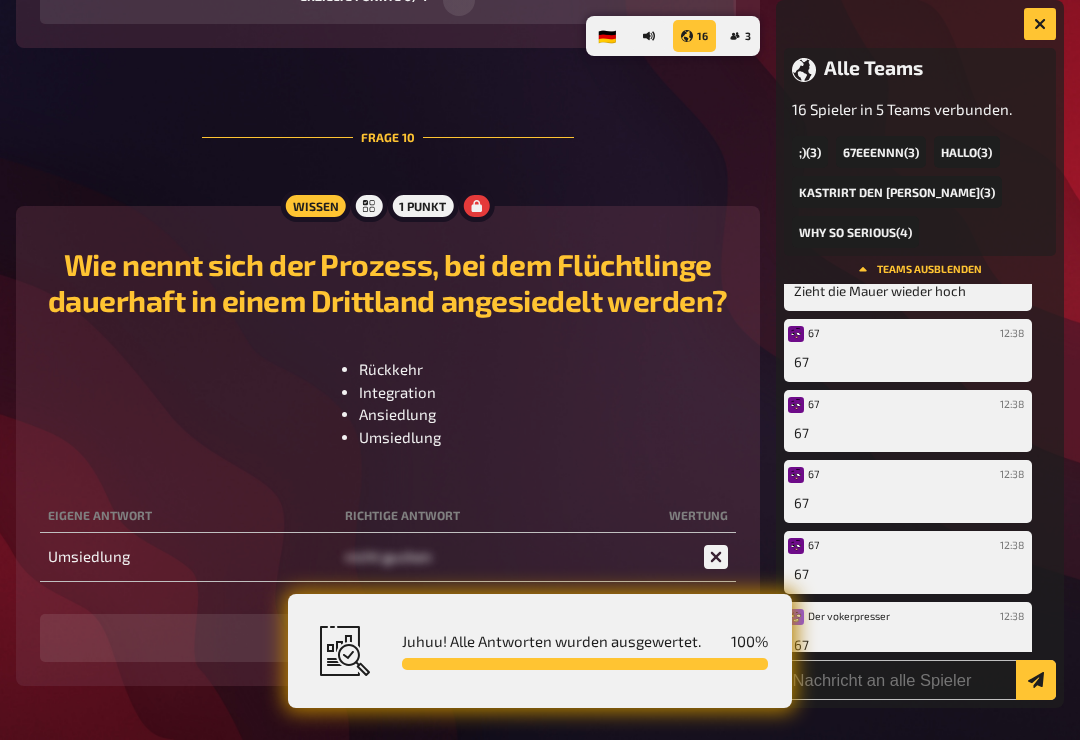 click on "Alle Teams 16 Spieler in 5 Teams verbunden. ;)  ( 3 ) 67eeennn  ( 3 ) [PERSON_NAME]  ( 3 ) Kastrirt den Björn  ( 3 ) Why so serious  ( 4 ) Teams ausblenden Kastriert 12:30 [PERSON_NAME] 12:34 Hihi 67 12:34 6667777777 67 12:34 67 67 12:35 Ratterich Jonkler 12:35 Why so serious 67 12:35 [PERSON_NAME] den nahen Osten 12:35 B Head ass 67 12:35 Sybau  Kastriert den nahen Osten 12:36 Hey so Serius  67 12:36 Syfm [PERSON_NAME] 12:36 Warum so seriös 67 12:36 Sybau Kastriert den [GEOGRAPHIC_DATA] 12:37 [URL][DOMAIN_NAME] [PERSON_NAME] 12:37 Bum bom bum bobobu ob Kastriert den [GEOGRAPHIC_DATA] 12:37 Öffnet bitte alle maximale Lautstärke  67 12:37 67 67 12:37 67 67 12:38 67 67 12:38 Ist das tuff im Osten  67 12:38 67 67 12:38 67 67 12:38 67 67 12:38 67 67 12:38 67 67 12:38 67 67 12:38 [PERSON_NAME] i love you [PERSON_NAME] den nahen Osten 12:38 Zieht die Mauer wieder hoch 67 12:38 67 67 12:38 67 67 12:38 67 67 12:38 67 Der vokerpresser 12:38 67 Der vokerpresser 12:39 Juhu 67 12:39 [PERSON_NAME] i love you" at bounding box center [920, 354] 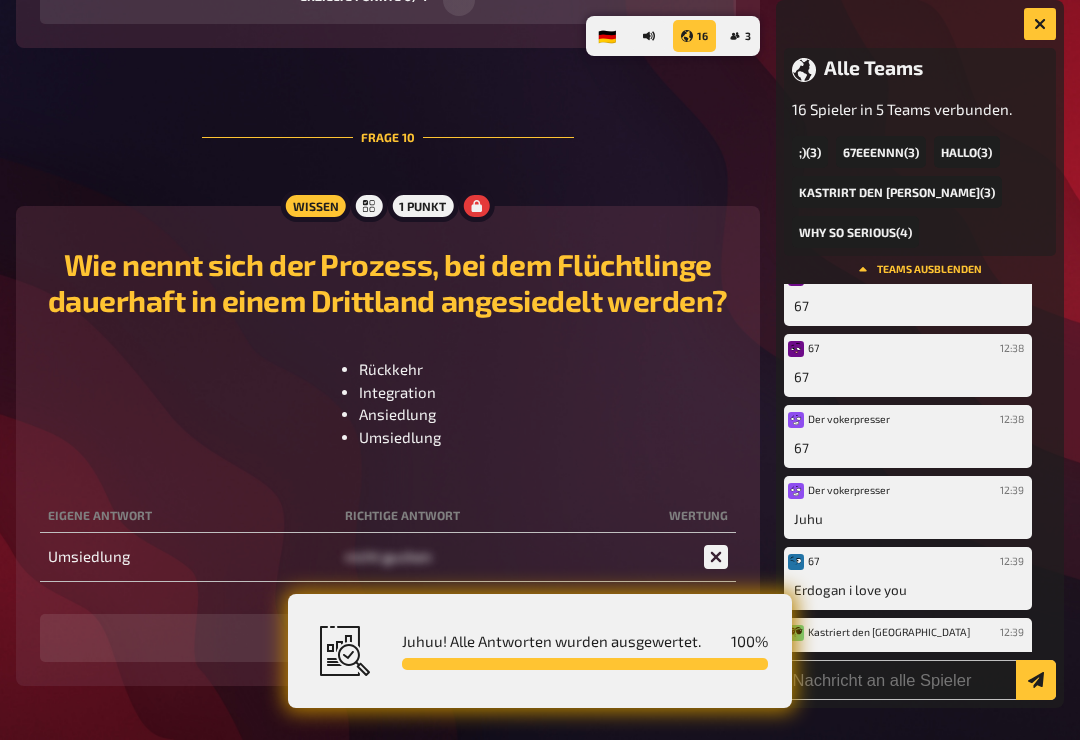 scroll, scrollTop: 2217, scrollLeft: 0, axis: vertical 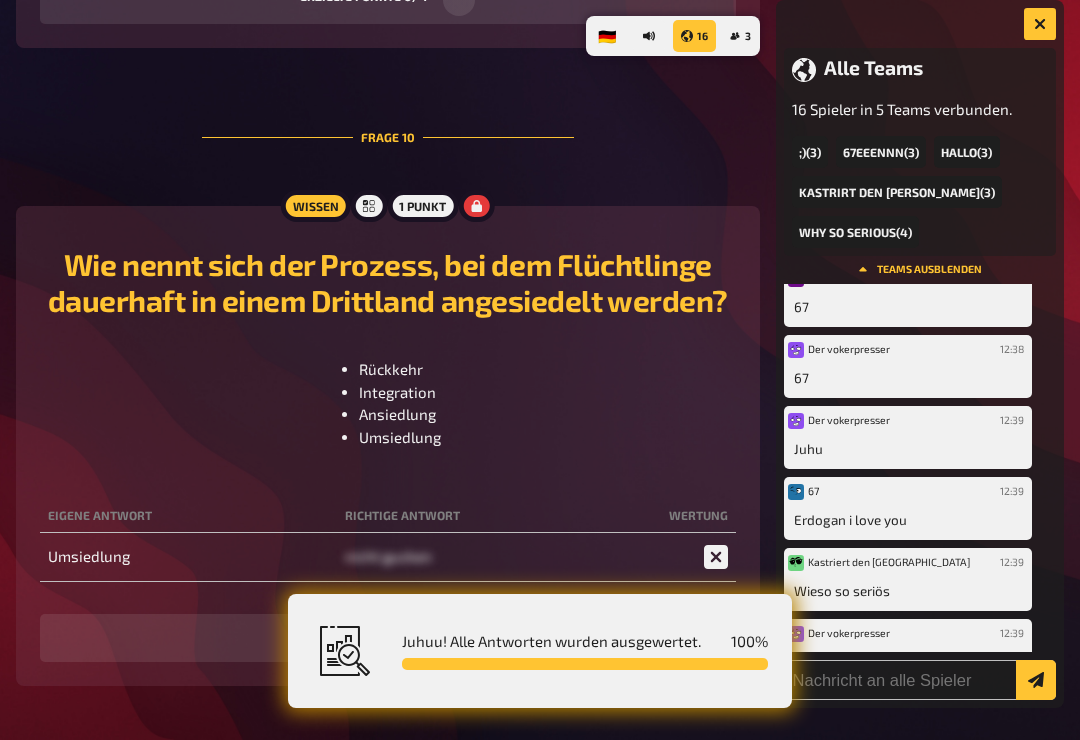 click 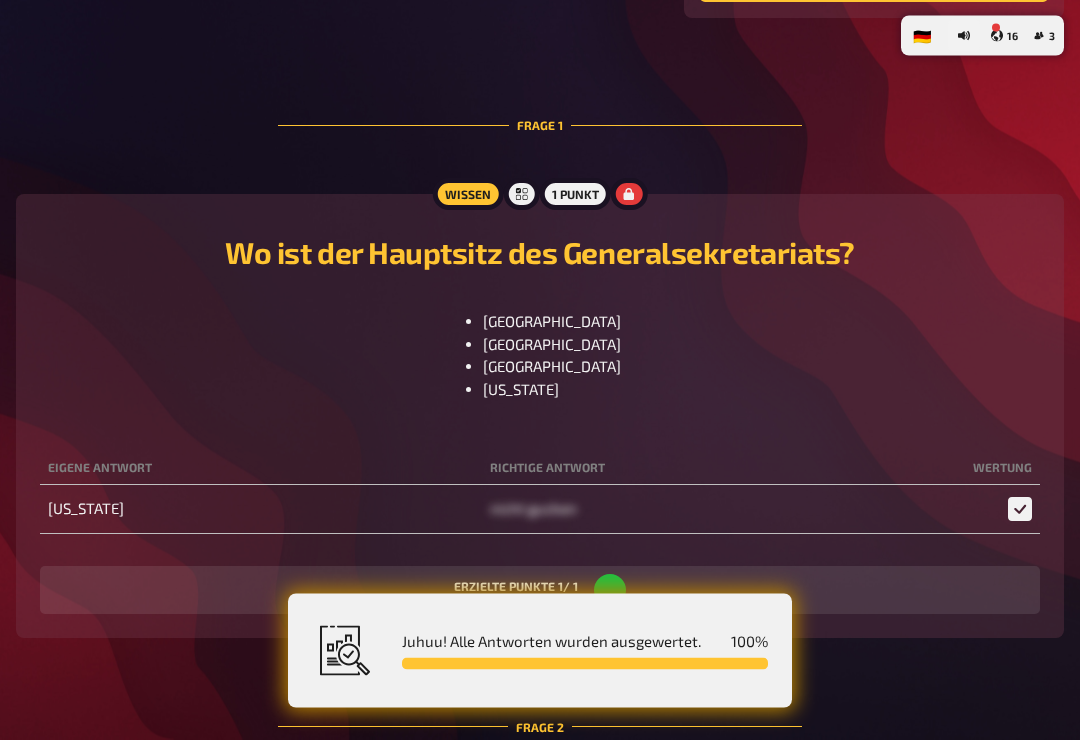 scroll, scrollTop: 506, scrollLeft: 0, axis: vertical 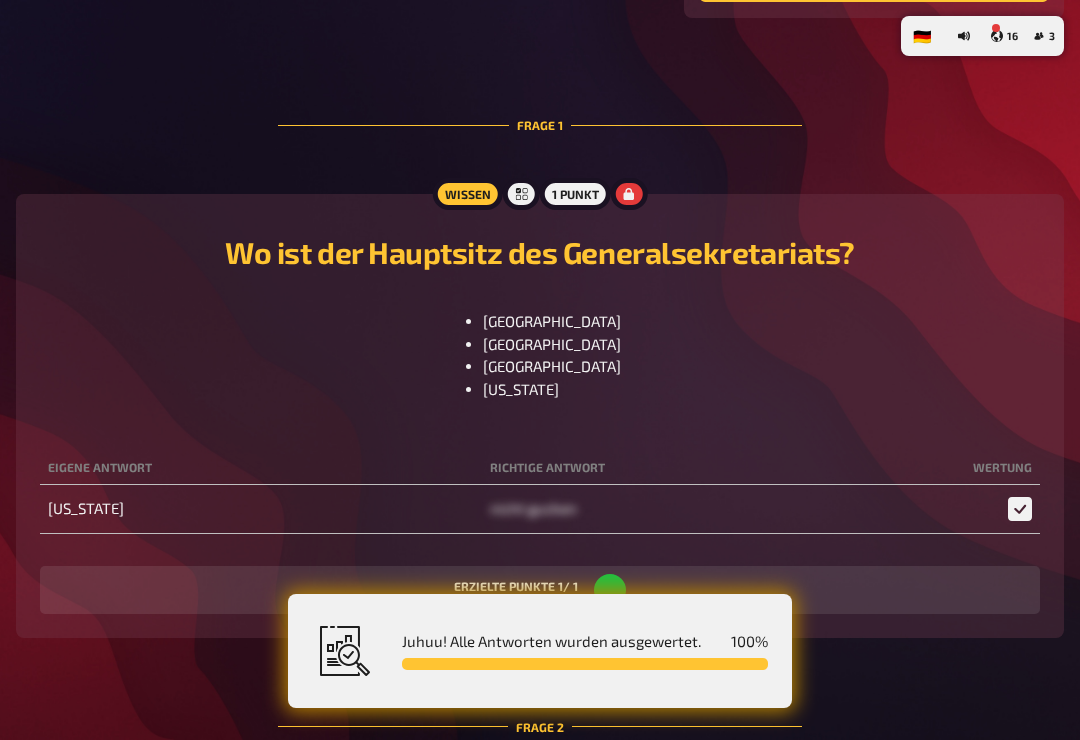 click on "🇳🇱 Nederlands" at bounding box center [0, 0] 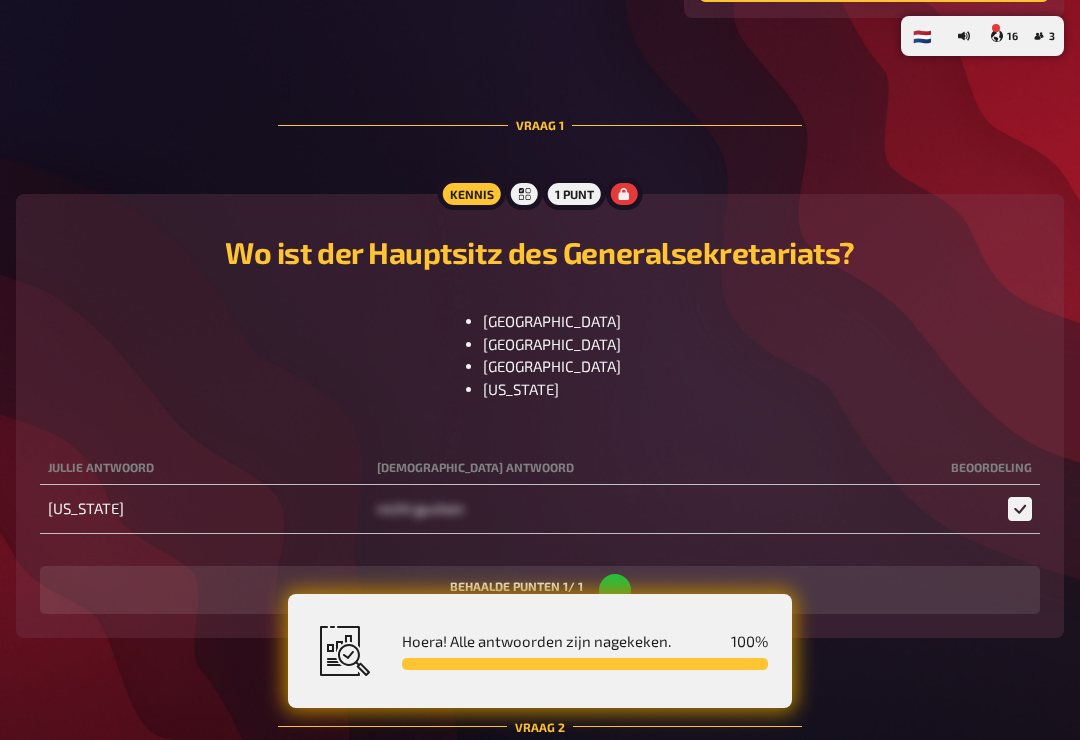 click on "Wo ist der Hauptsitz des Generalsekretariats?" at bounding box center (540, 256) 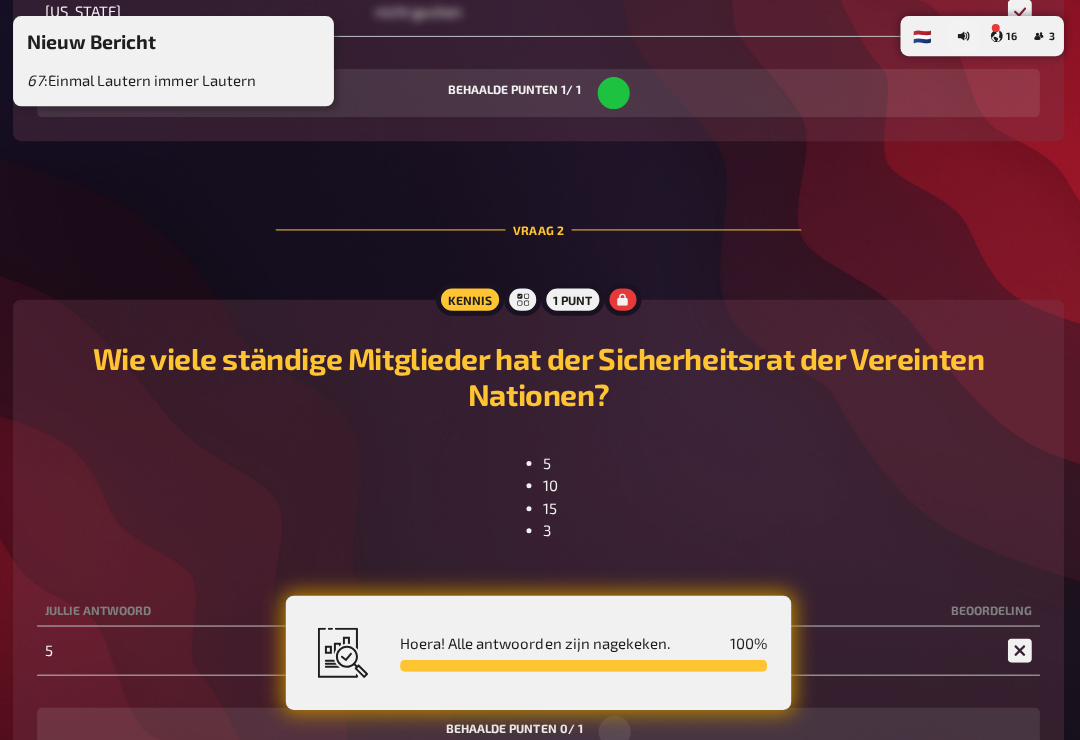 scroll, scrollTop: 1035, scrollLeft: 0, axis: vertical 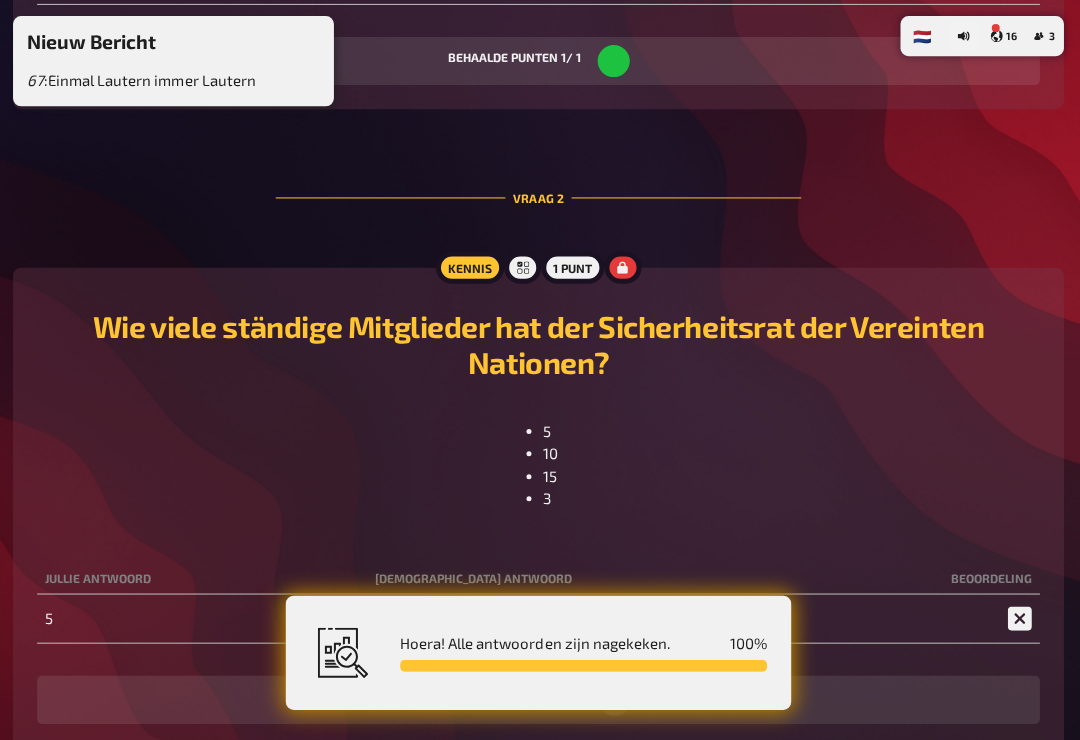 click on "Hoera! Alle antwoorden zijn nagekeken. 100 %" at bounding box center [573, 651] 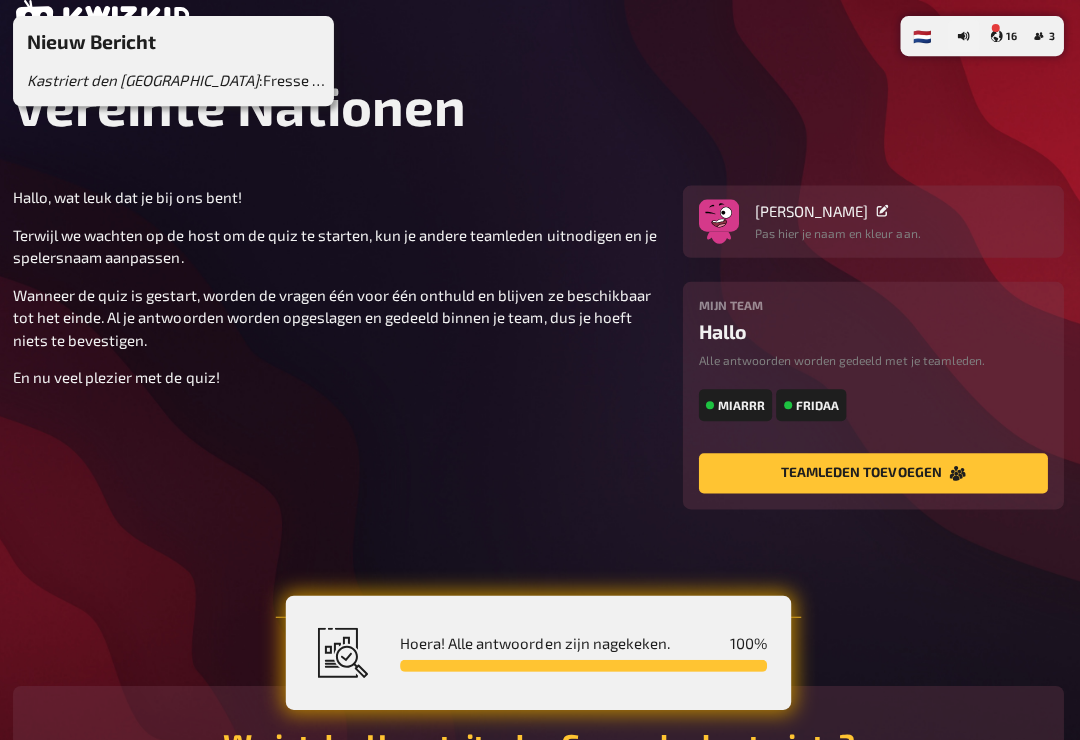 scroll, scrollTop: 0, scrollLeft: 0, axis: both 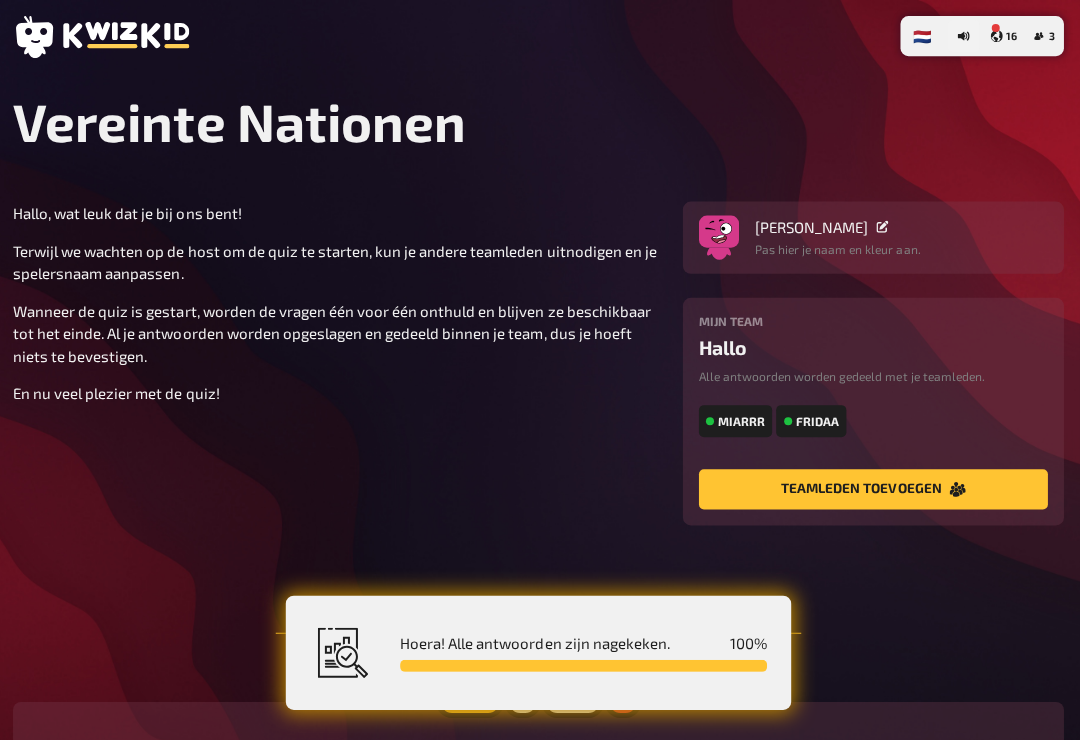 click on "3" at bounding box center (1044, 36) 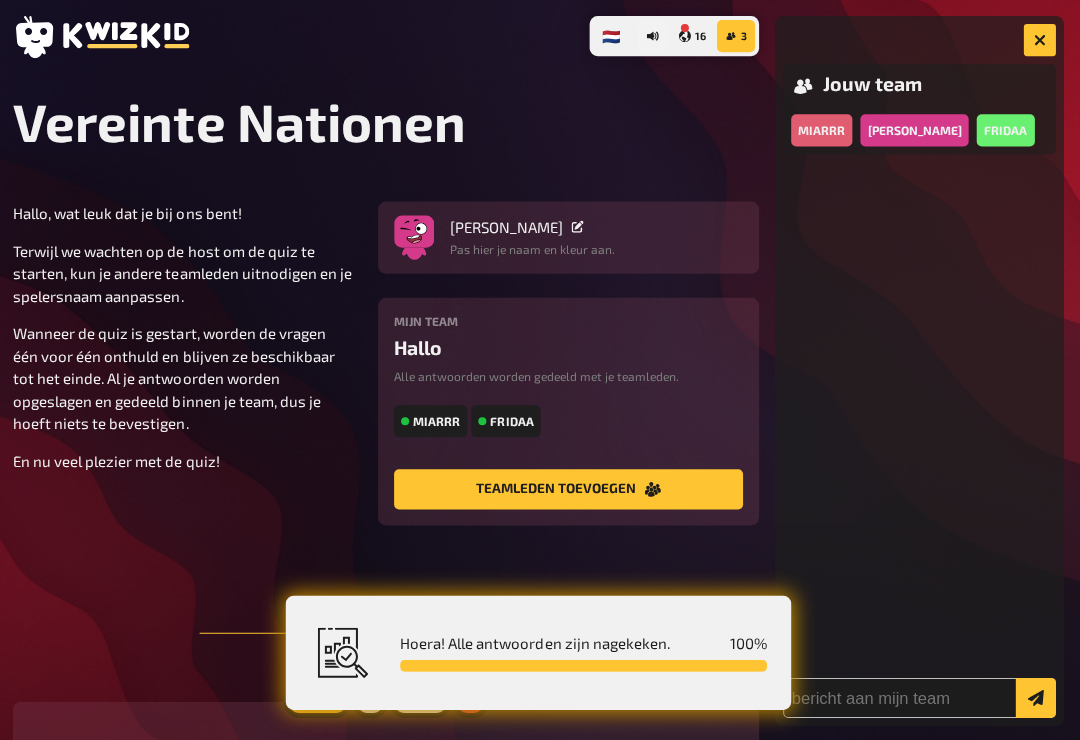 click 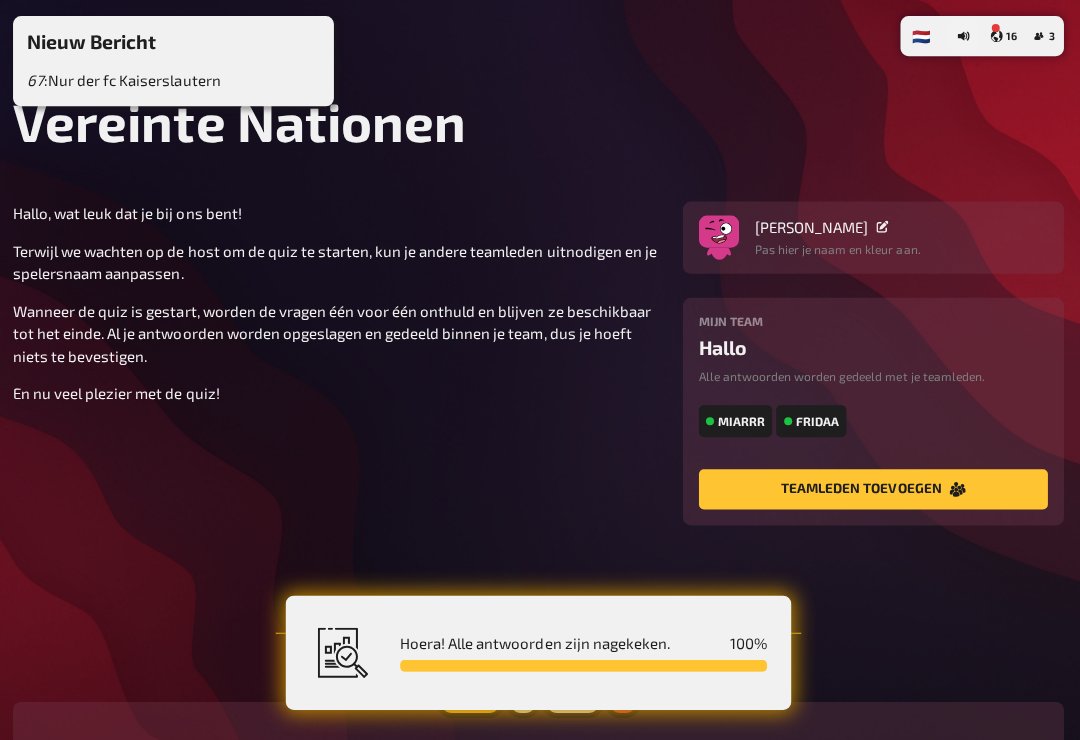 click on "Deutsch" at bounding box center [0, 0] 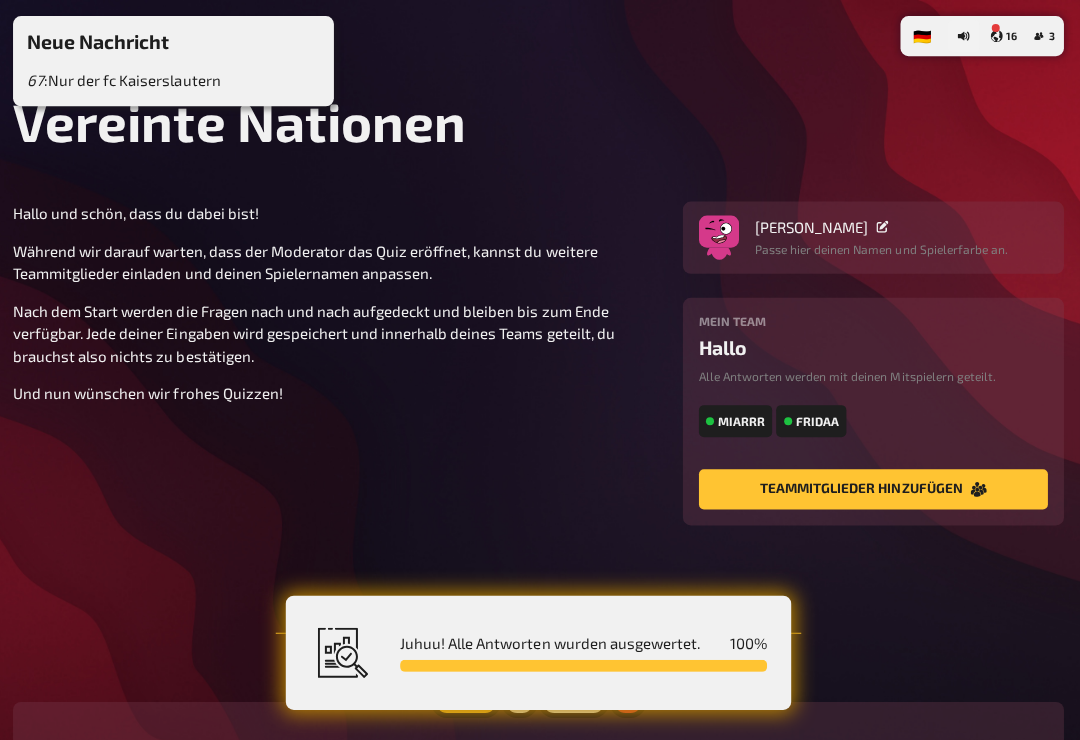 click 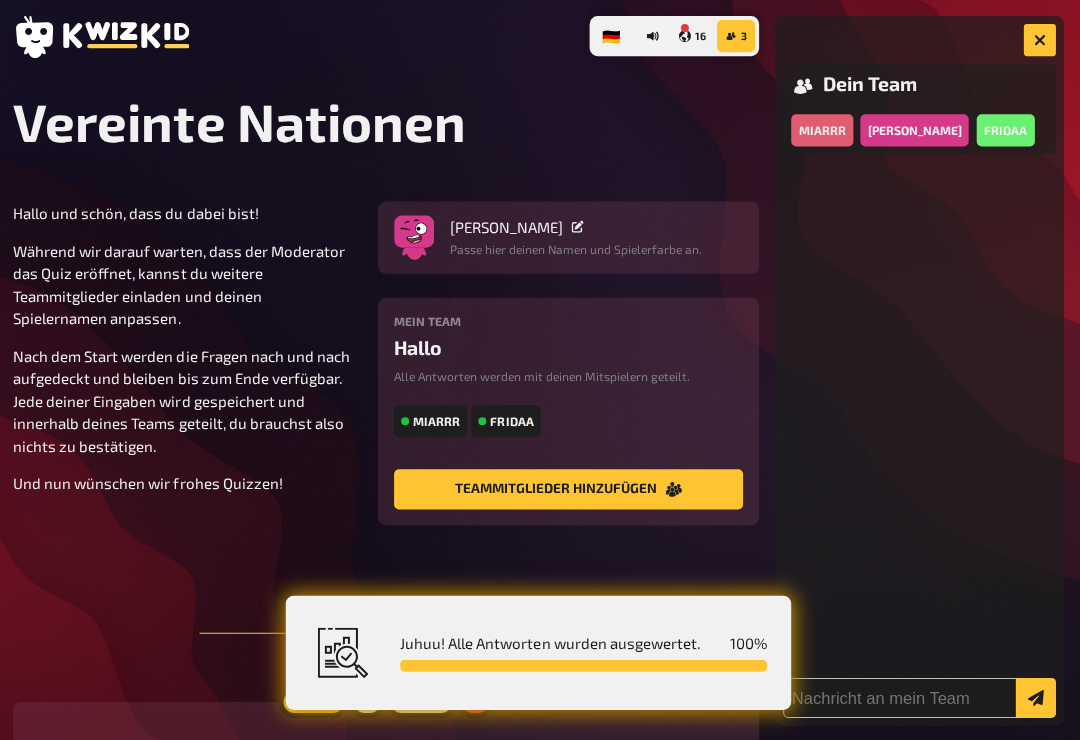 click on "Dein Team" at bounding box center [920, 85] 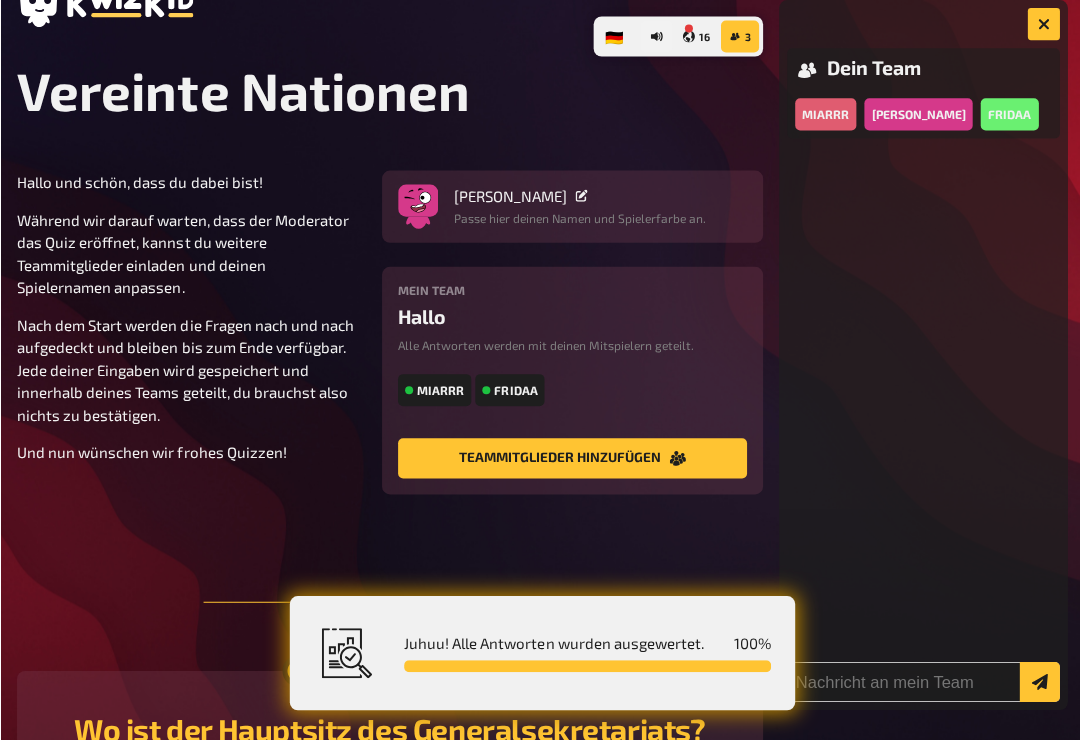 scroll, scrollTop: 0, scrollLeft: 0, axis: both 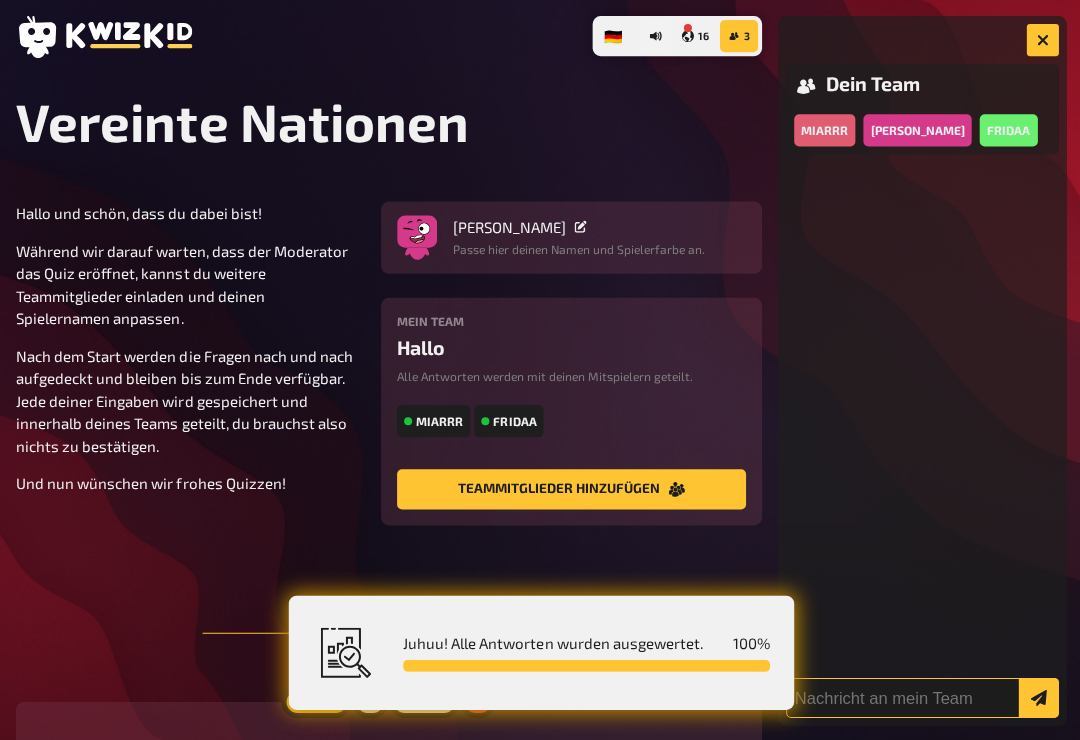 click at bounding box center (920, 696) 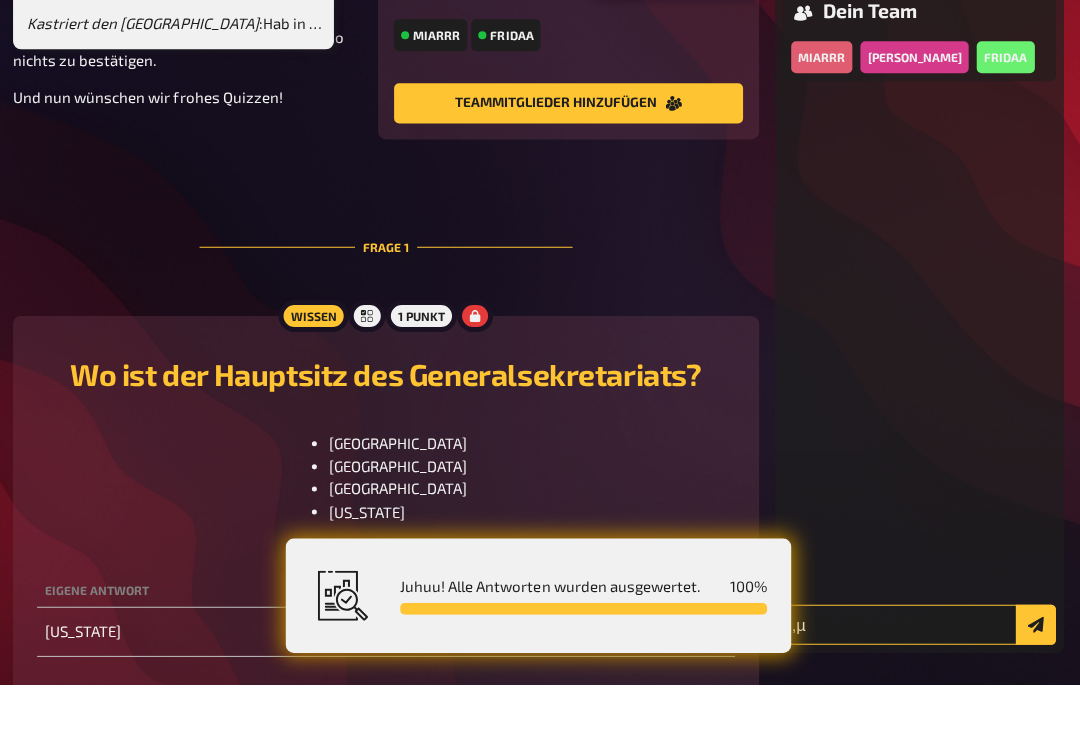 type on ",µ" 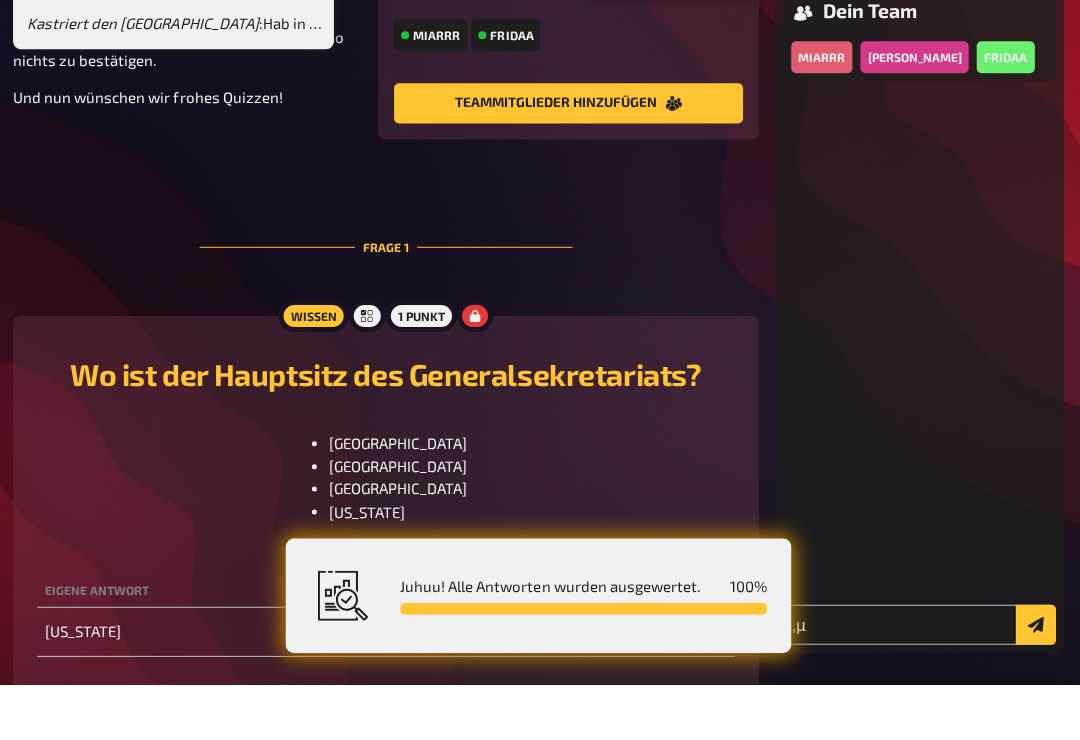 click 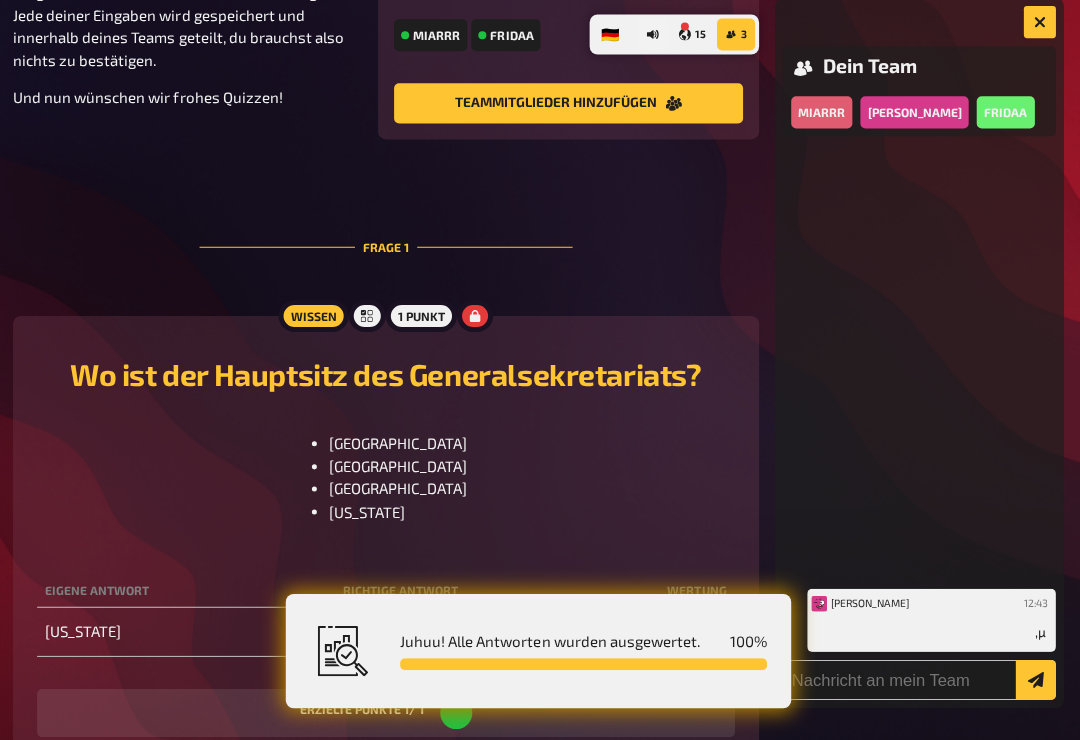 scroll, scrollTop: 31, scrollLeft: 0, axis: vertical 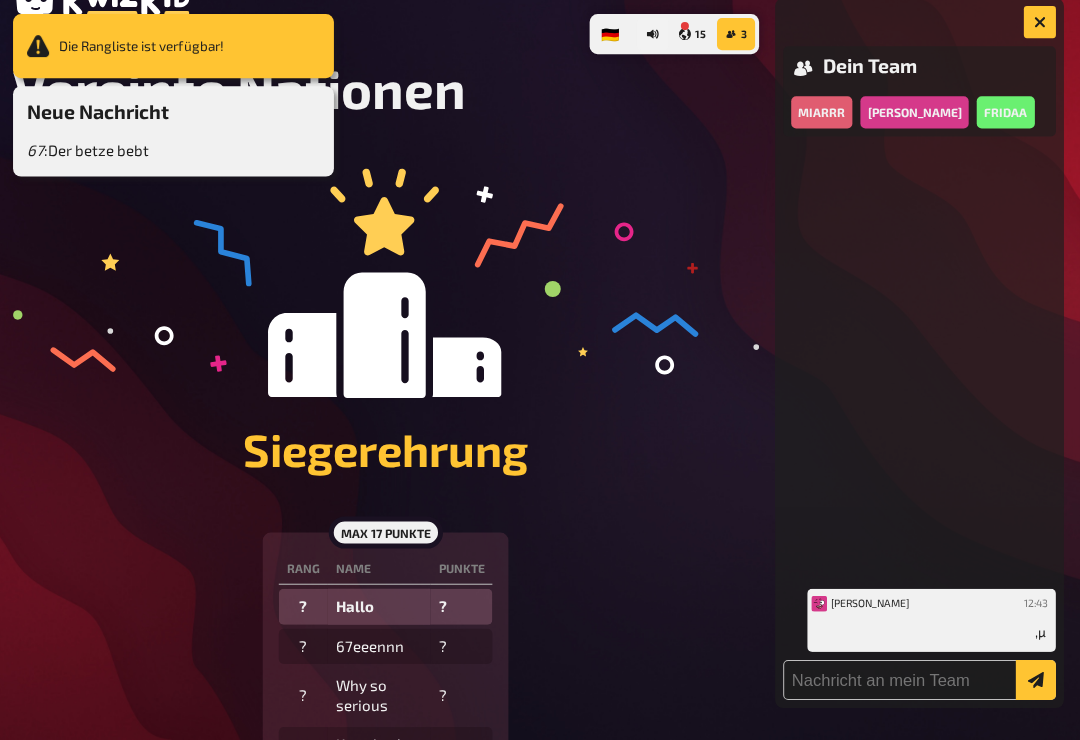 click 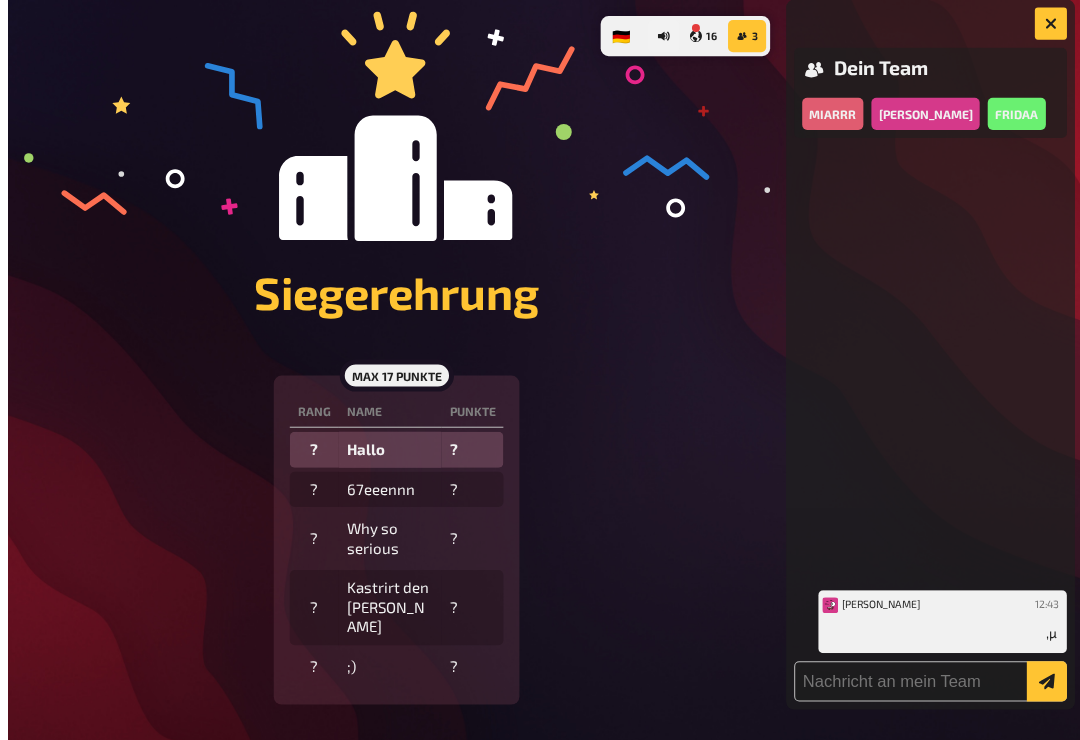 scroll, scrollTop: 198, scrollLeft: 0, axis: vertical 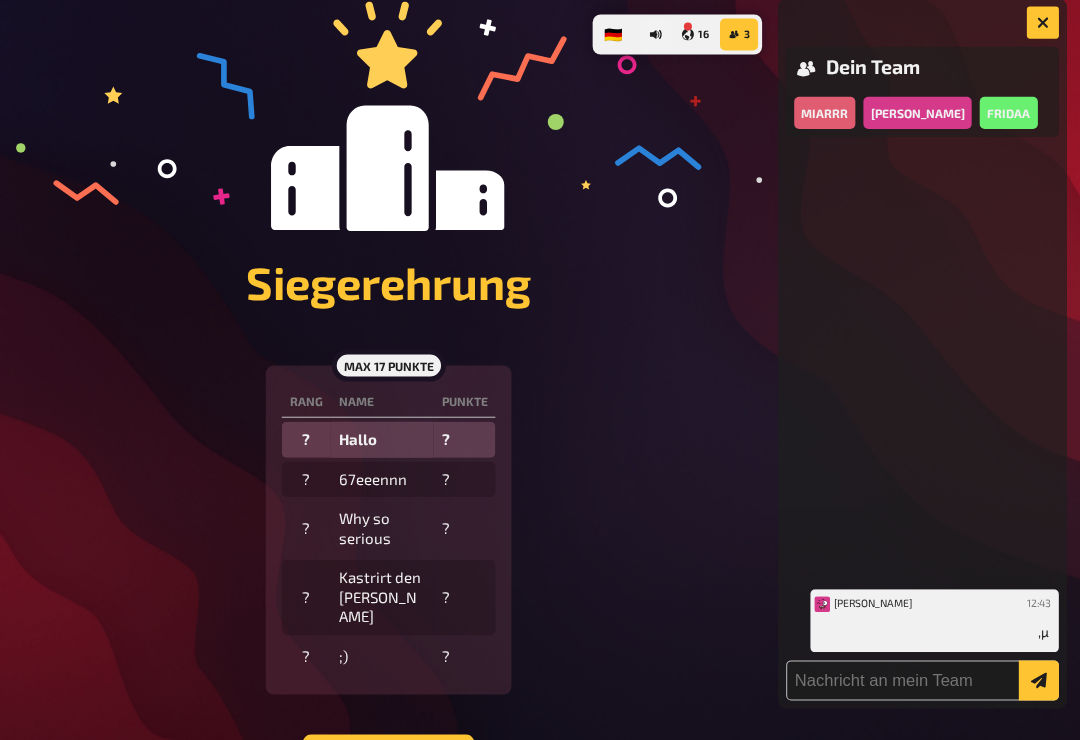 click on "[PERSON_NAME]" at bounding box center (861, 604) 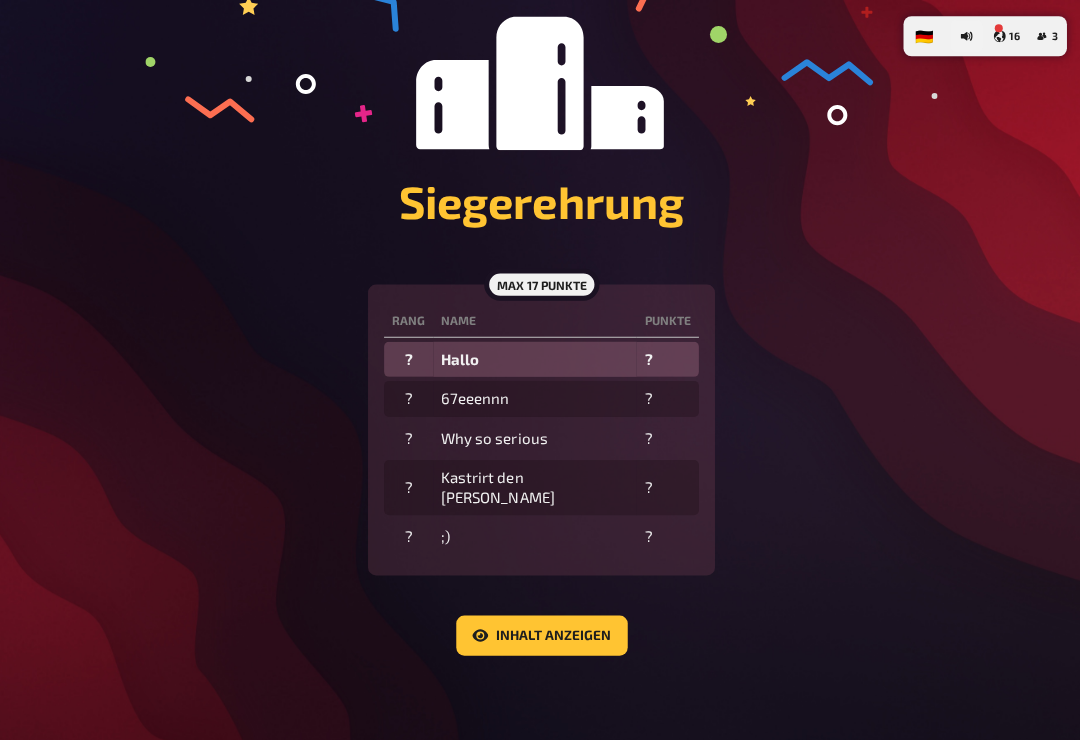 scroll, scrollTop: 294, scrollLeft: 0, axis: vertical 